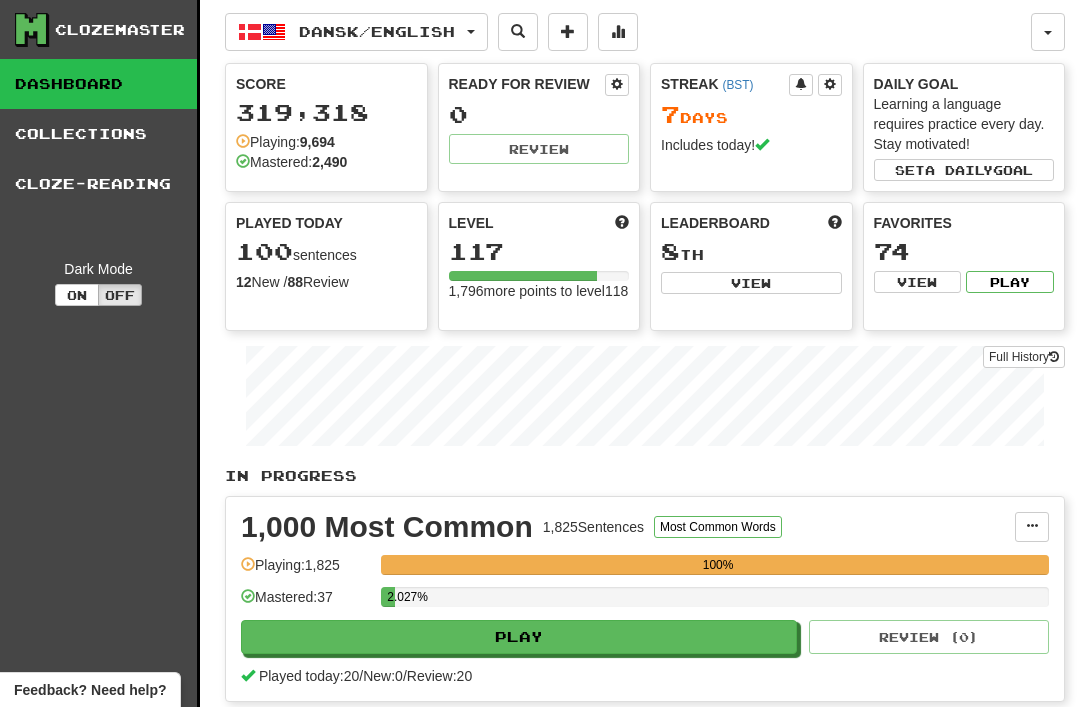 scroll, scrollTop: 0, scrollLeft: 0, axis: both 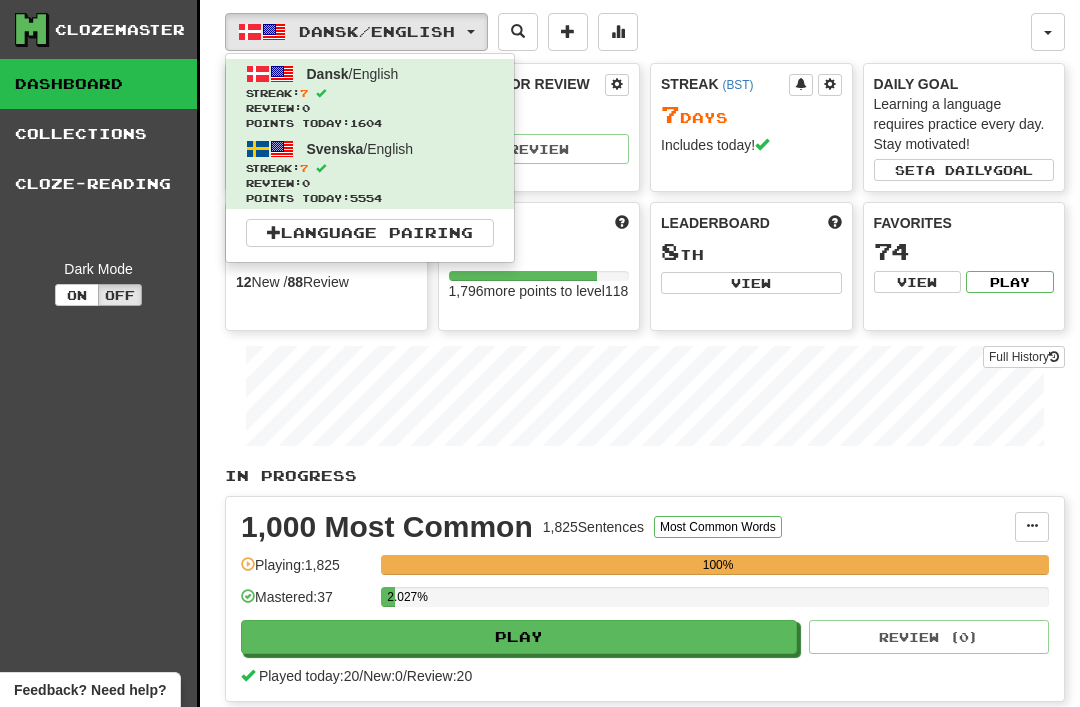 click on "Review:  0" at bounding box center [370, 183] 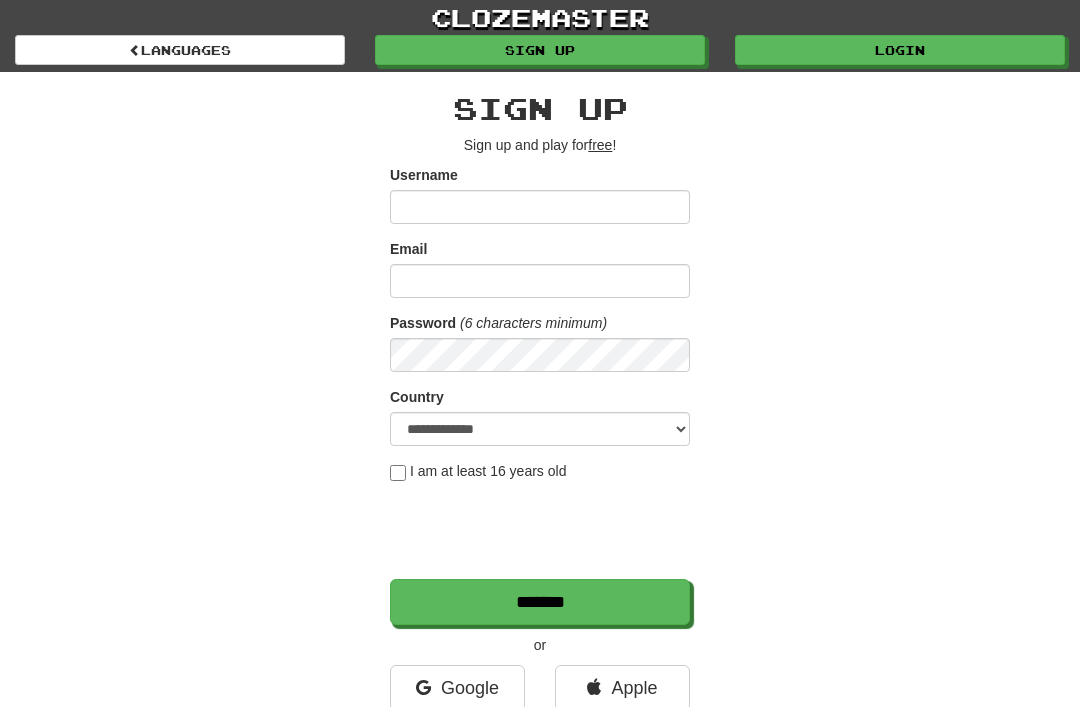 scroll, scrollTop: 0, scrollLeft: 0, axis: both 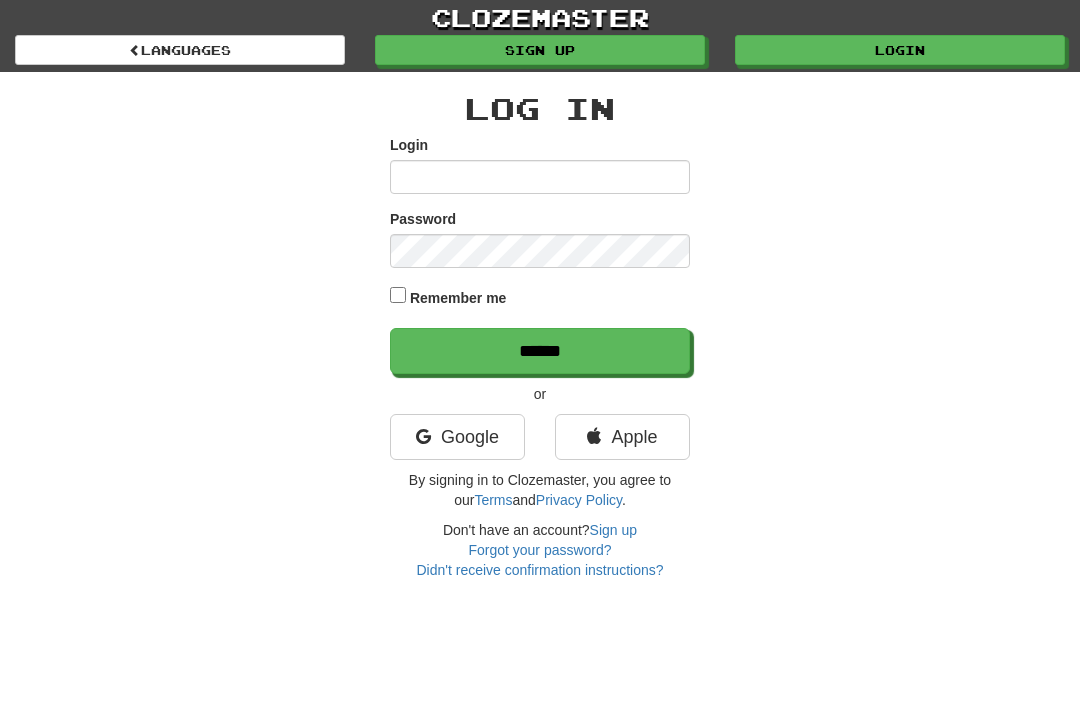 click on "Login" at bounding box center [540, 177] 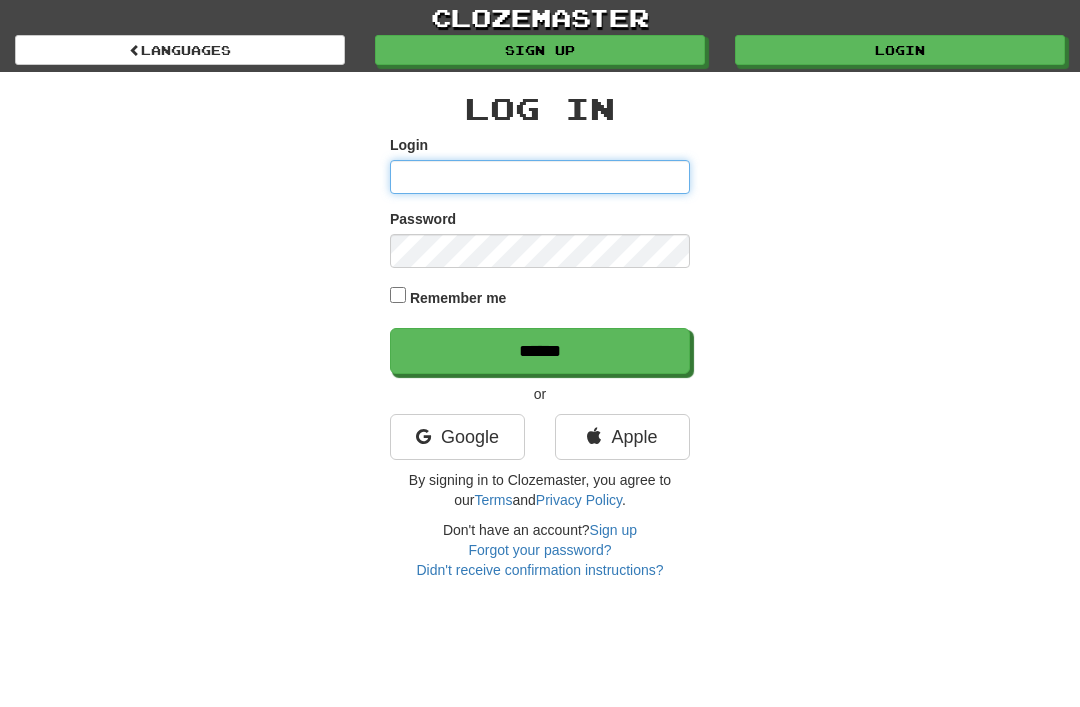 type on "********" 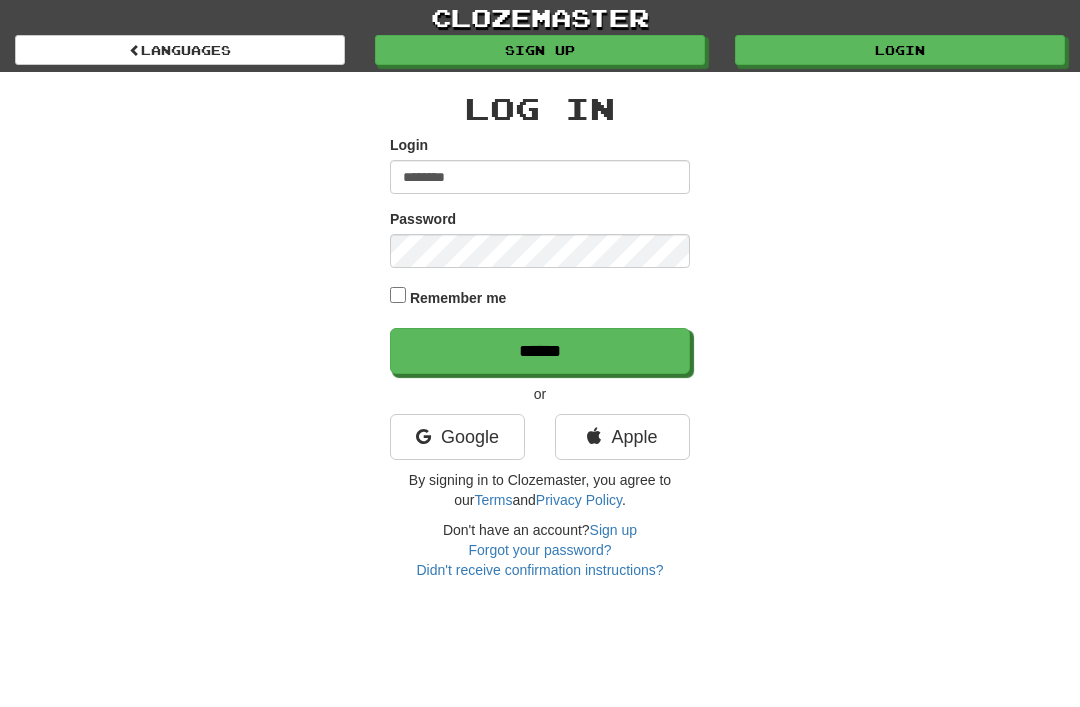 click on "******" at bounding box center [540, 351] 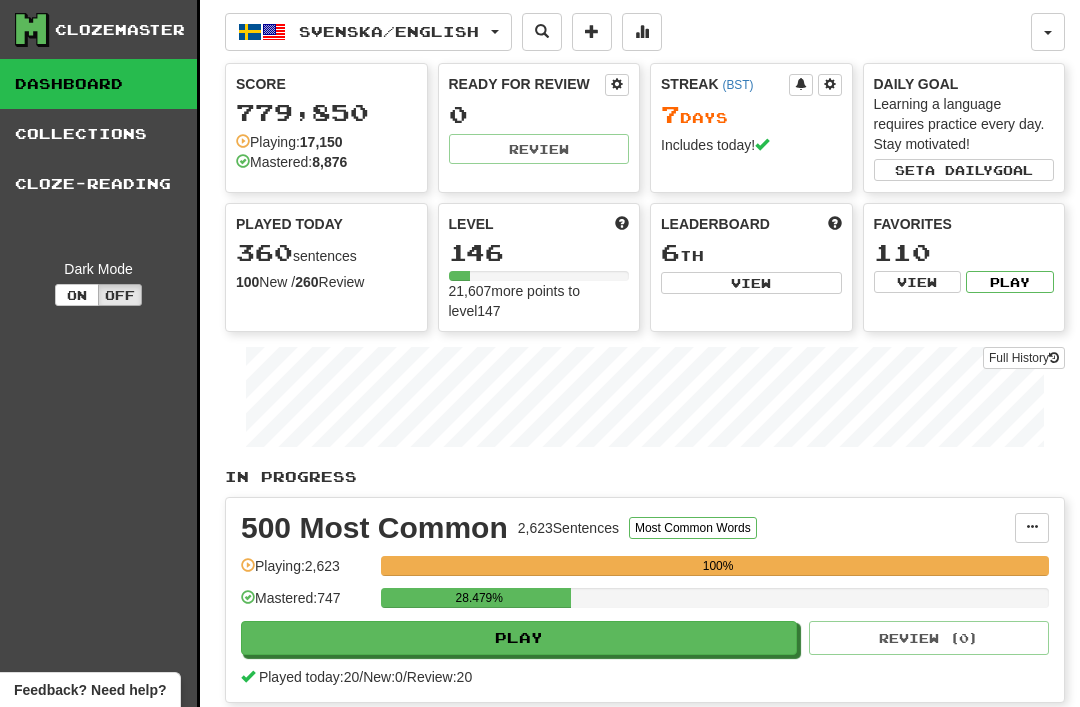 scroll, scrollTop: 0, scrollLeft: 0, axis: both 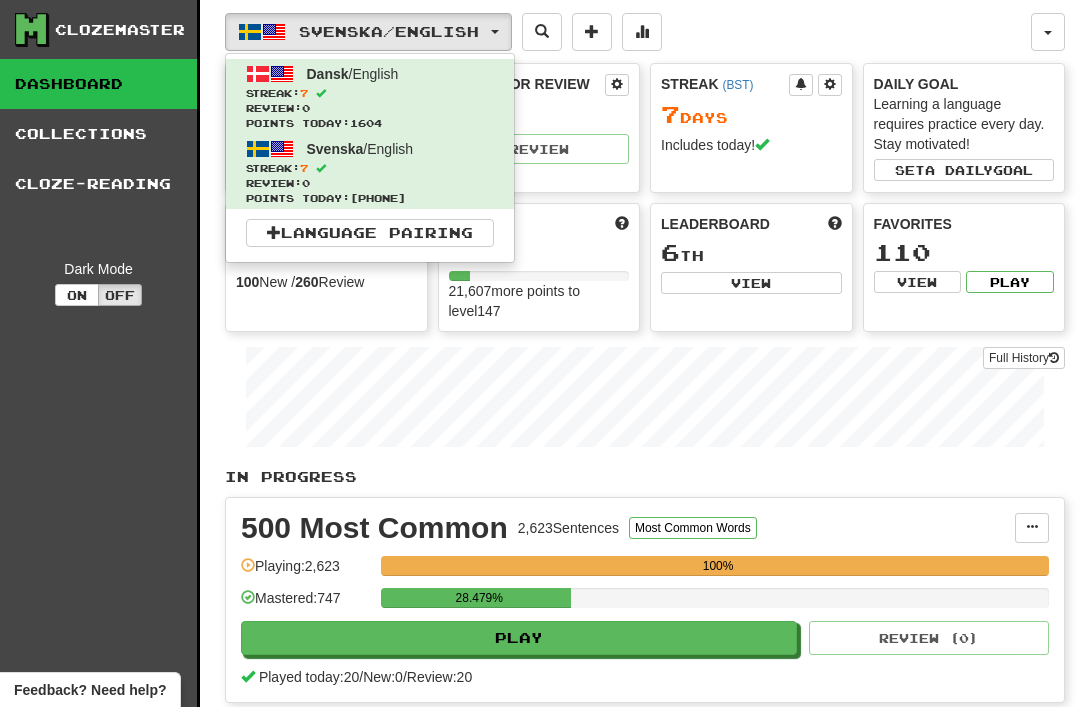 click at bounding box center (540, 353) 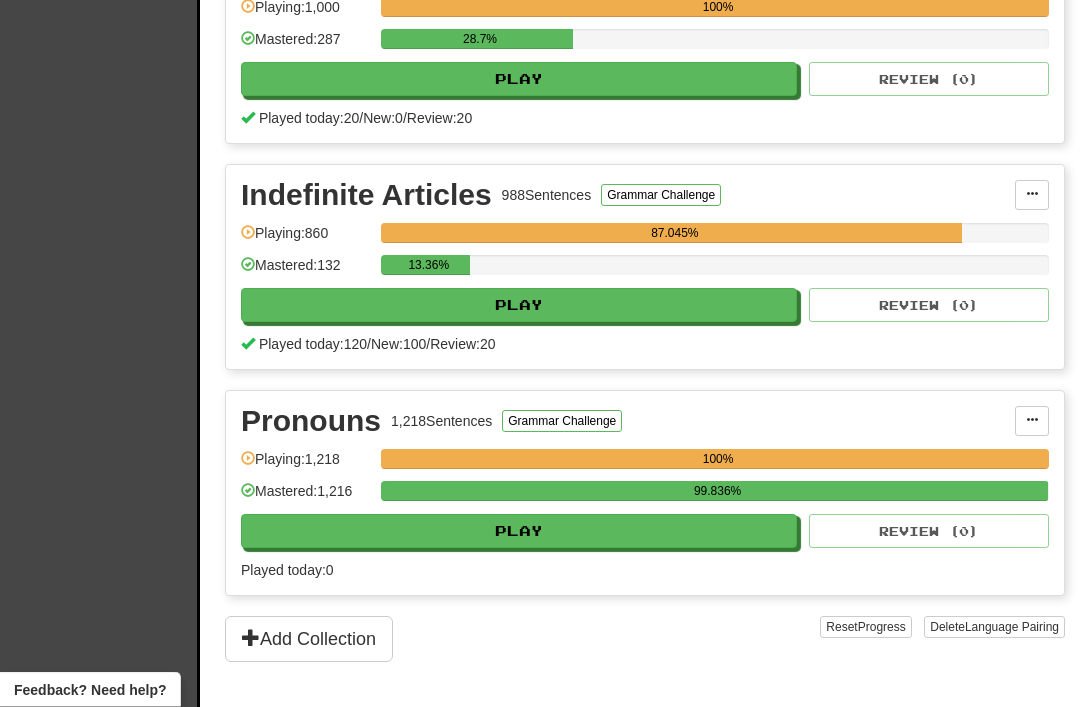 scroll, scrollTop: 2367, scrollLeft: 0, axis: vertical 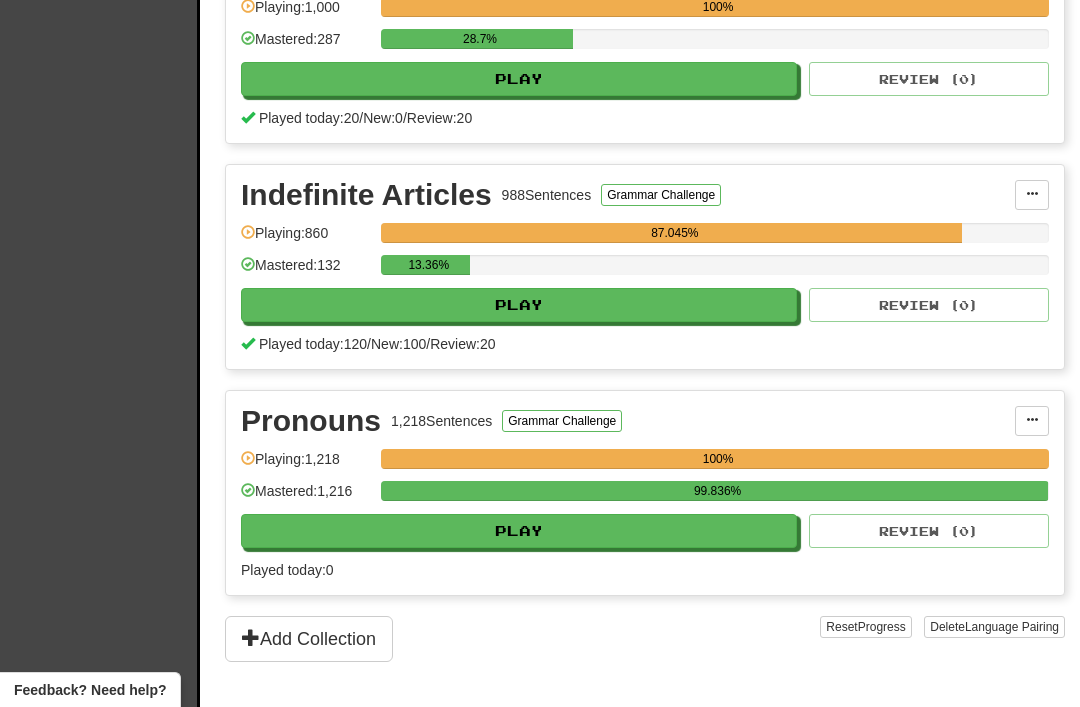 click on "Play" at bounding box center [519, 305] 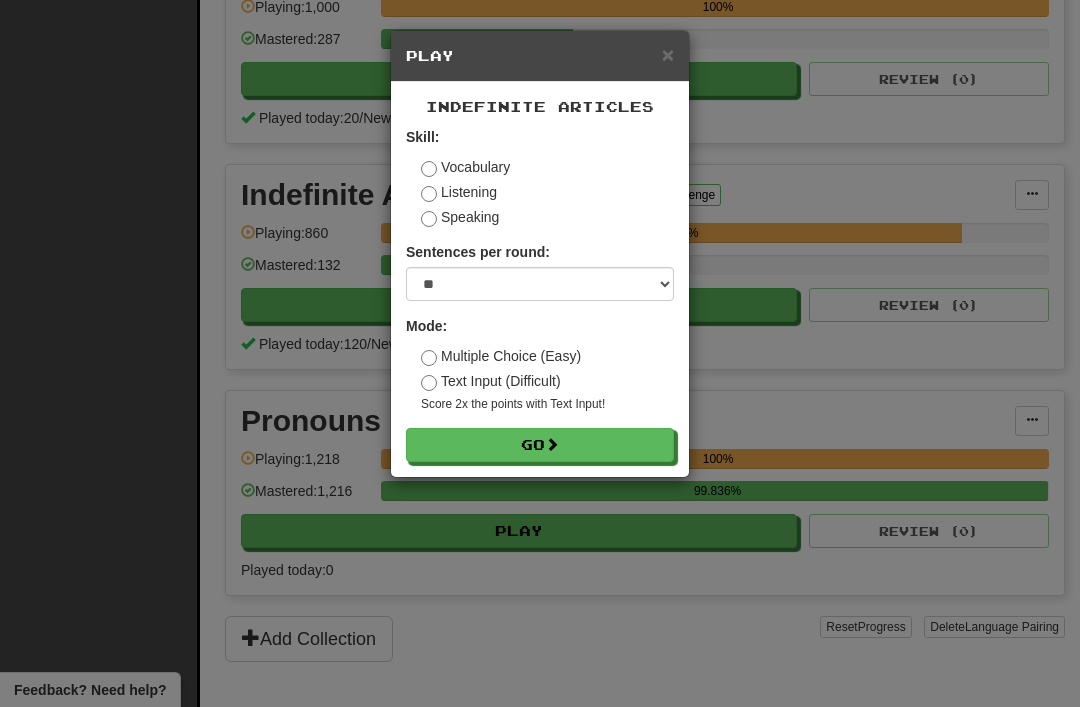 click at bounding box center [552, 444] 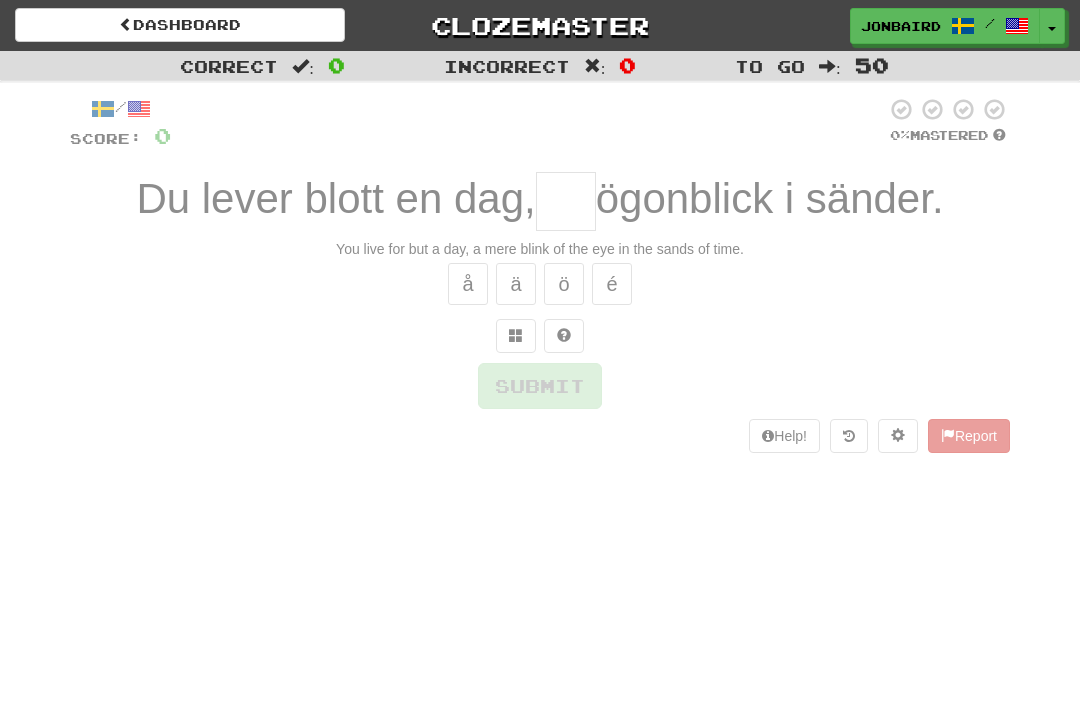 scroll, scrollTop: 0, scrollLeft: 0, axis: both 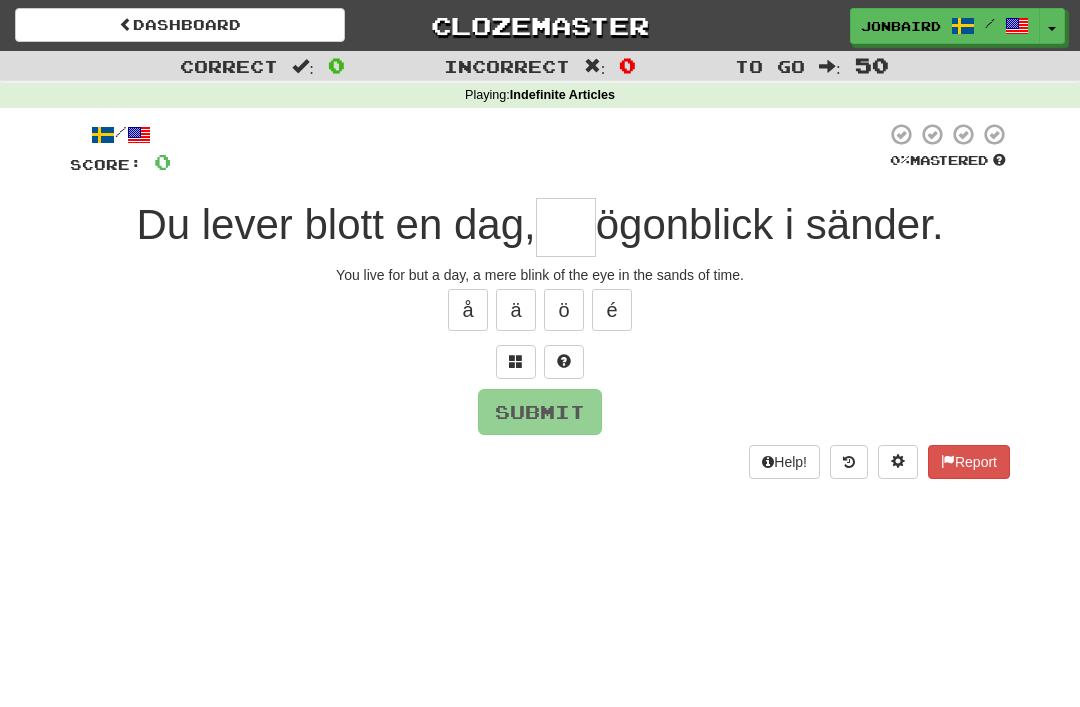 click at bounding box center (566, 227) 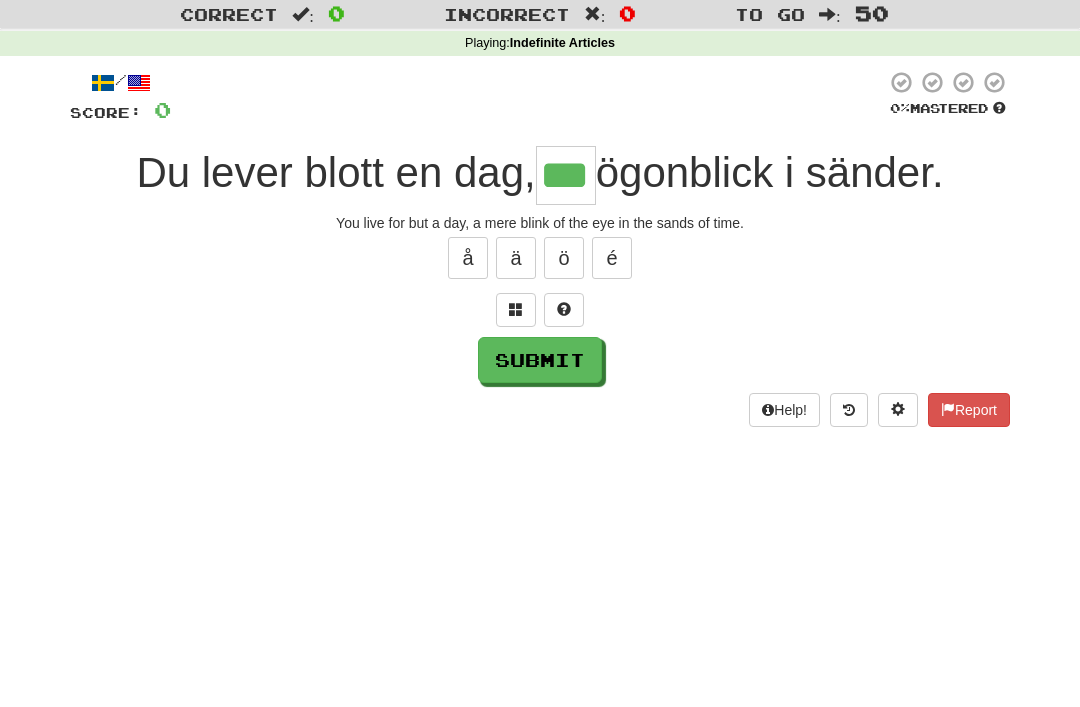 type on "***" 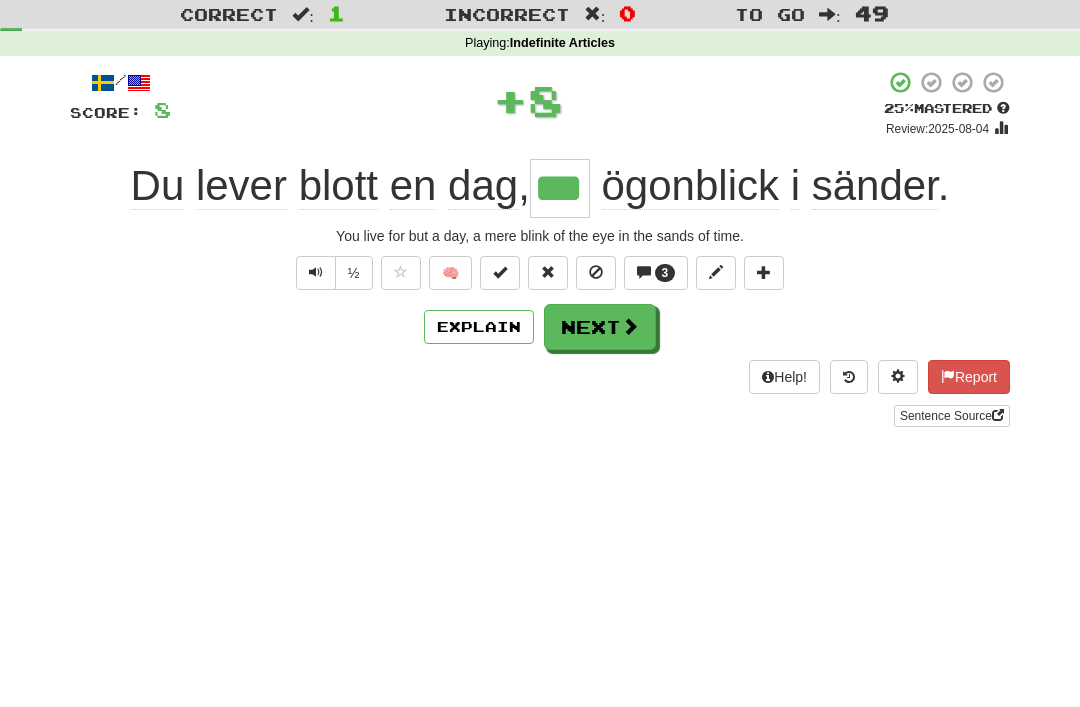 scroll, scrollTop: 52, scrollLeft: 0, axis: vertical 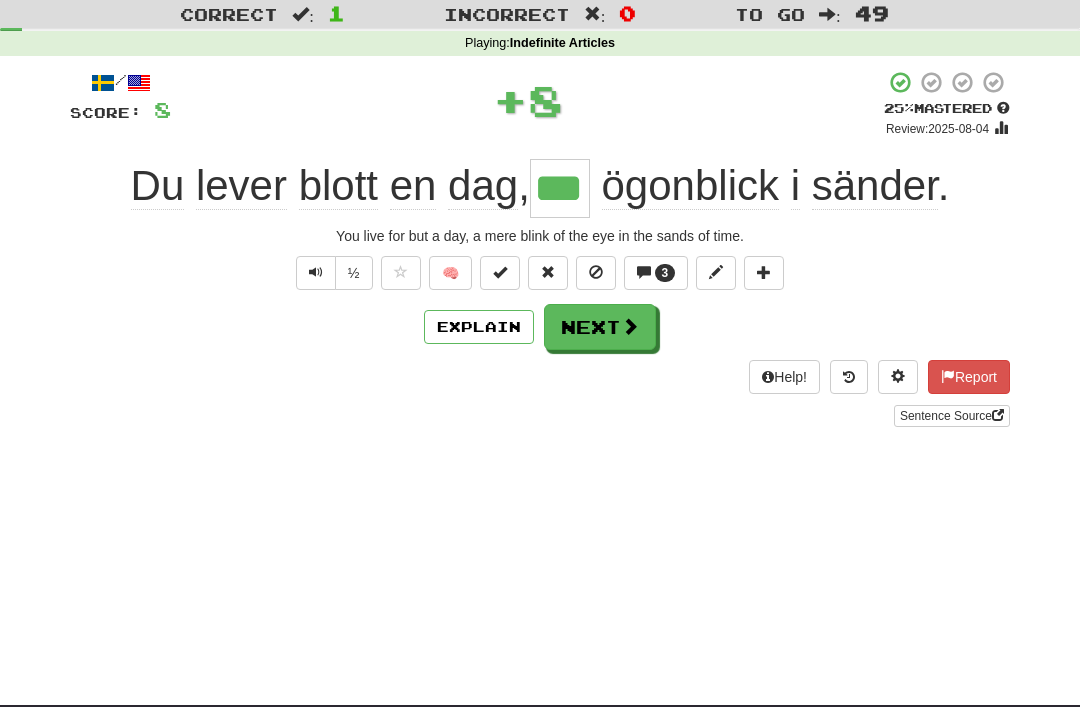 click on "3" at bounding box center [656, 273] 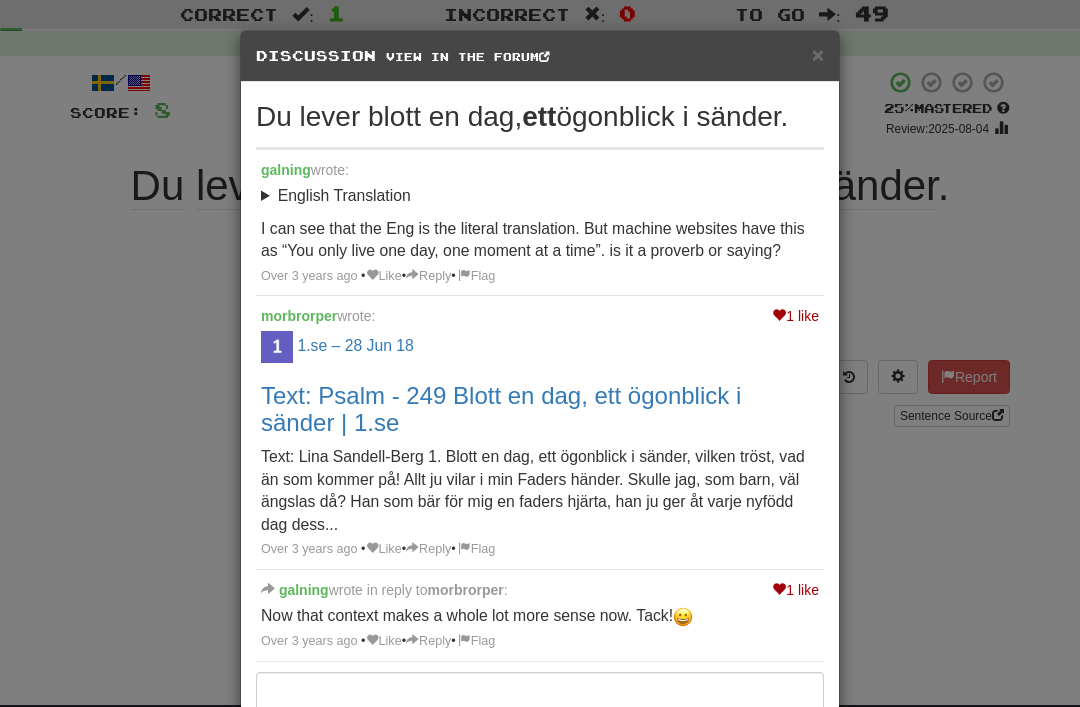 click on "× Discussion View in the forum  Du lever blott en dag,  ett  ögonblick i sänder.
galning
wrote:
English Translation
You live for but a day, a mere blink of the eye in the sands of time.
I can see that the Eng is the literal translation. But machine websites have this as “You only live one day, one moment at a time”. is it a proverb or saying?
Over 3 years ago
•
Like
•
Reply
•
Flag
1
like
morbrorper
wrote:
1.se – 28 Jun 18
Text: Psalm - 249 Blott en dag, ett ögonblick i sänder | 1.se
Text: Lina Sandell-Berg 1. Blott en dag, ett ögonblick i sänder, vilken tröst, vad än som kommer på! Allt ju vilar i min Faders händer. Skulle jag, som barn, väl ängslas då? Han som bär för mig en faders hjärta, han ju ger åt varje nyfödd dag dess...
1
like
galning morbrorper" at bounding box center [540, 353] 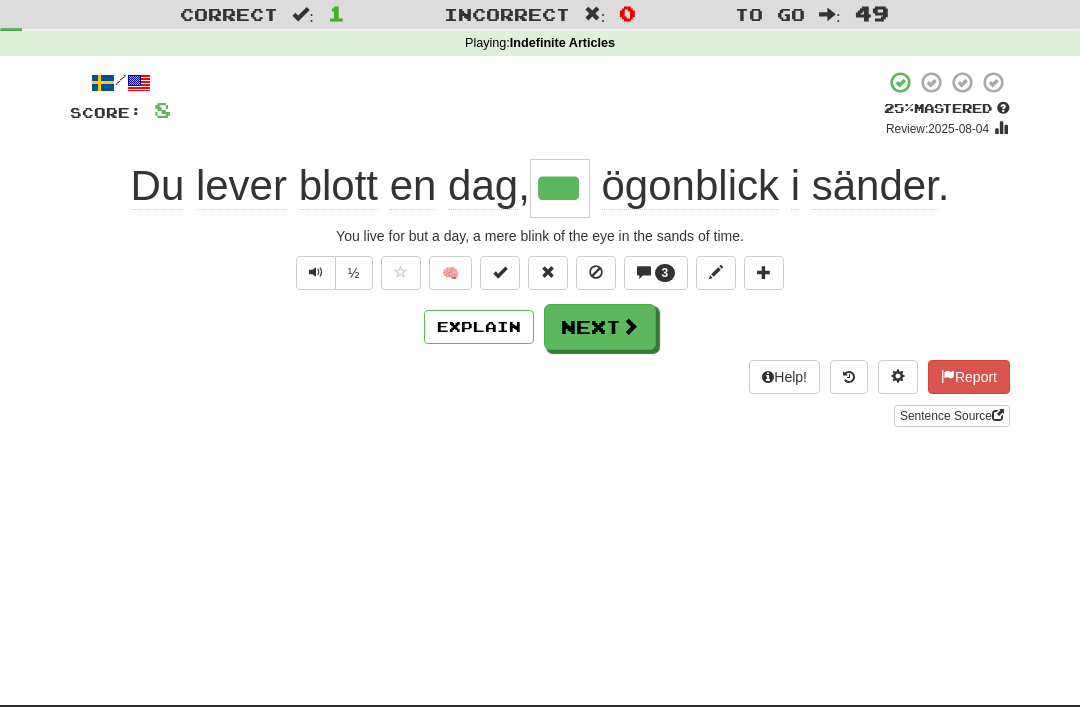 click on "3" at bounding box center [665, 273] 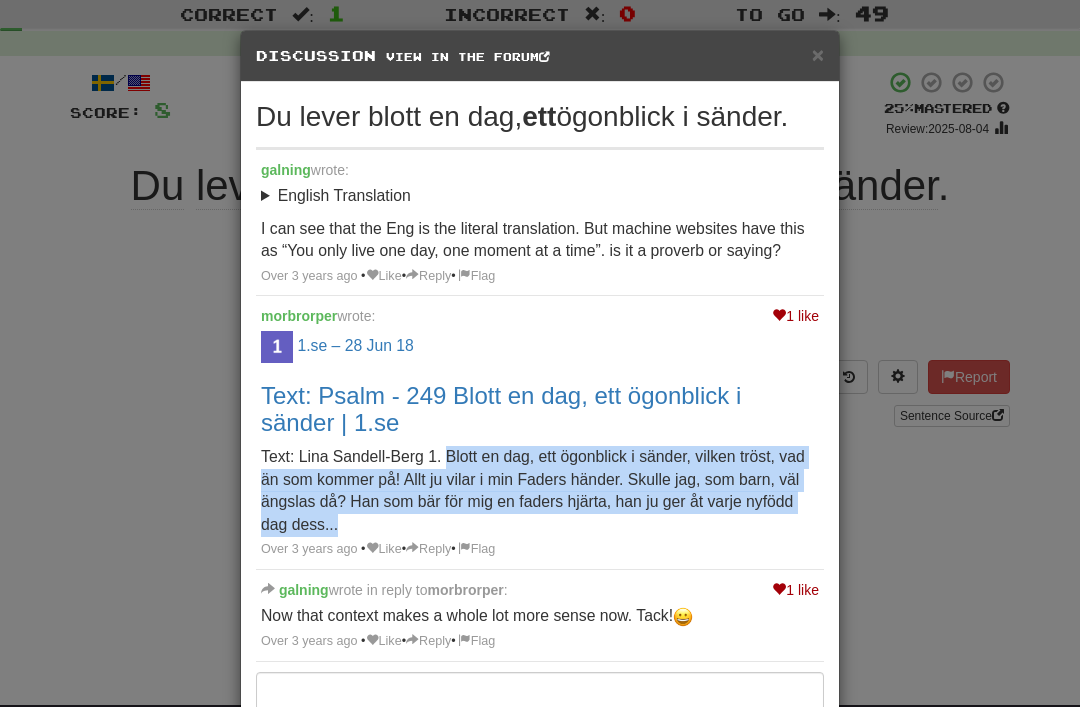 click on "×" at bounding box center (818, 54) 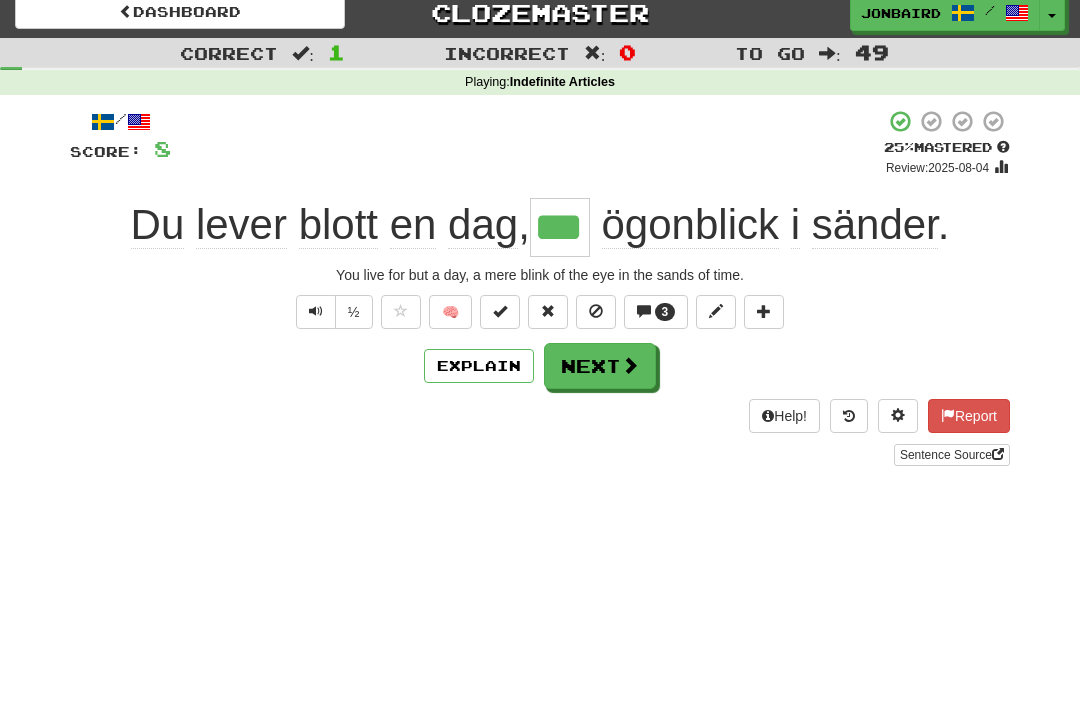 scroll, scrollTop: 0, scrollLeft: 0, axis: both 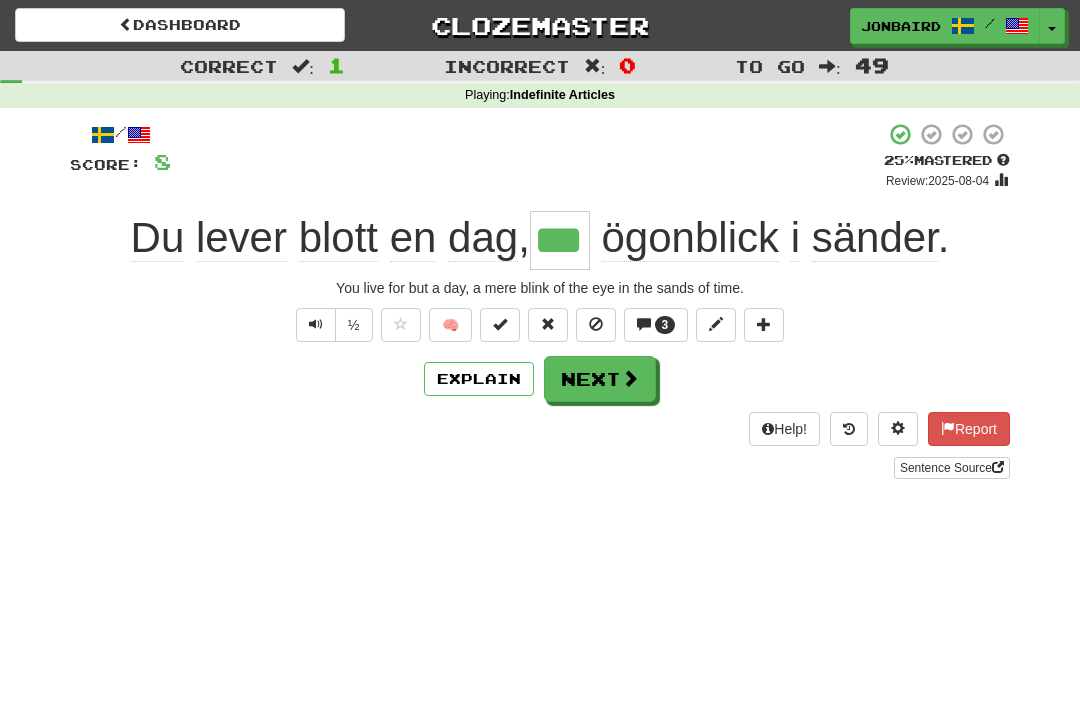 click on "Next" at bounding box center [600, 379] 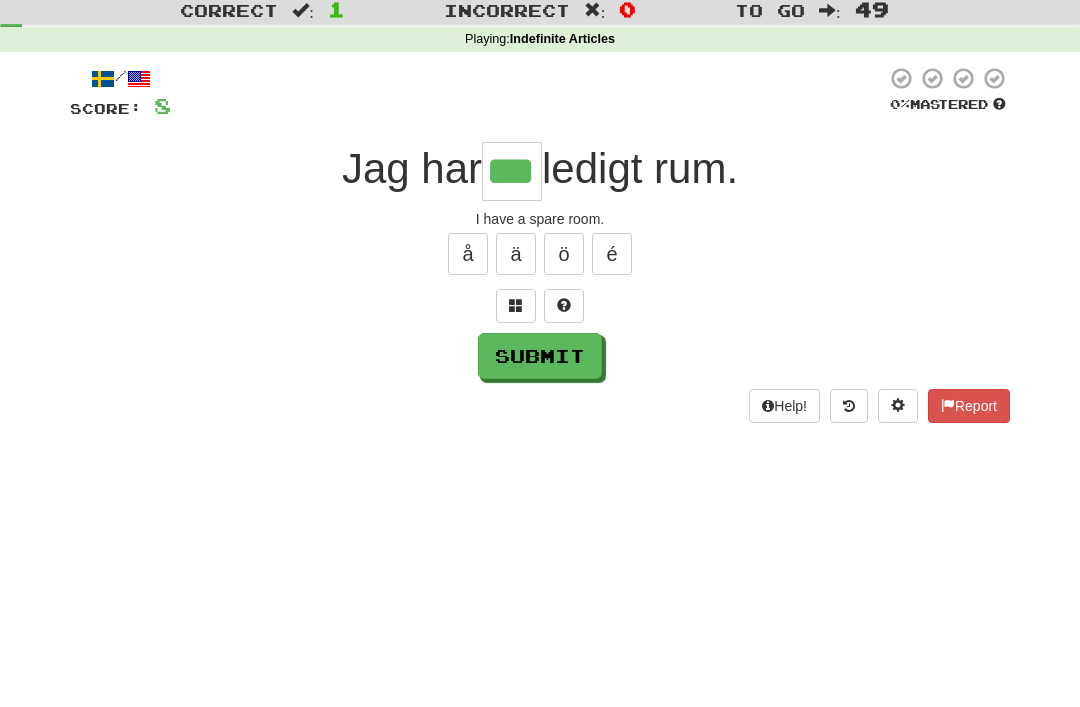 type on "***" 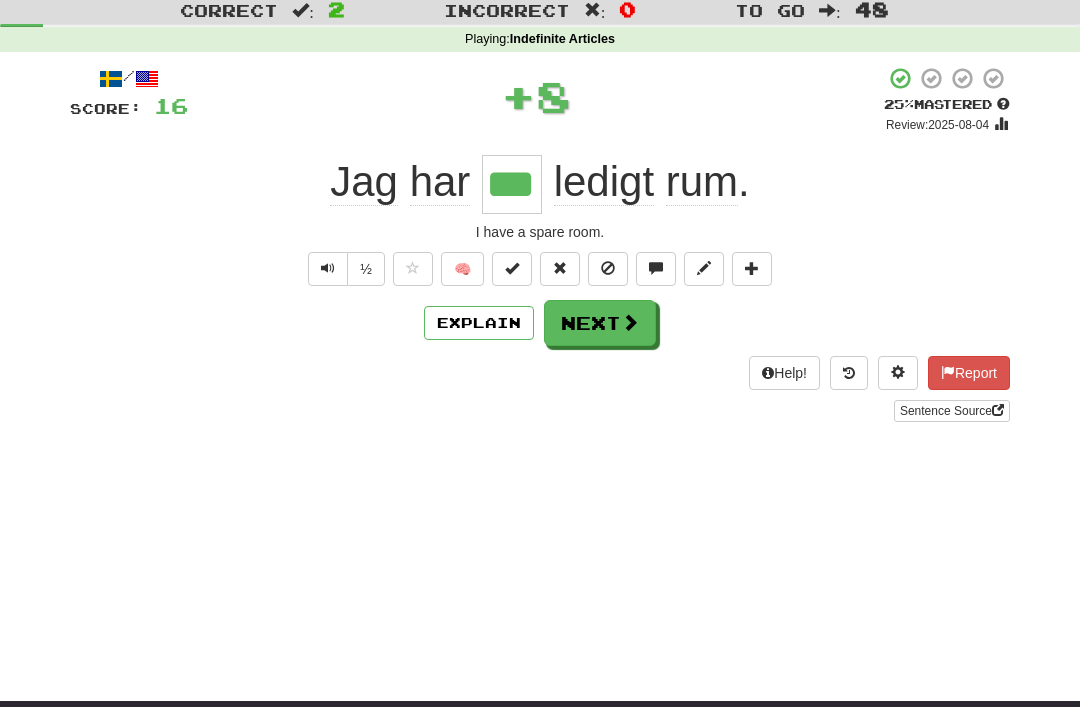 click on "Next" at bounding box center [600, 323] 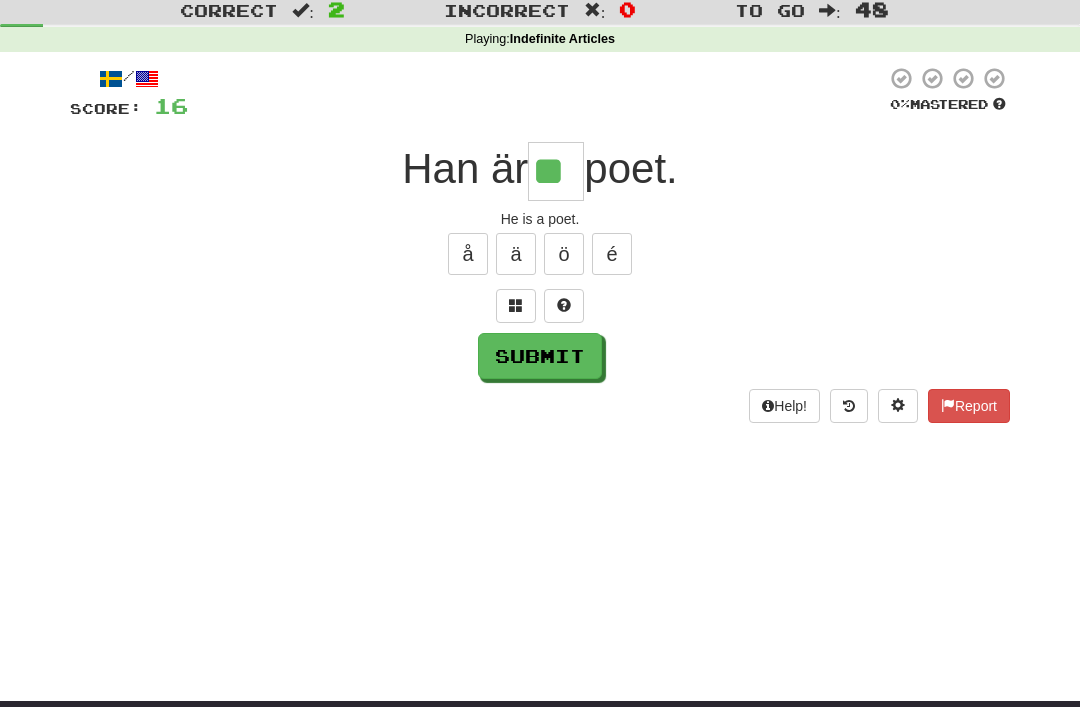 type on "**" 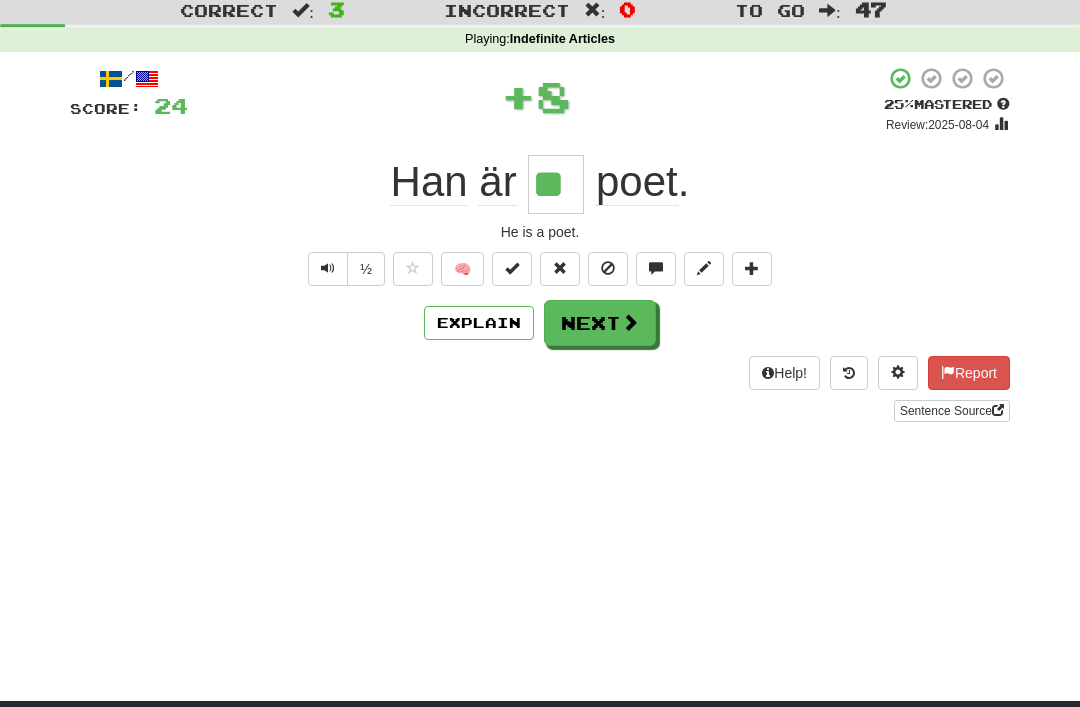 click on "Next" at bounding box center (600, 323) 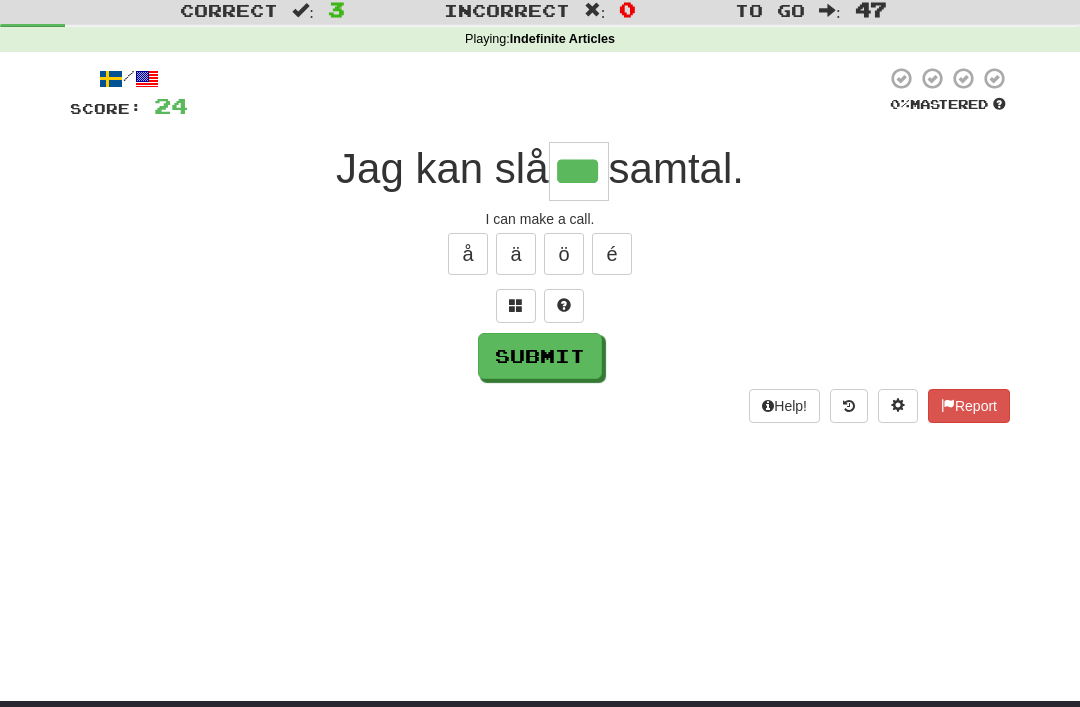 type on "***" 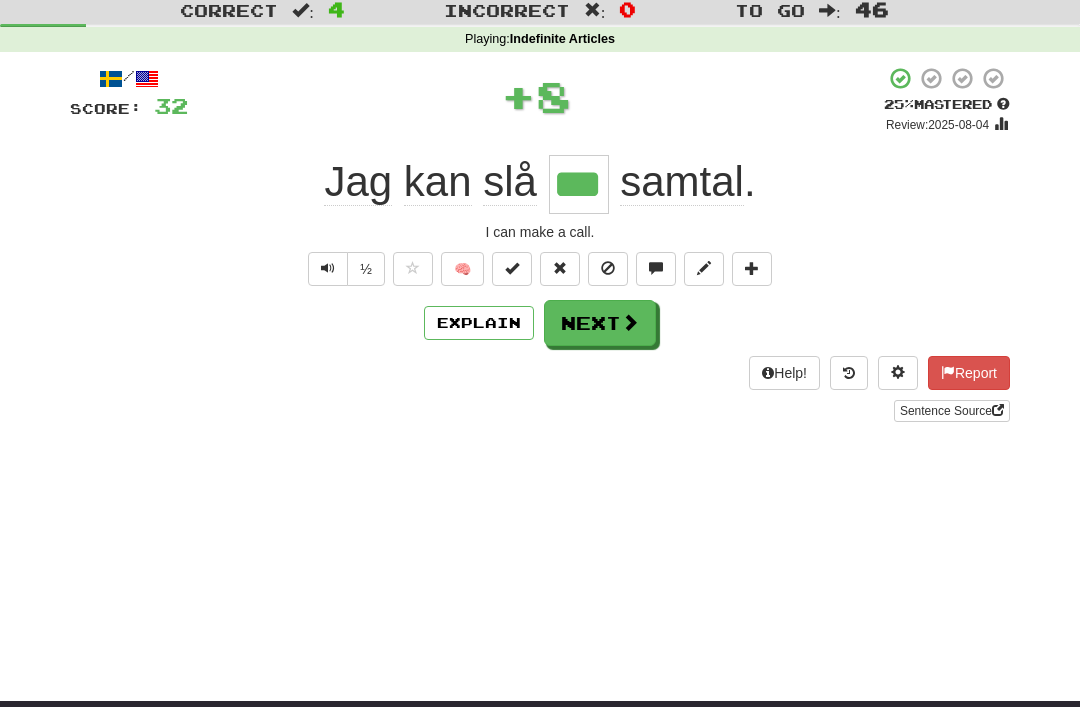 click on "Next" at bounding box center (600, 323) 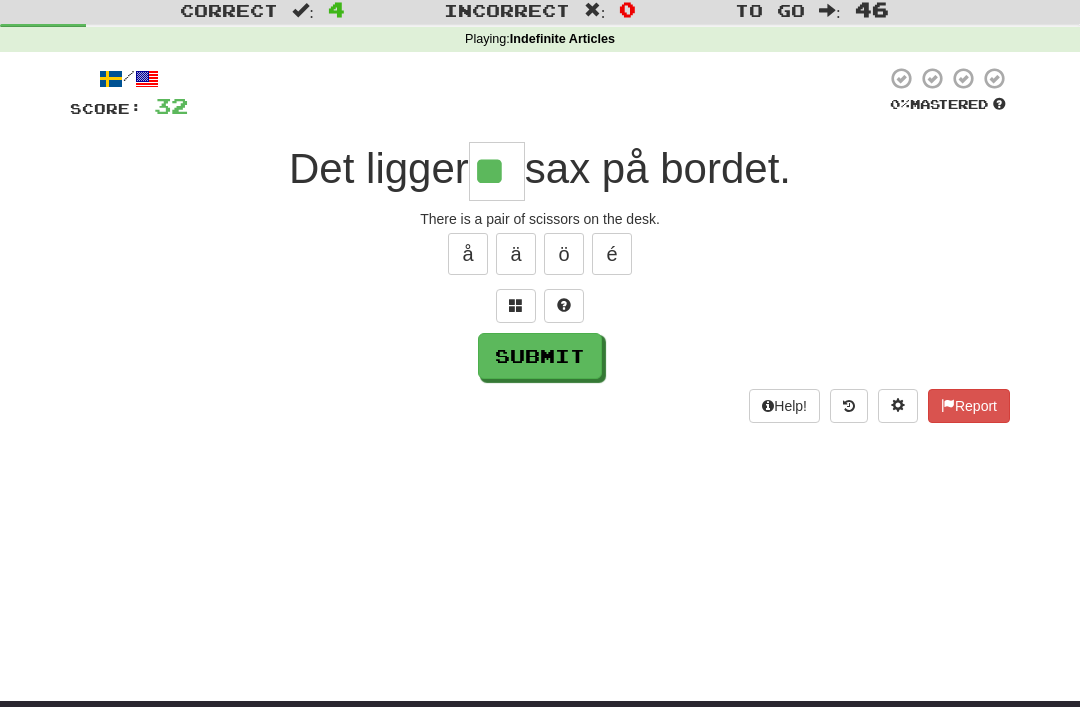 type on "**" 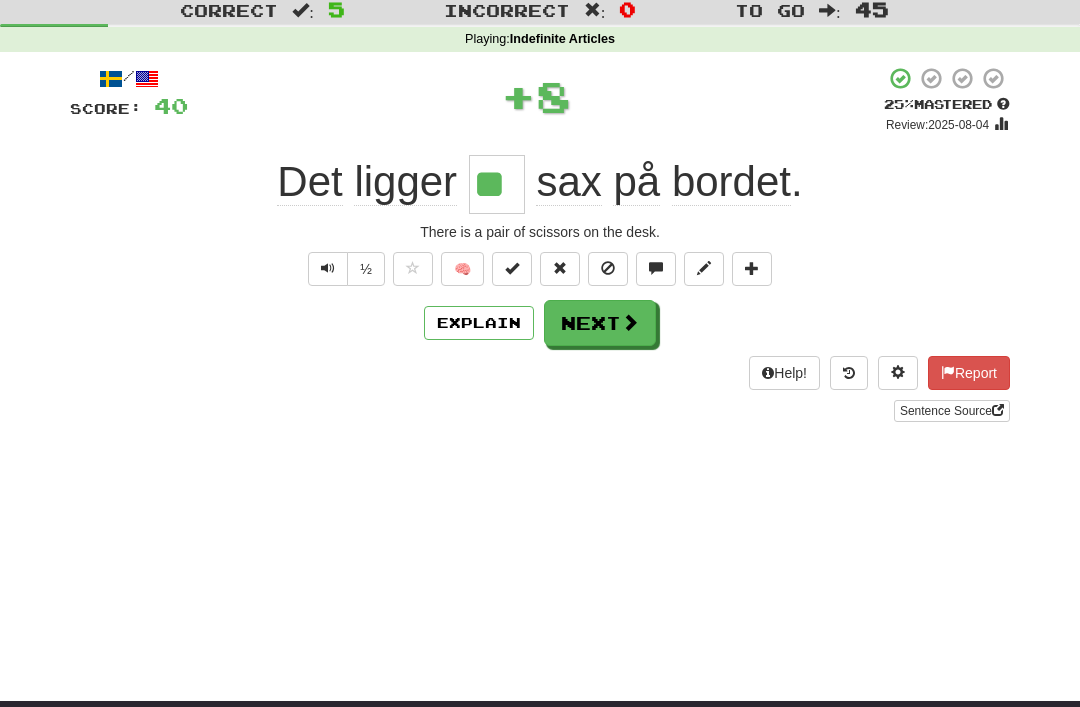 click on "Next" at bounding box center [600, 323] 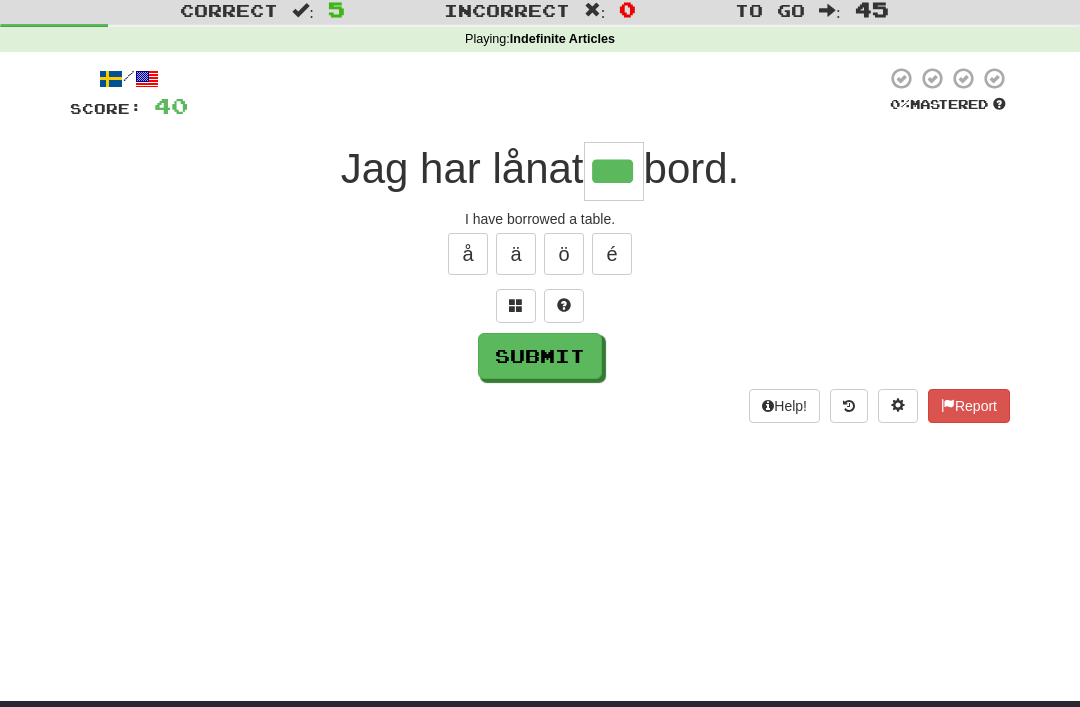 type on "***" 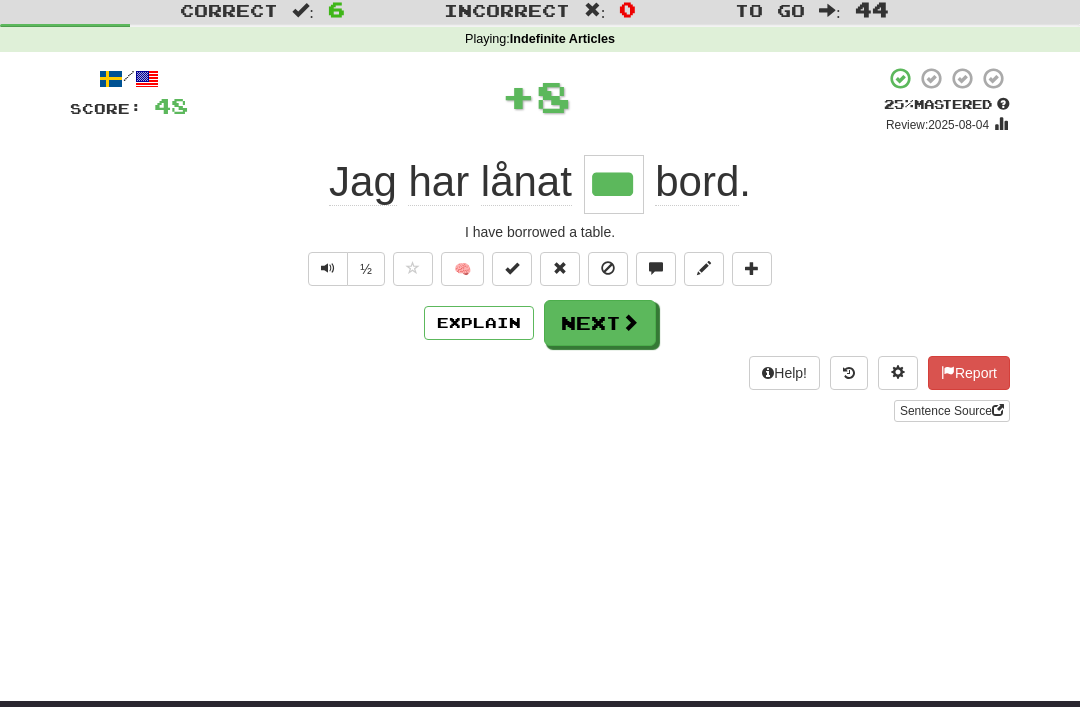 click on "Next" at bounding box center (600, 323) 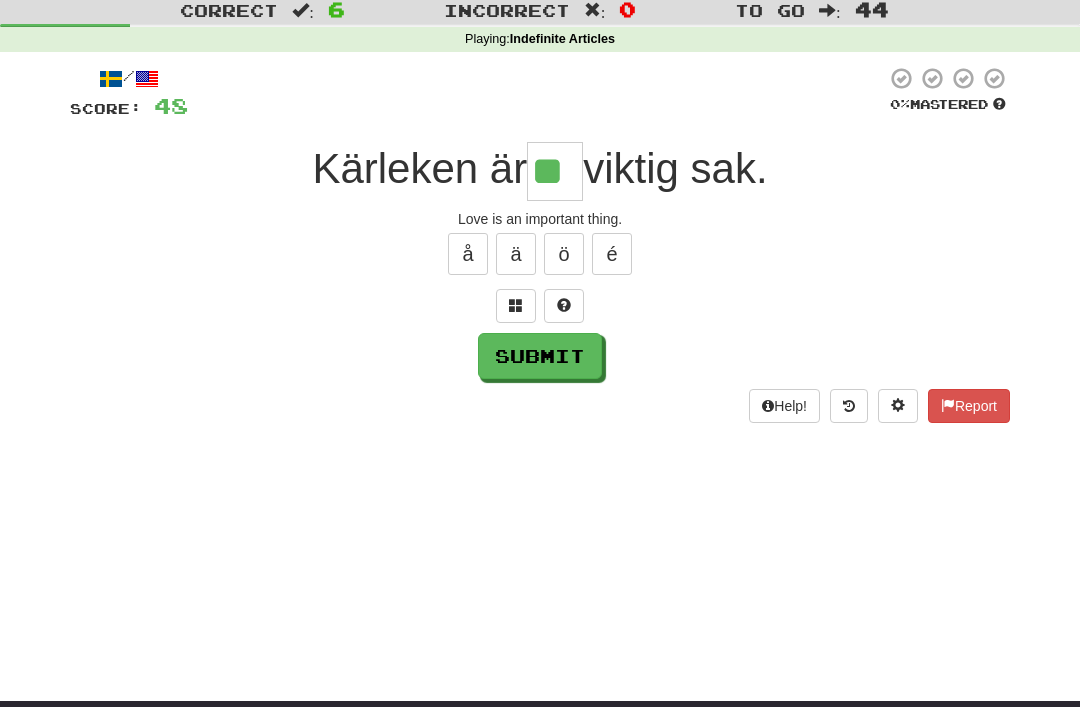 type on "**" 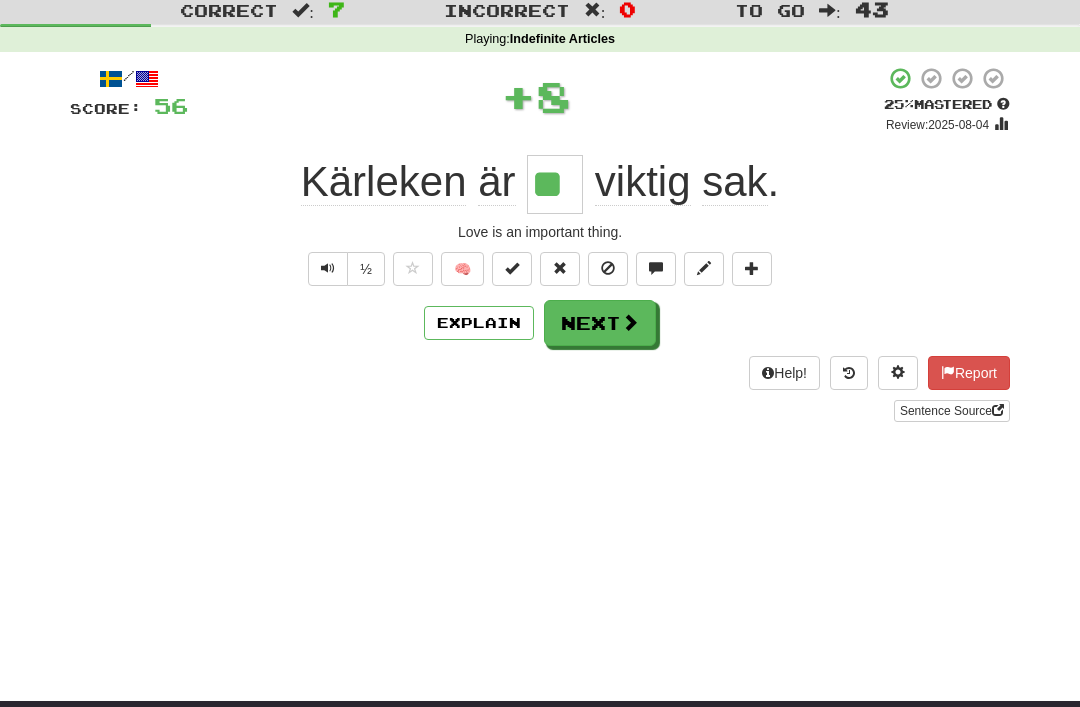 click on "Next" at bounding box center (600, 323) 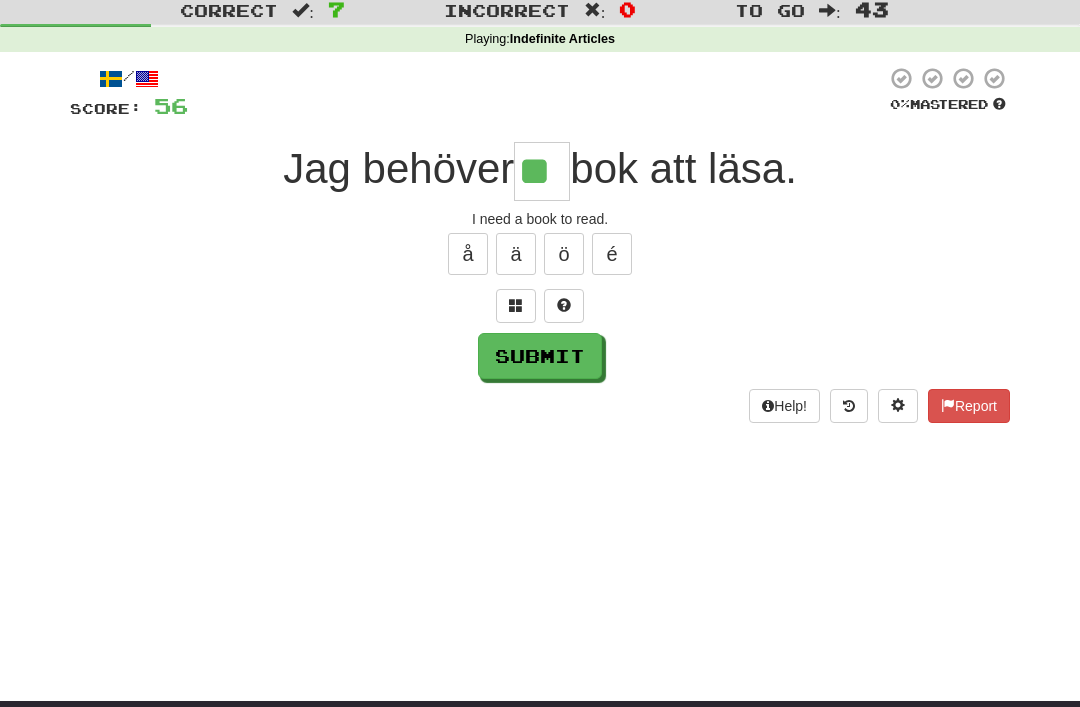 type on "**" 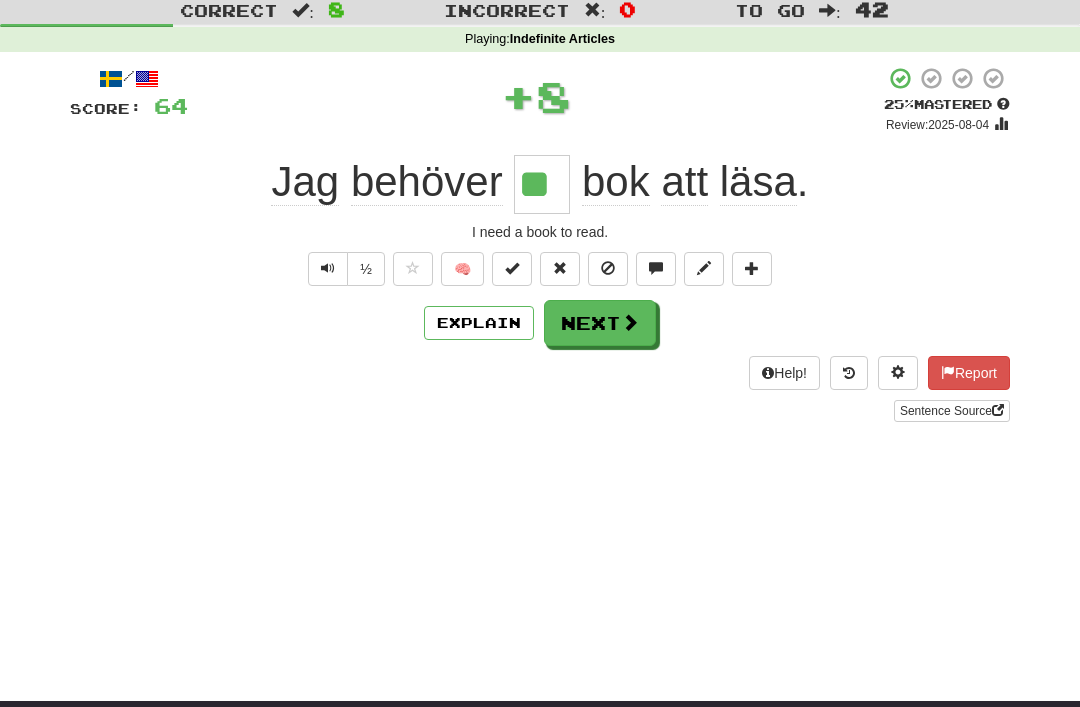 click at bounding box center (630, 322) 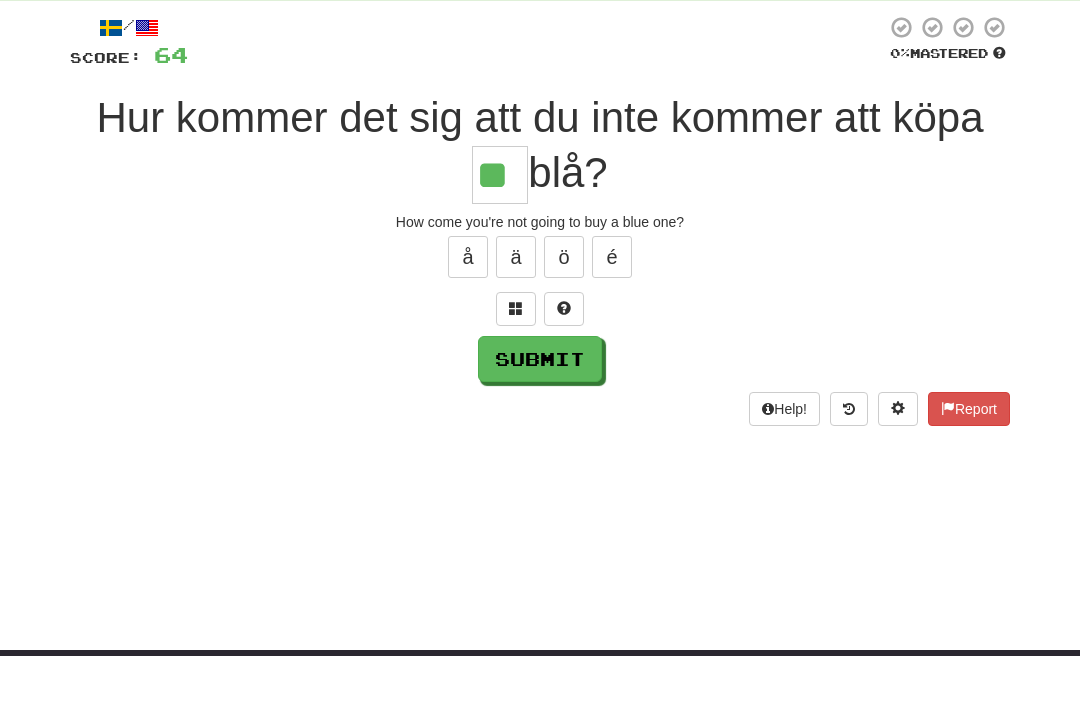type on "**" 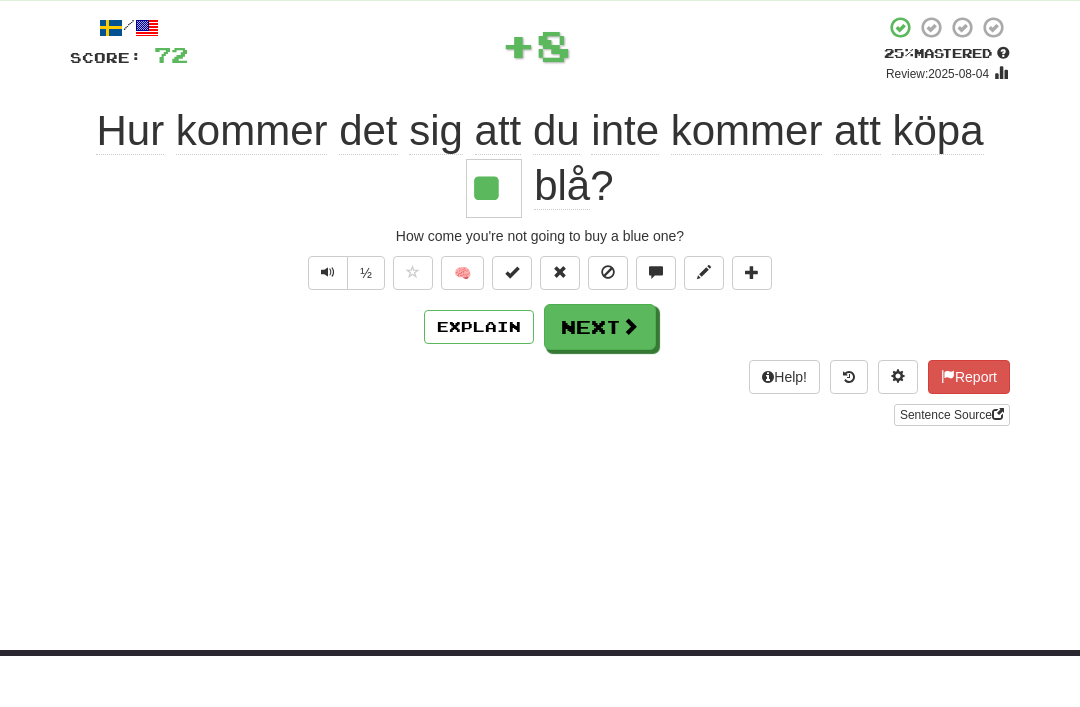 scroll, scrollTop: 107, scrollLeft: 0, axis: vertical 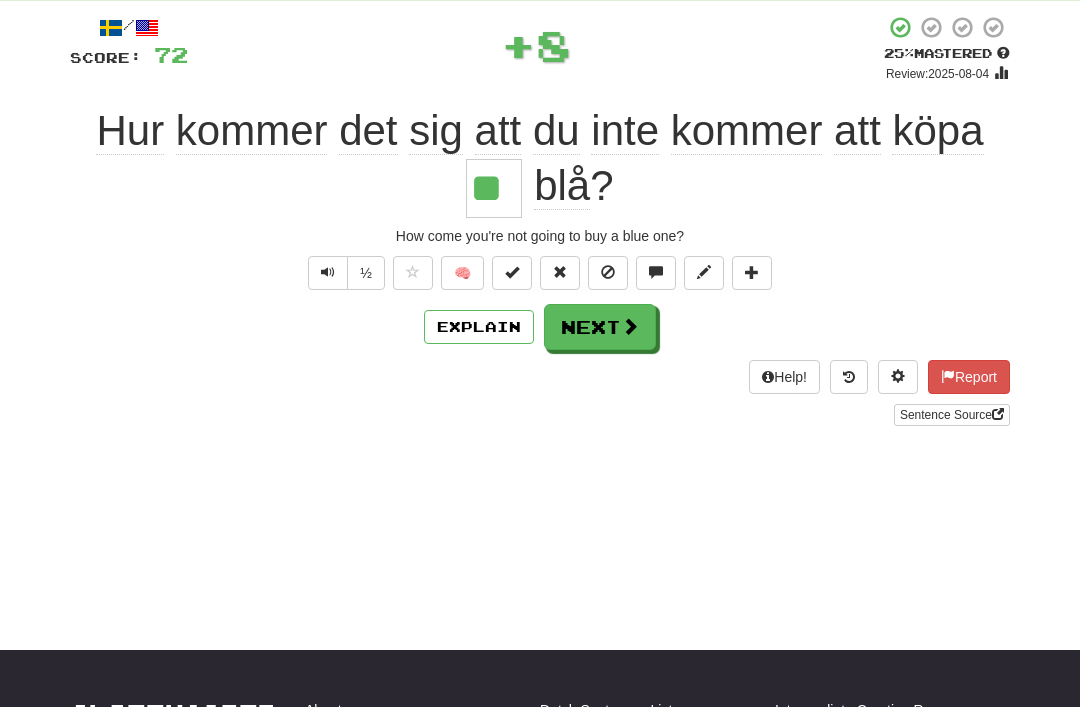 click at bounding box center [630, 326] 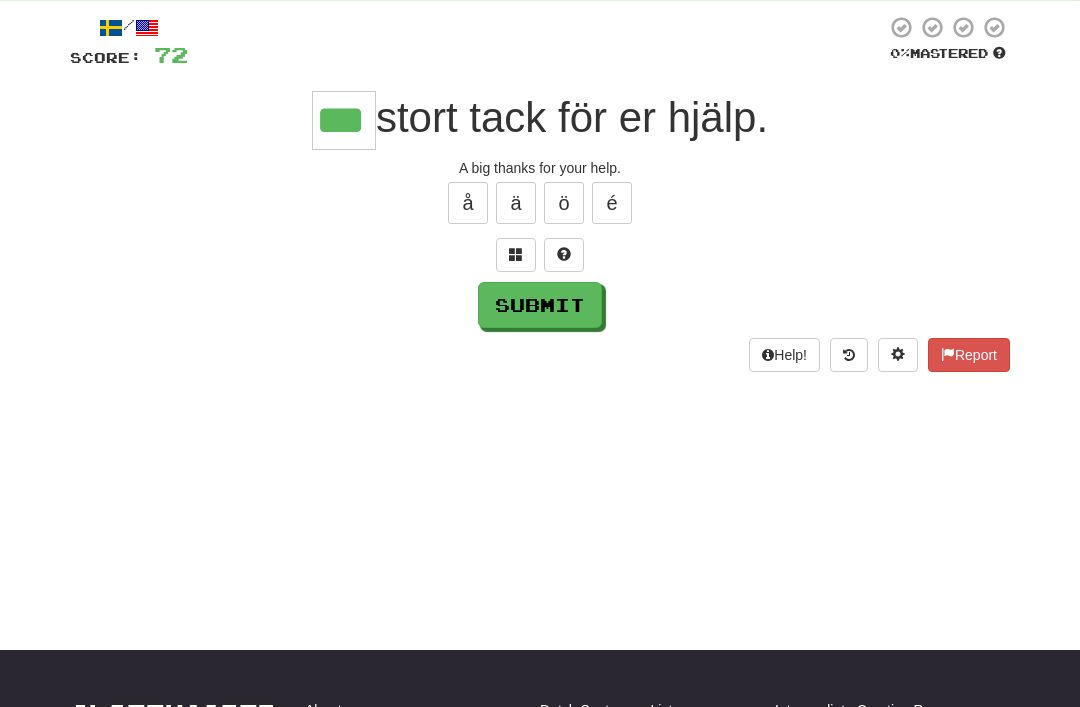 click on "Submit" at bounding box center [540, 305] 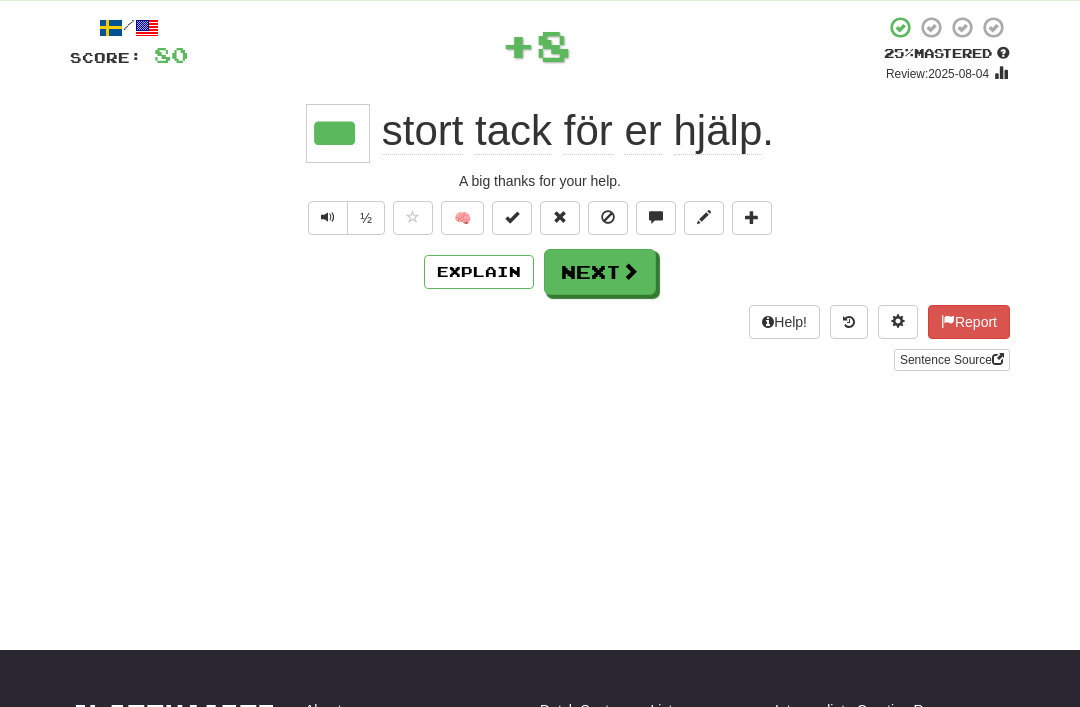 click at bounding box center [630, 271] 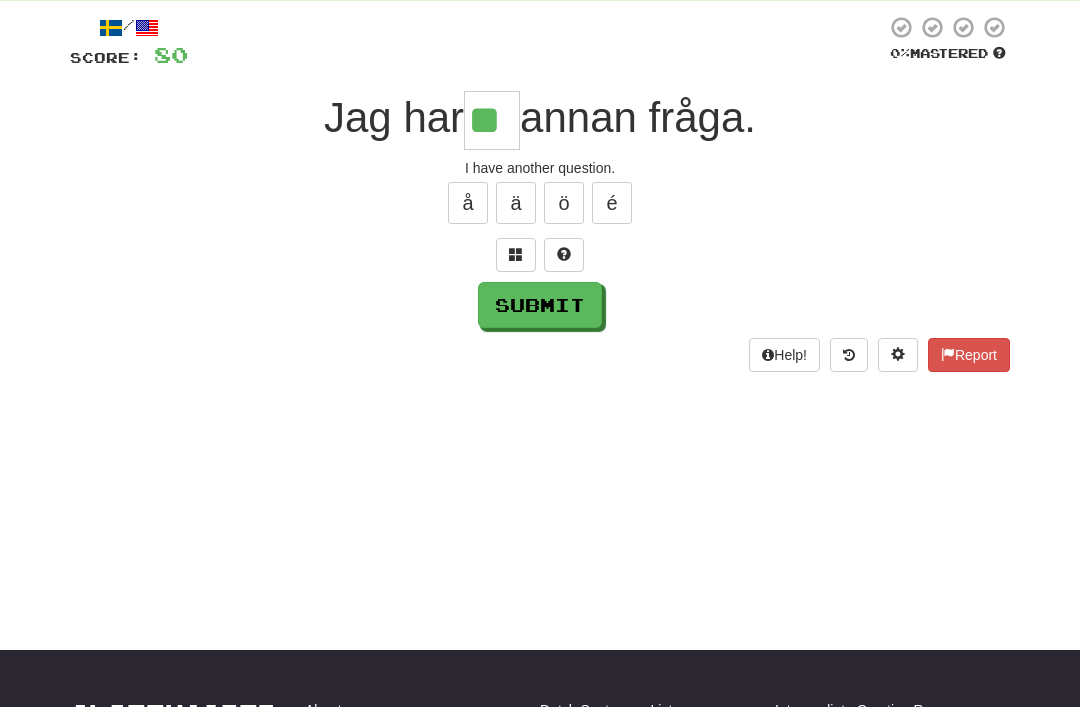 type on "**" 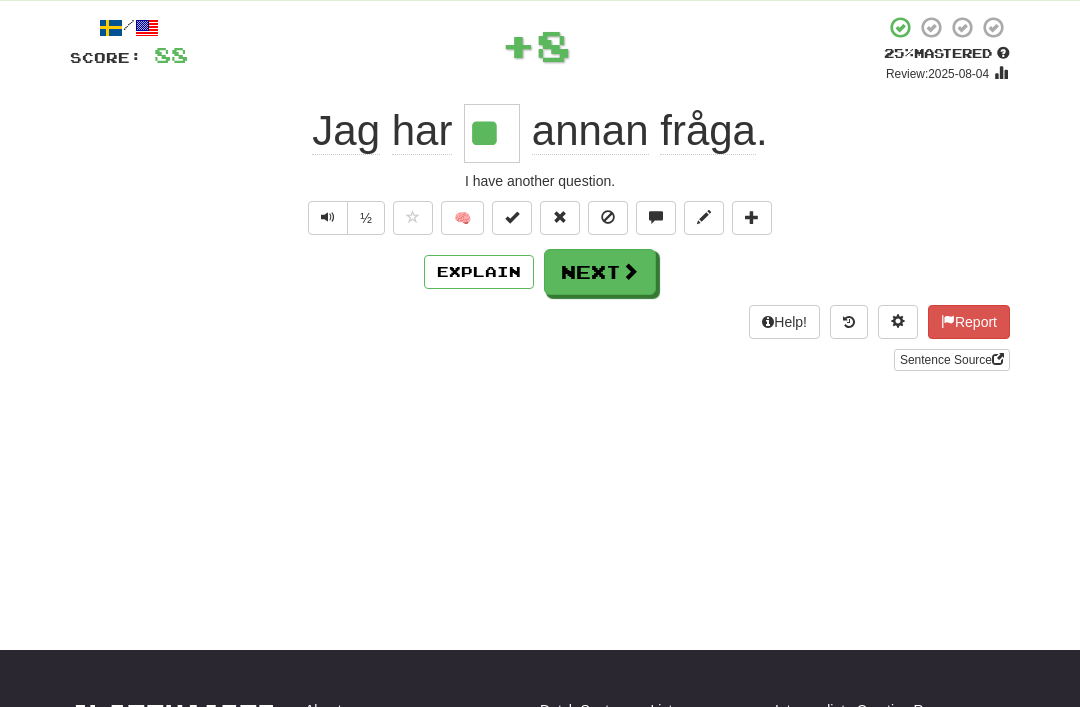 click at bounding box center (630, 271) 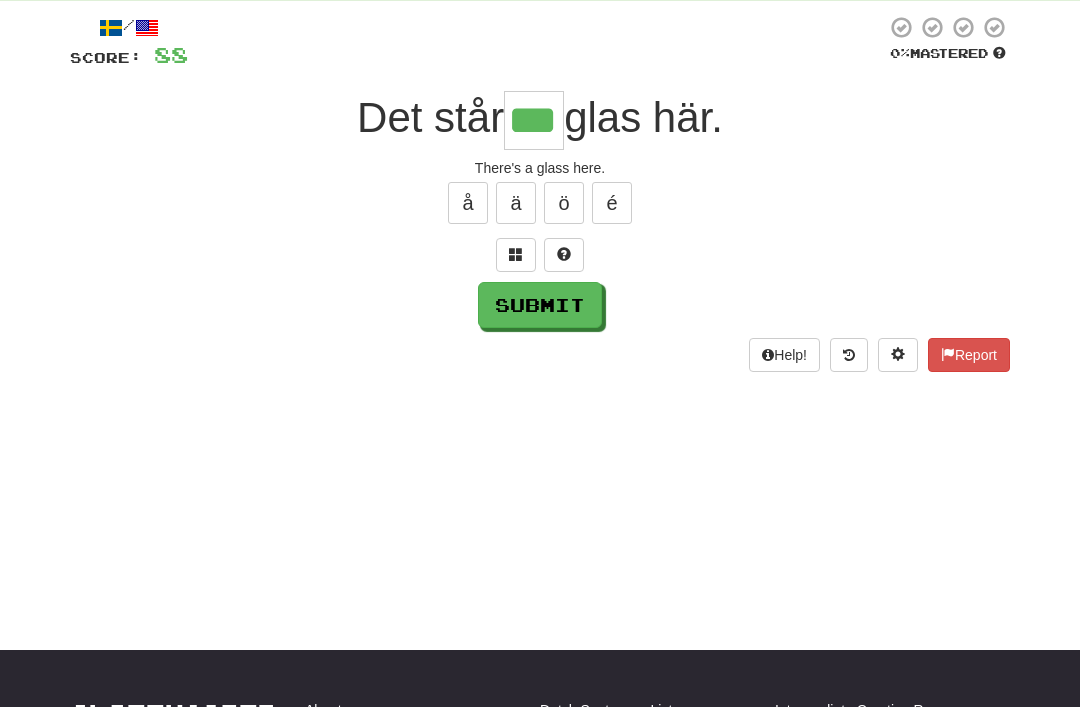 type on "***" 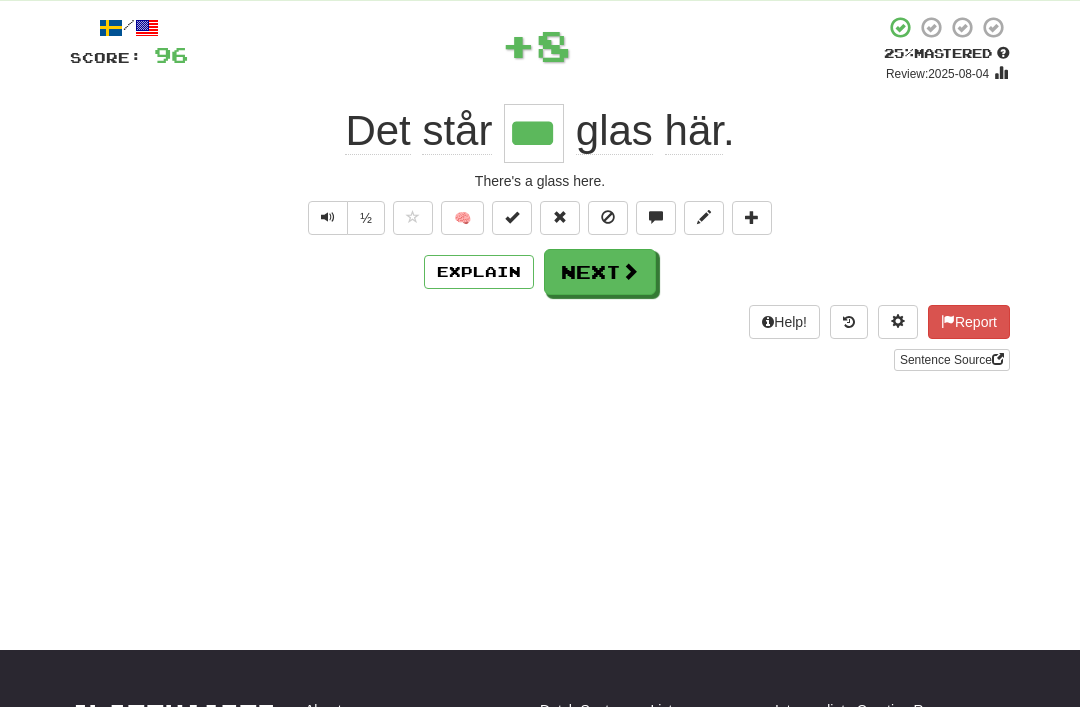 click on "Next" at bounding box center [600, 272] 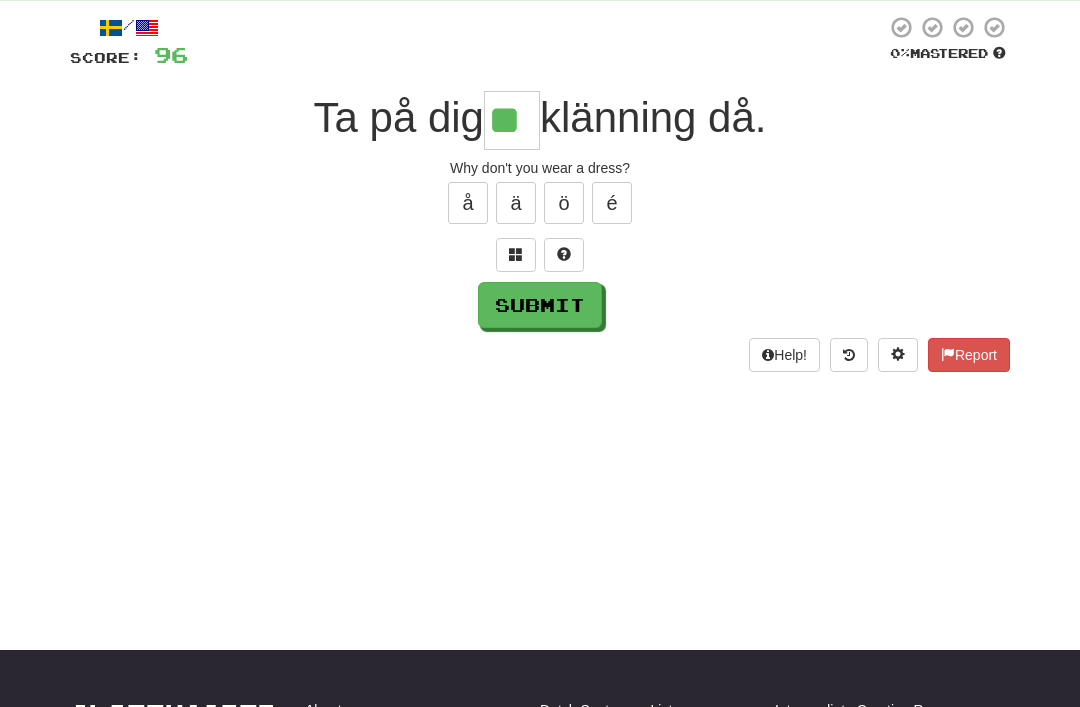 type on "**" 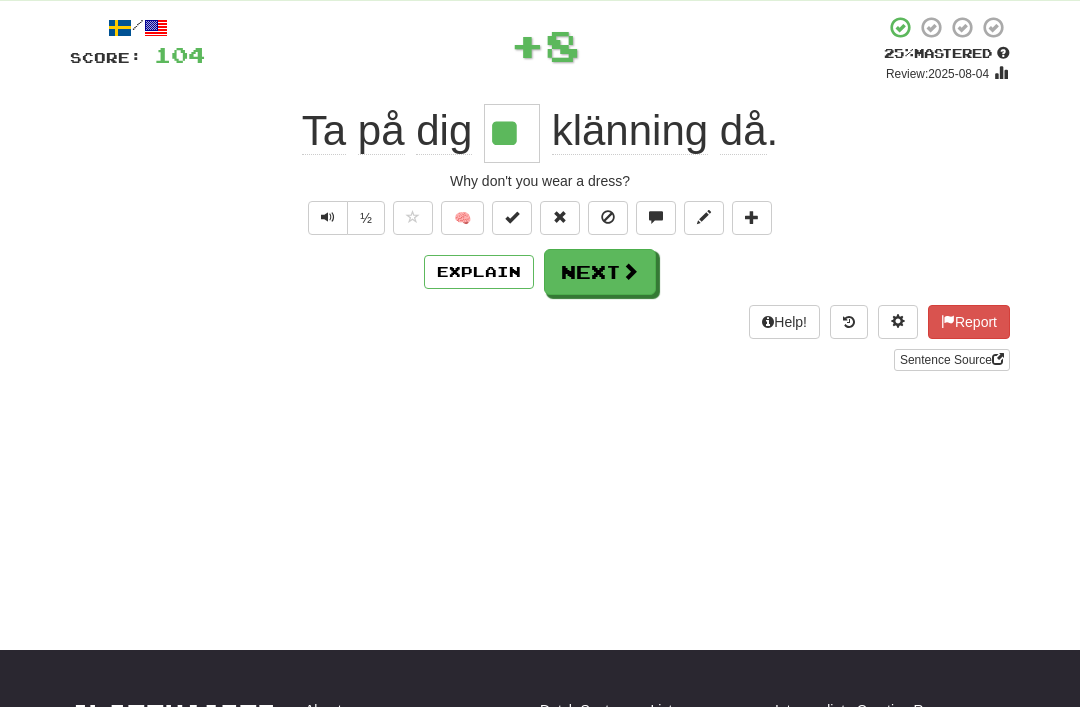 click at bounding box center [630, 271] 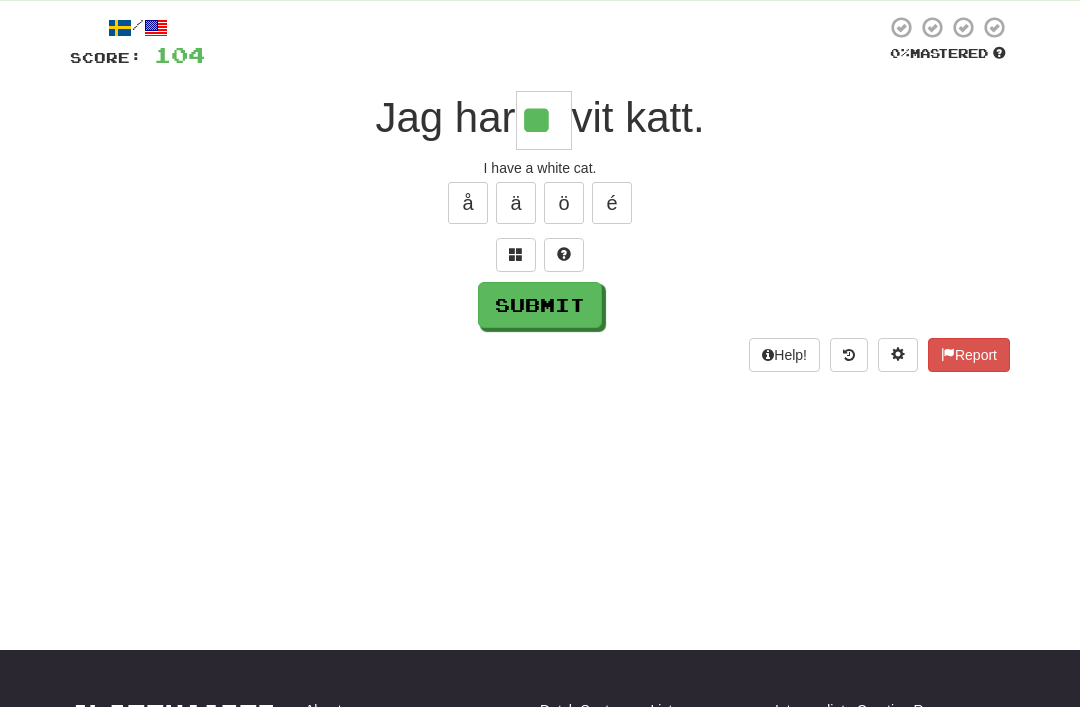 type on "**" 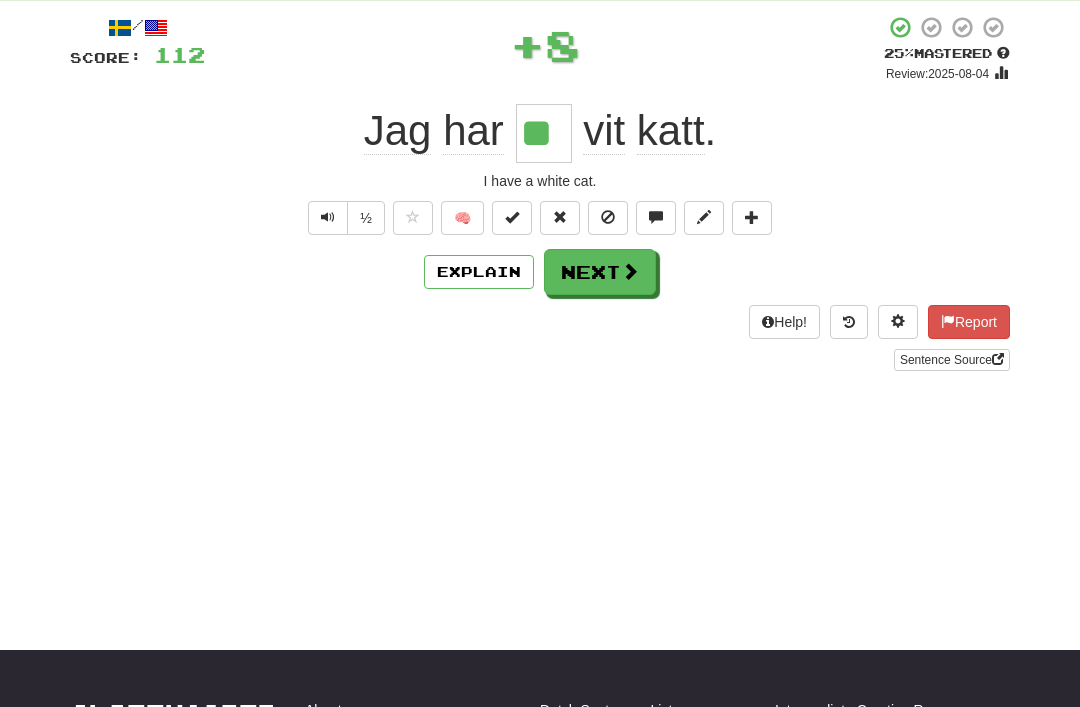 click at bounding box center [630, 271] 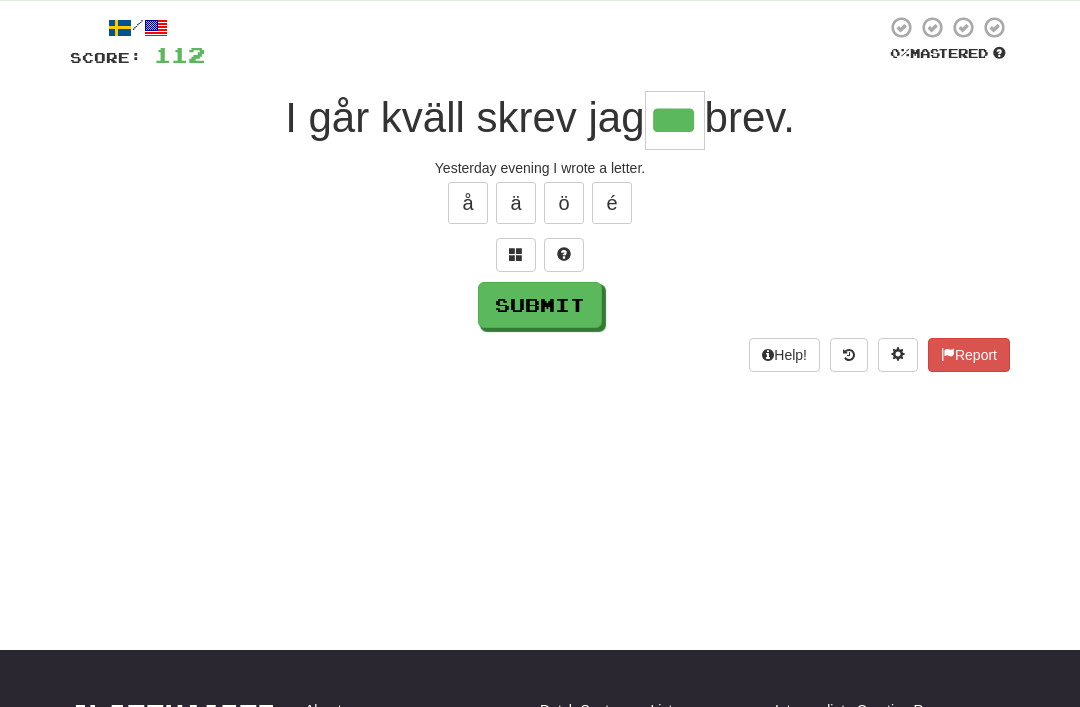 type on "***" 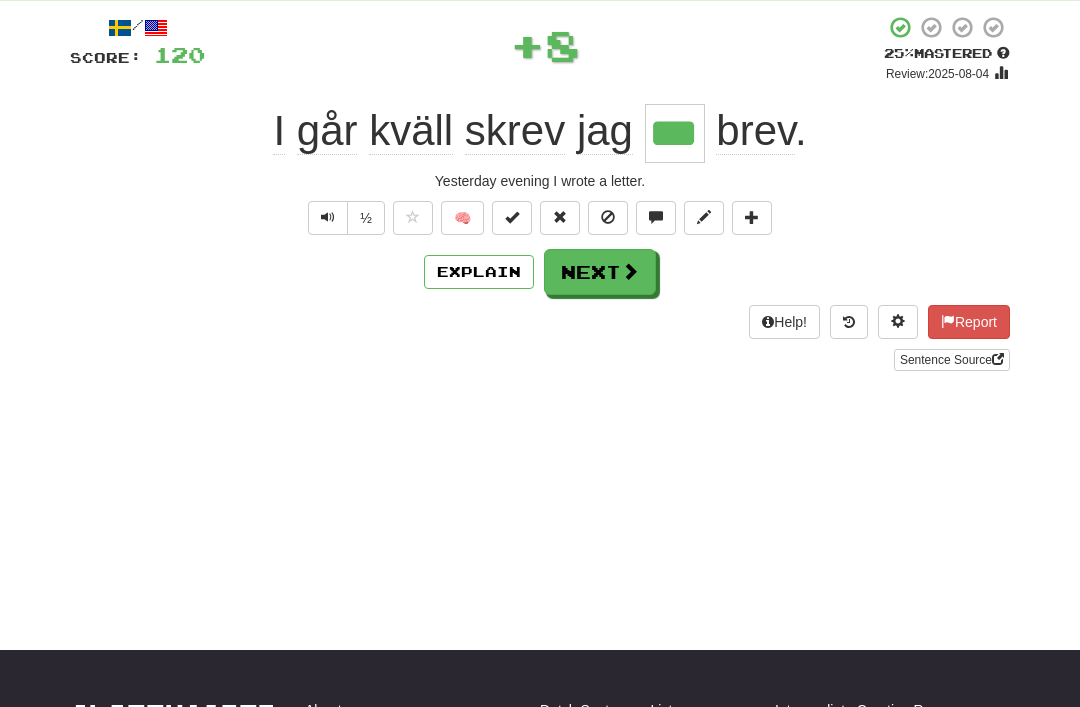 click on "Next" at bounding box center (600, 272) 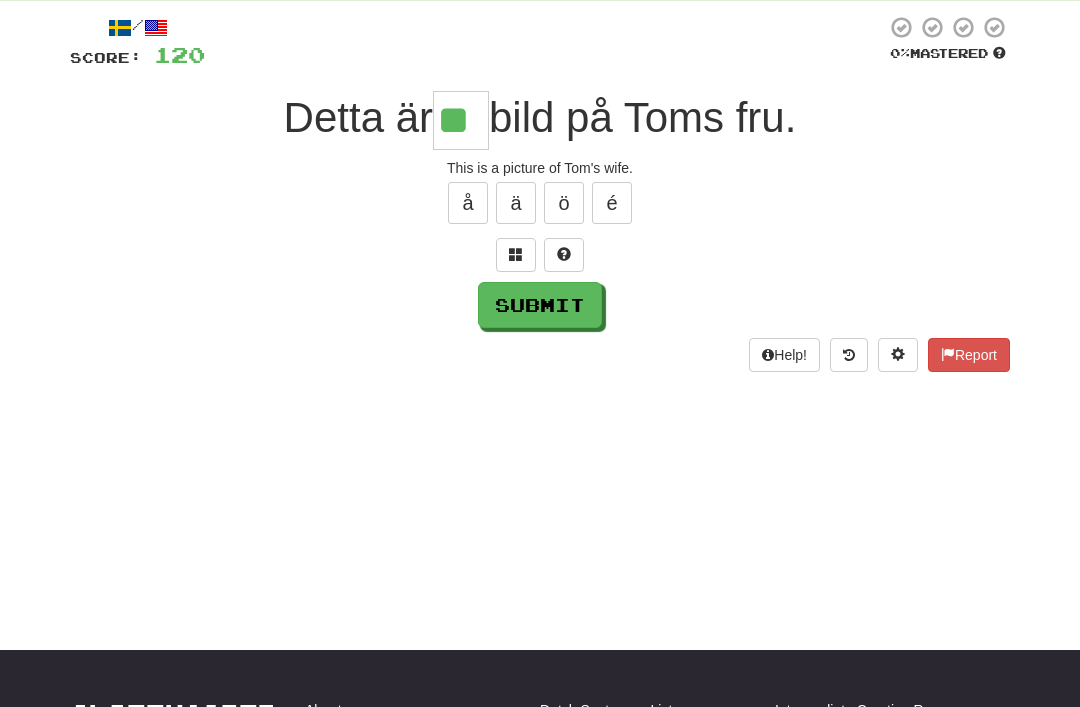type on "**" 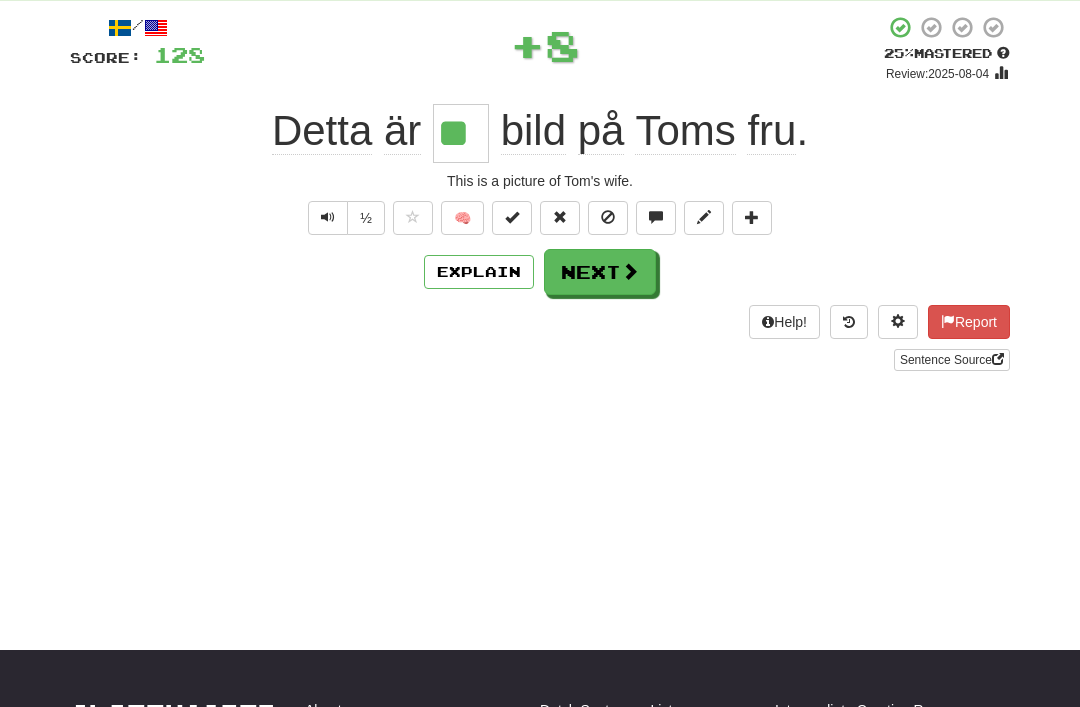 click on "Next" at bounding box center (600, 272) 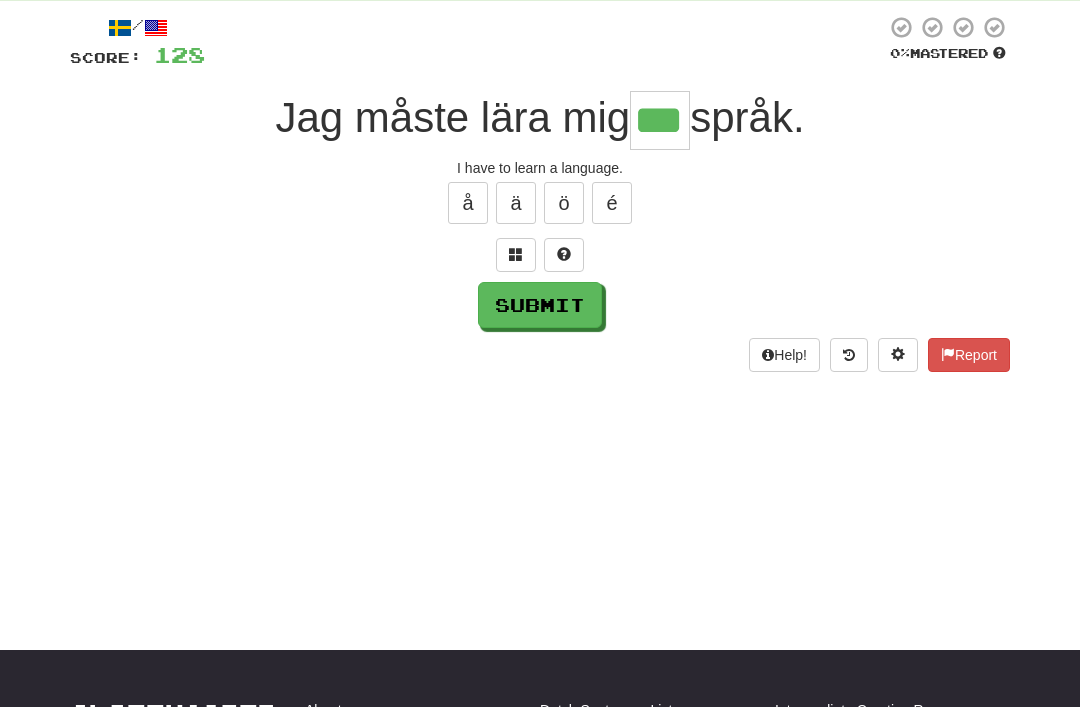 type on "***" 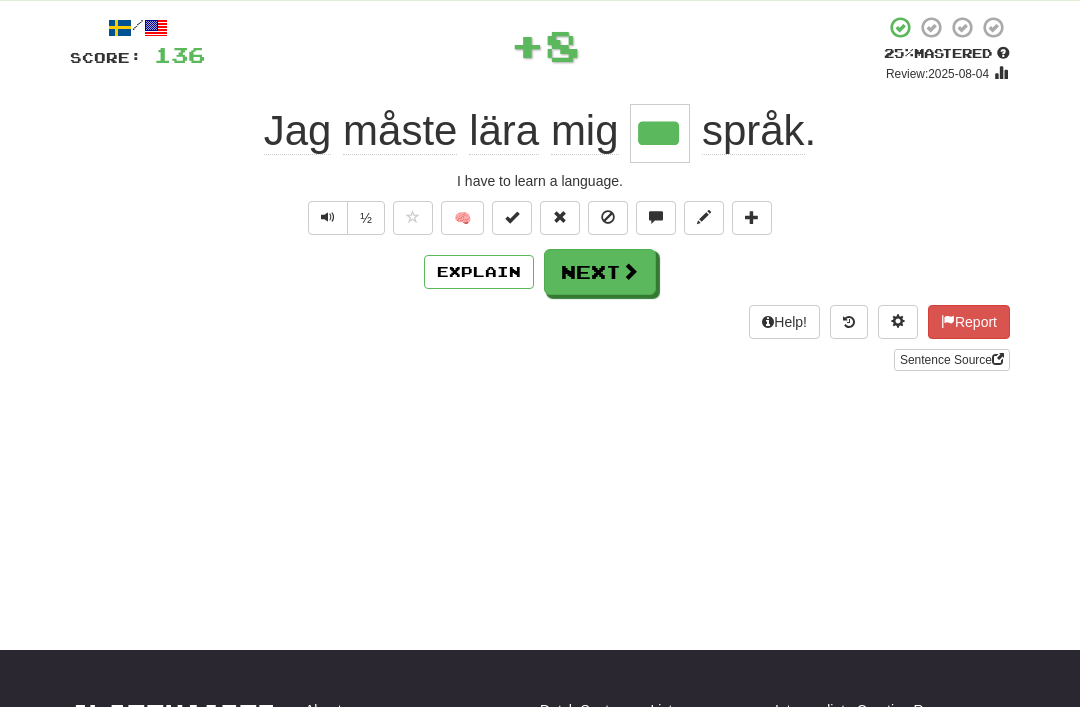 click on "Next" at bounding box center (600, 272) 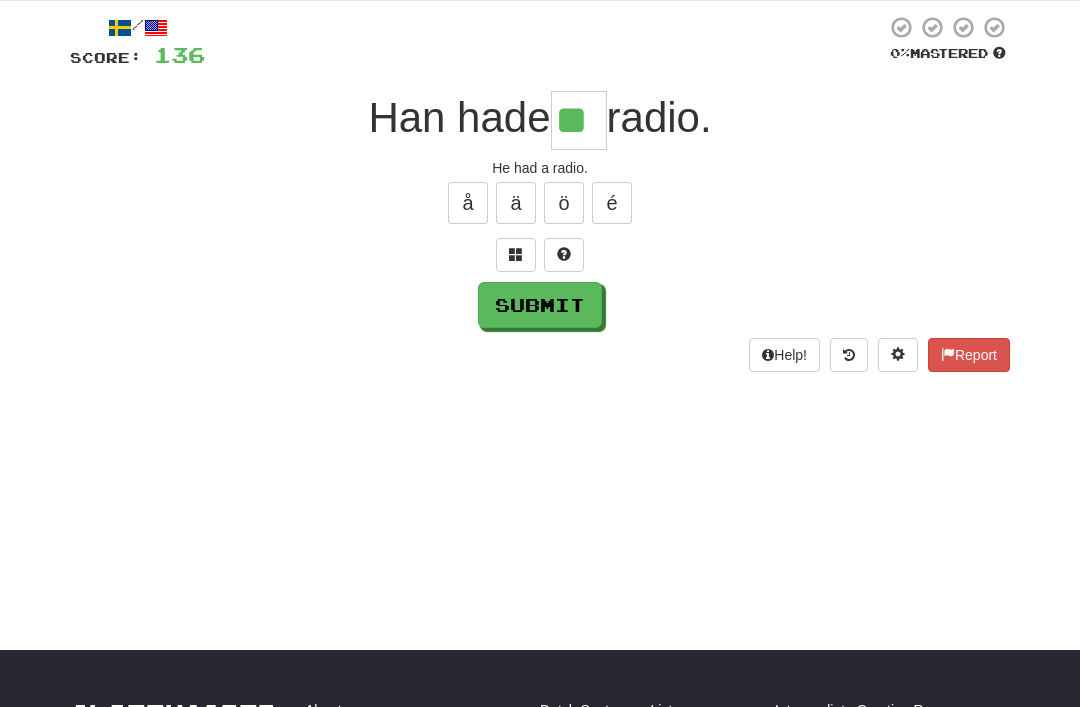 type on "**" 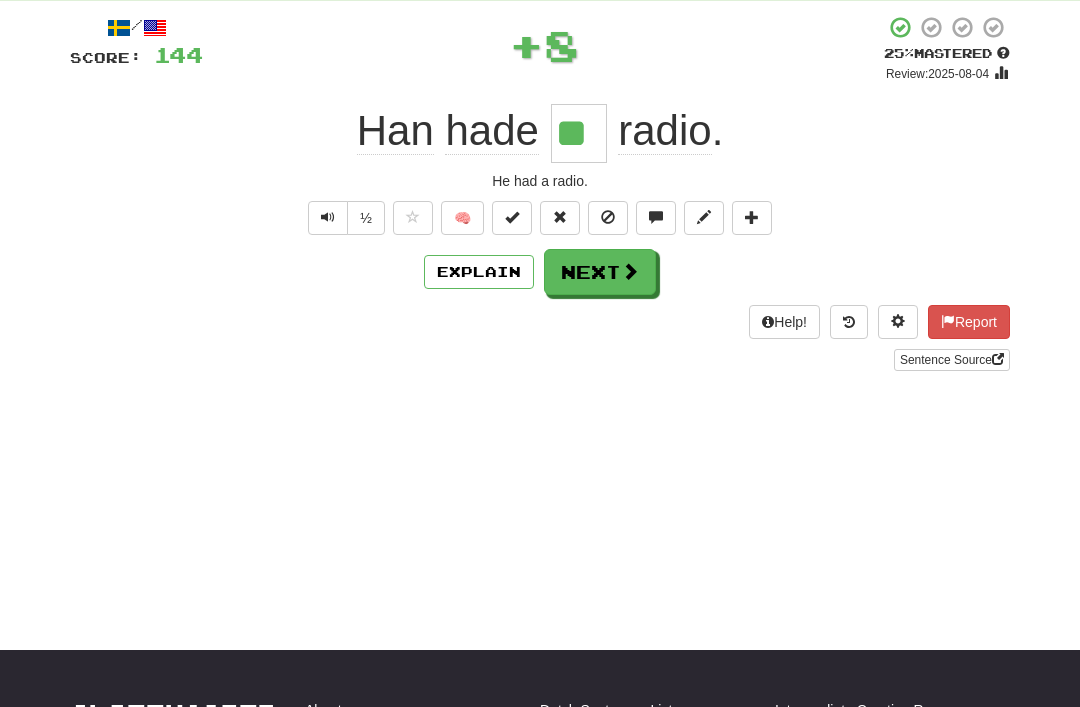 click at bounding box center [630, 271] 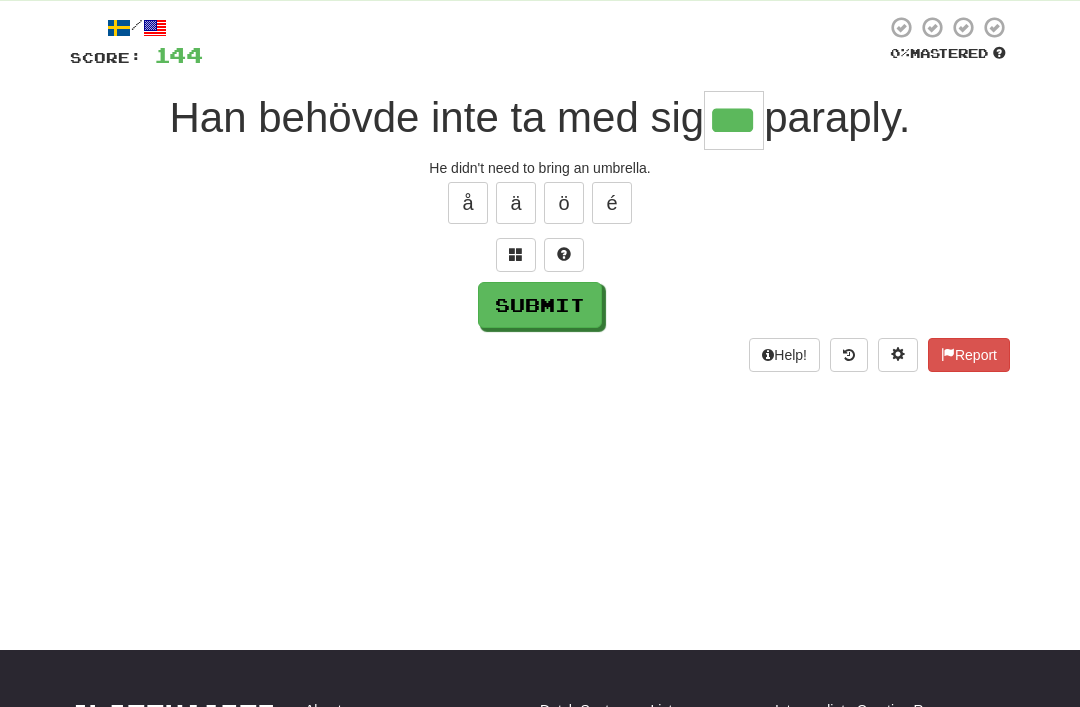 type on "***" 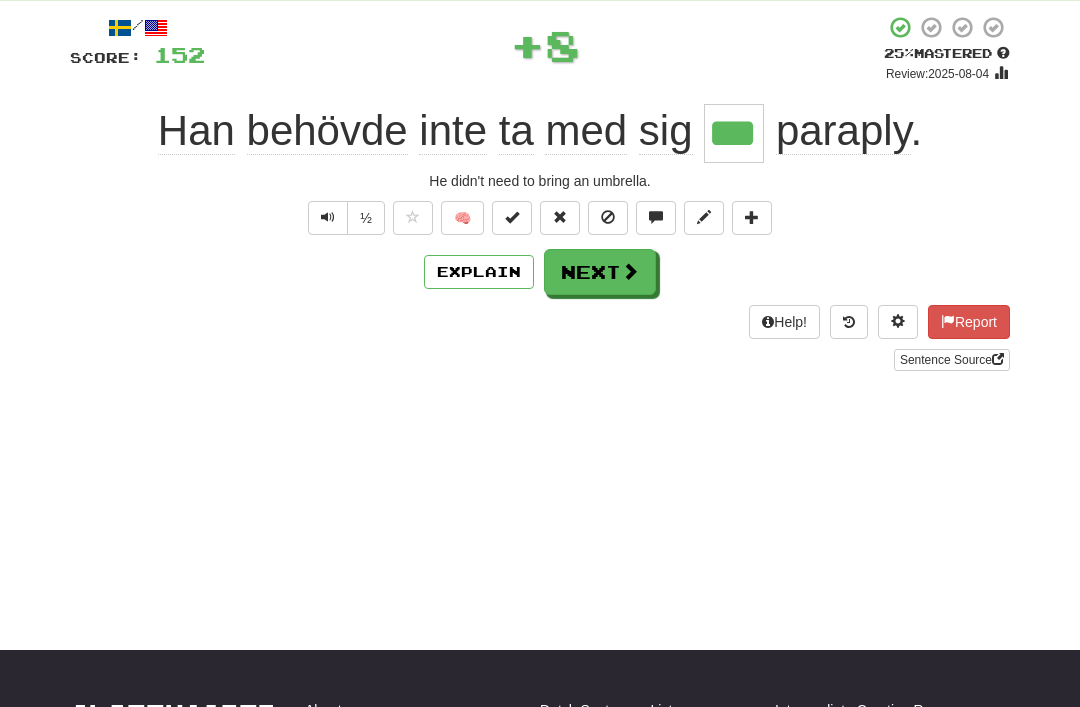 click on "Next" at bounding box center [600, 272] 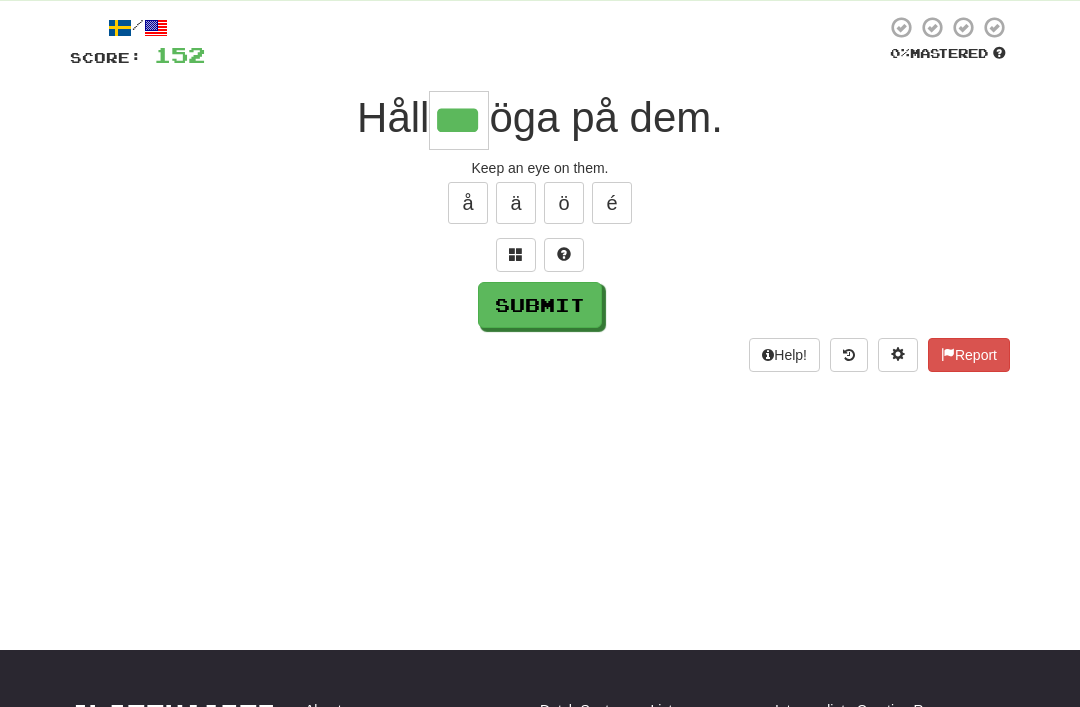 type on "***" 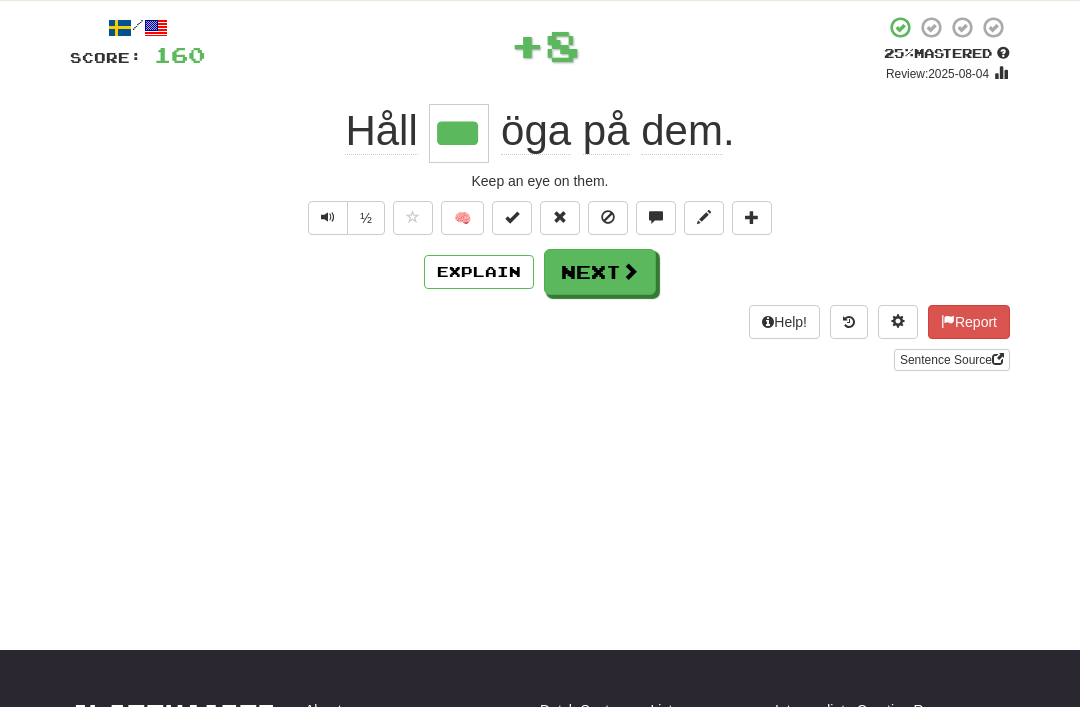 click at bounding box center [630, 271] 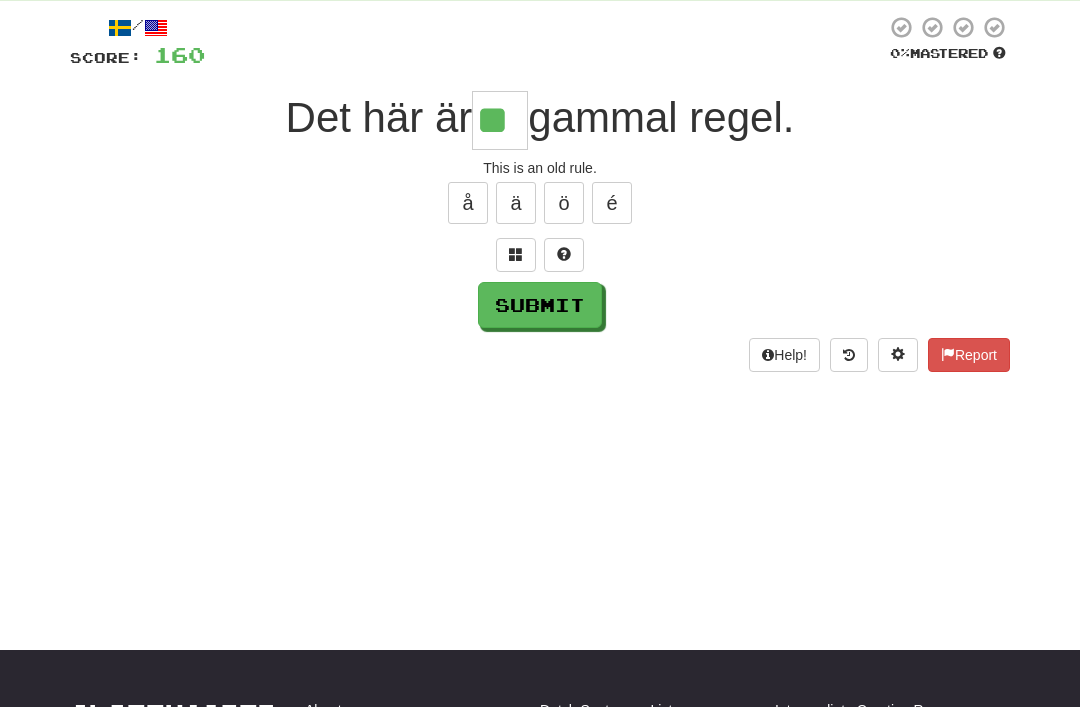 type on "**" 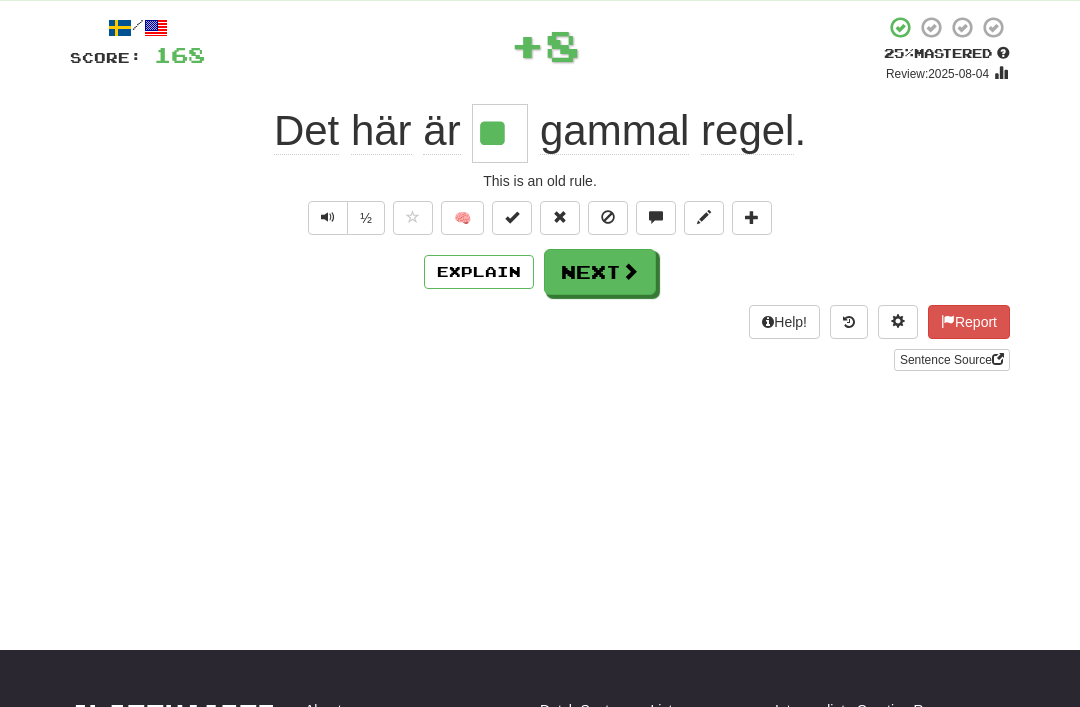 click at bounding box center (630, 271) 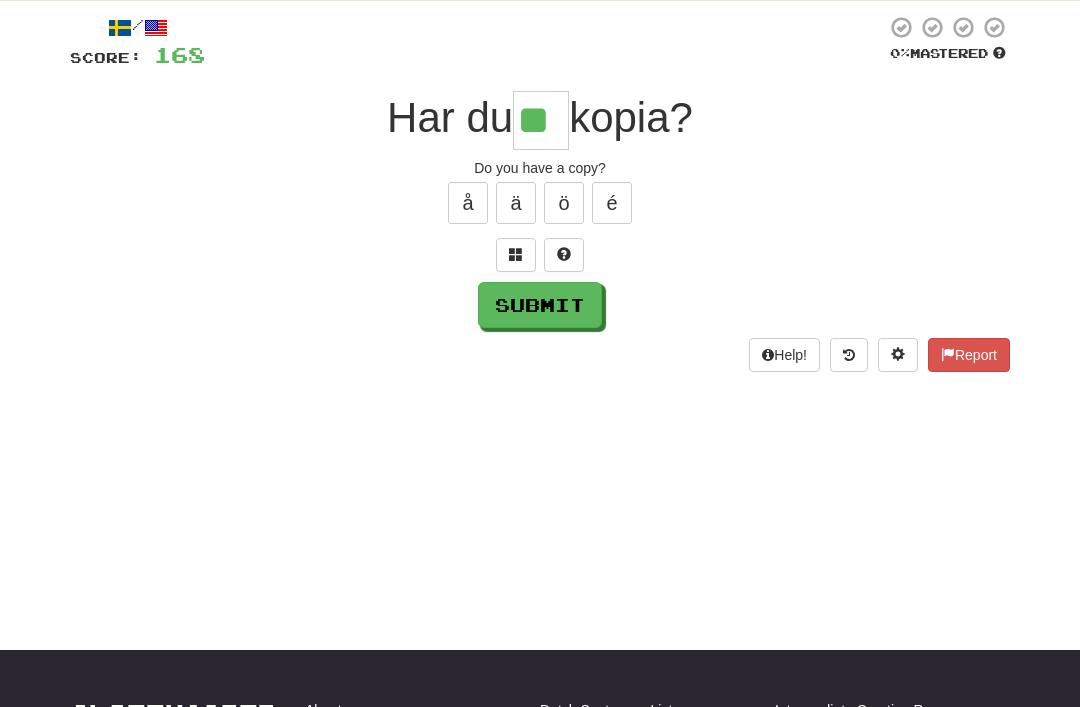 type on "**" 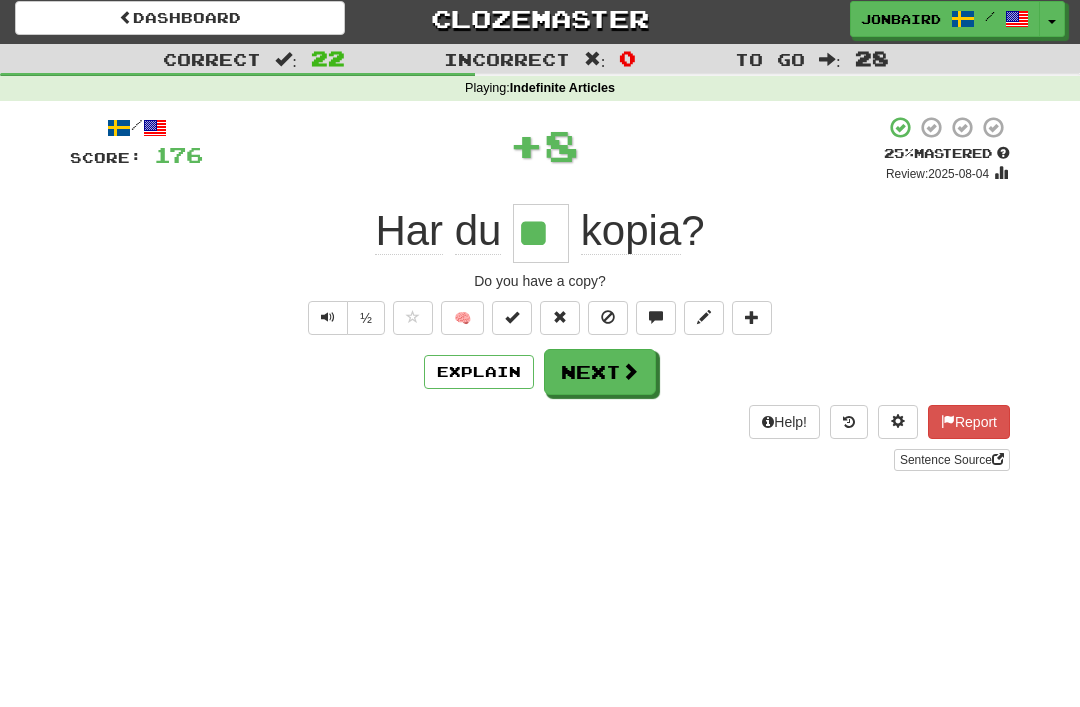 click on "Next" at bounding box center [600, 373] 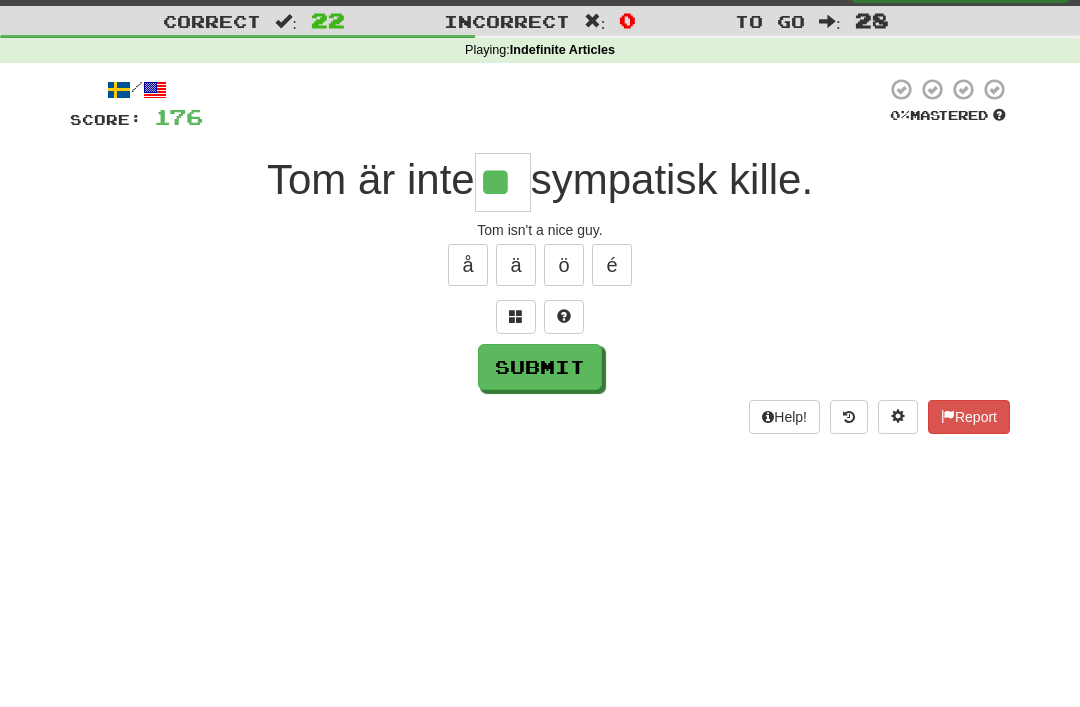 scroll, scrollTop: 45, scrollLeft: 0, axis: vertical 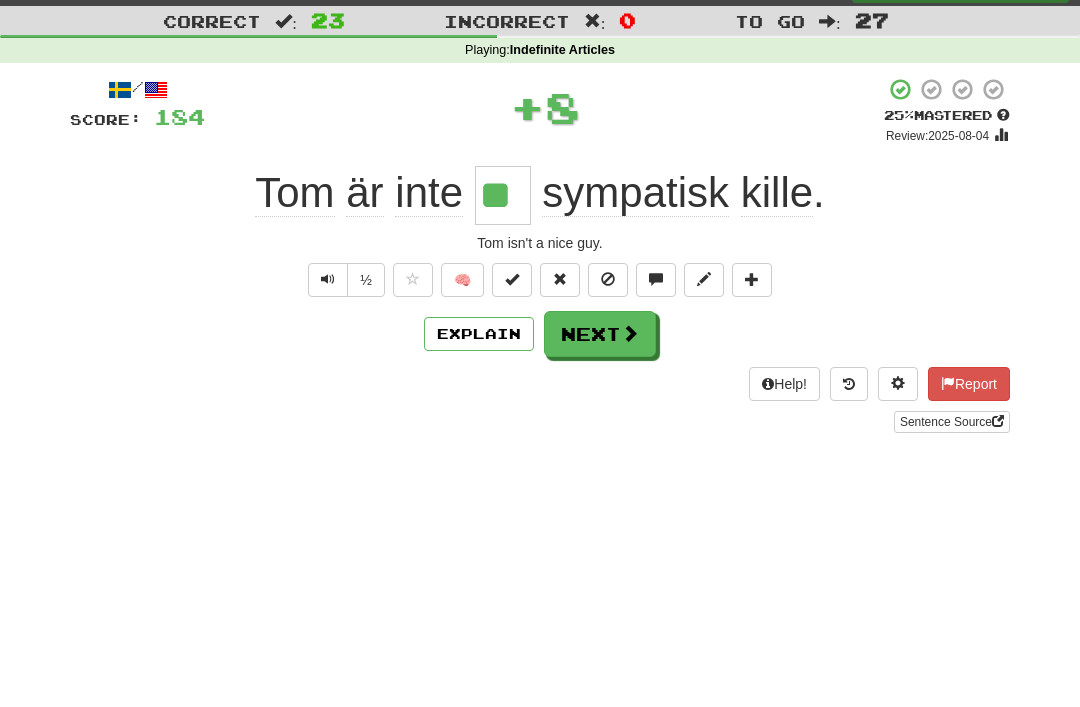click on "Next" at bounding box center (600, 334) 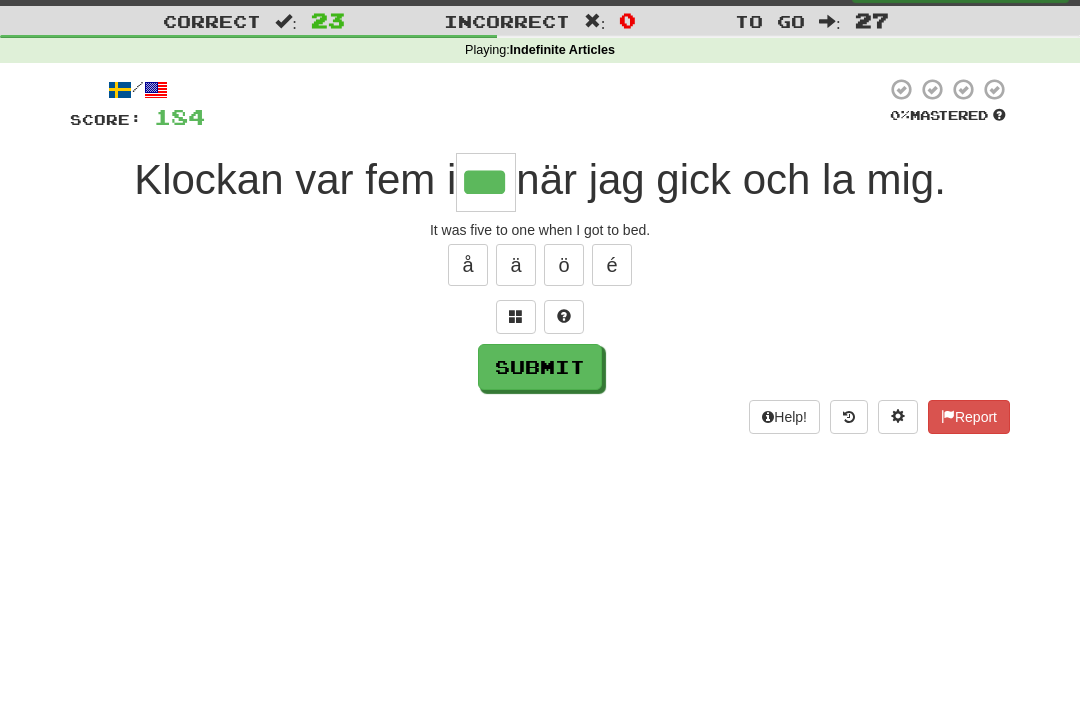 type on "***" 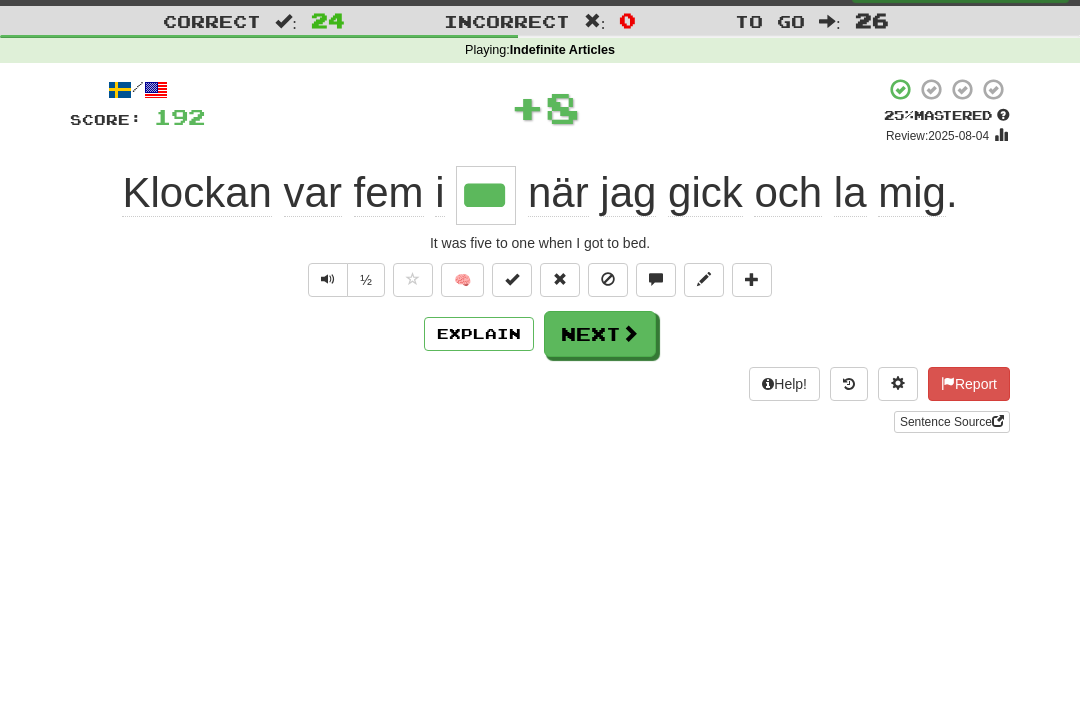 click on "Next" at bounding box center (600, 334) 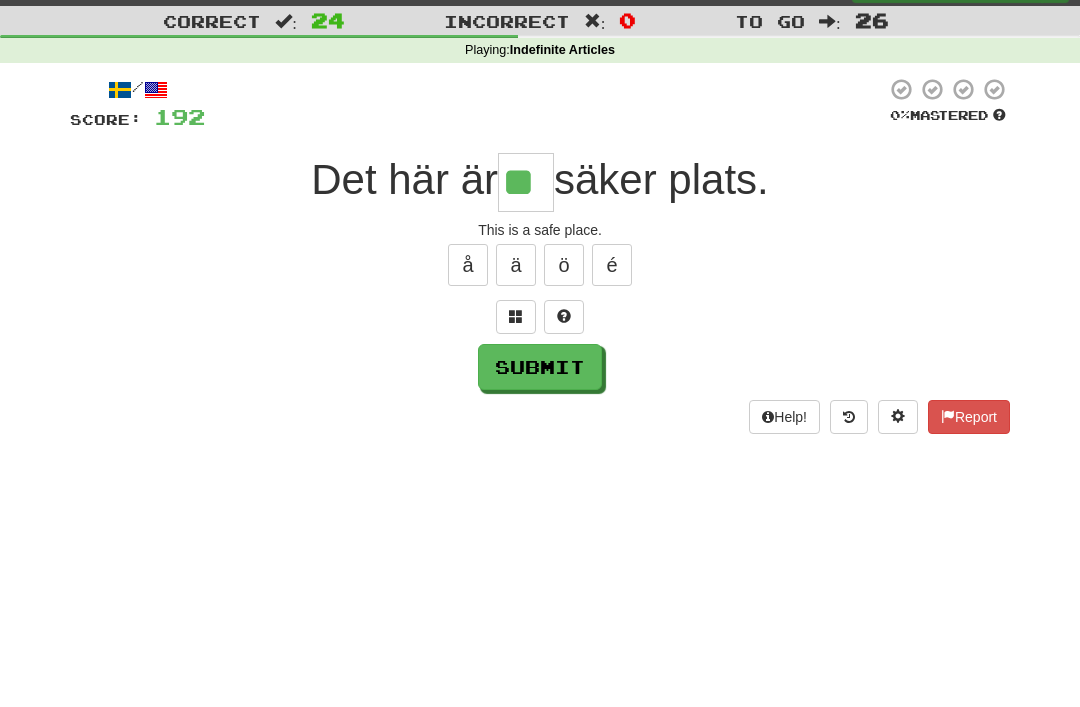 type on "**" 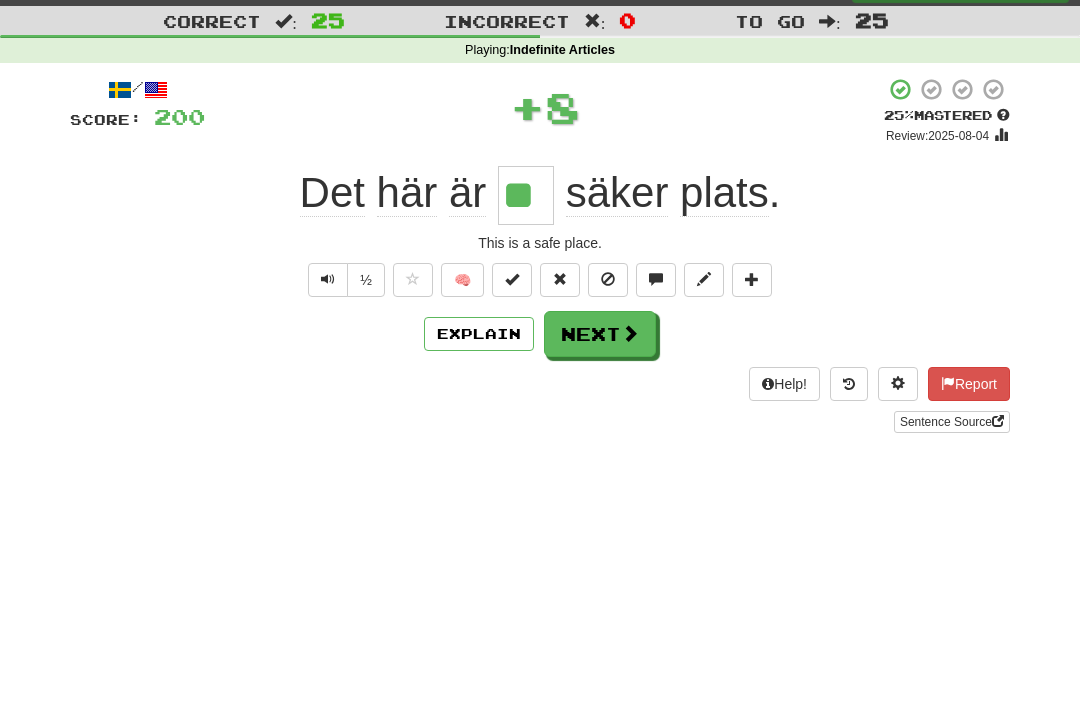 click at bounding box center [630, 333] 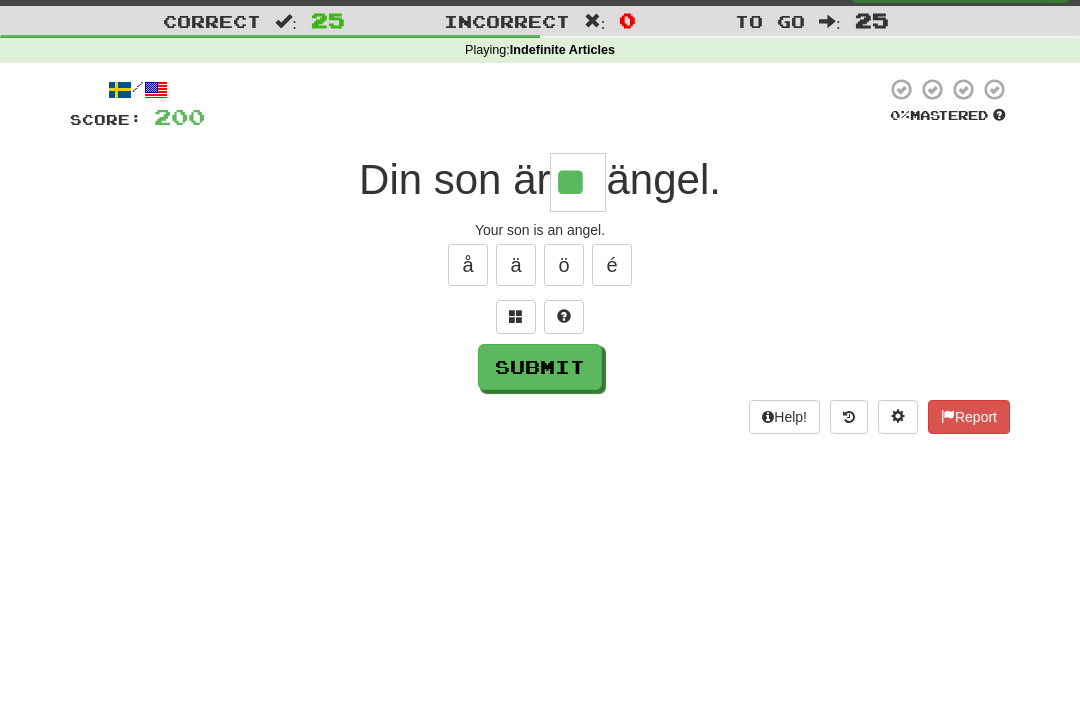 type on "**" 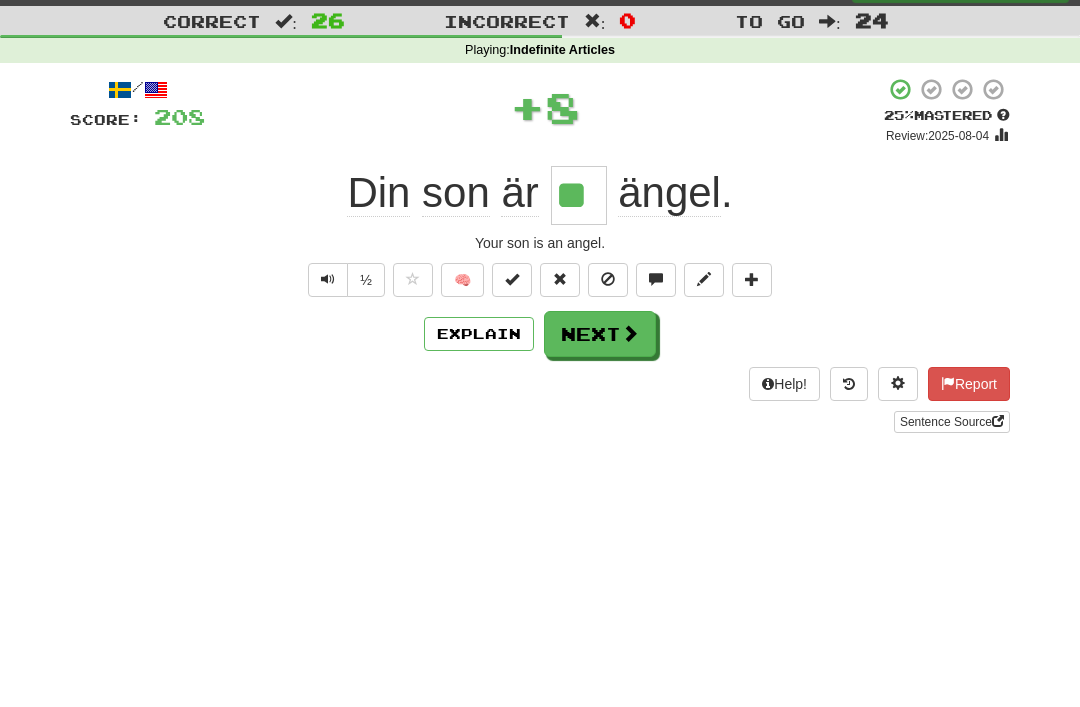 click on "Next" at bounding box center (600, 334) 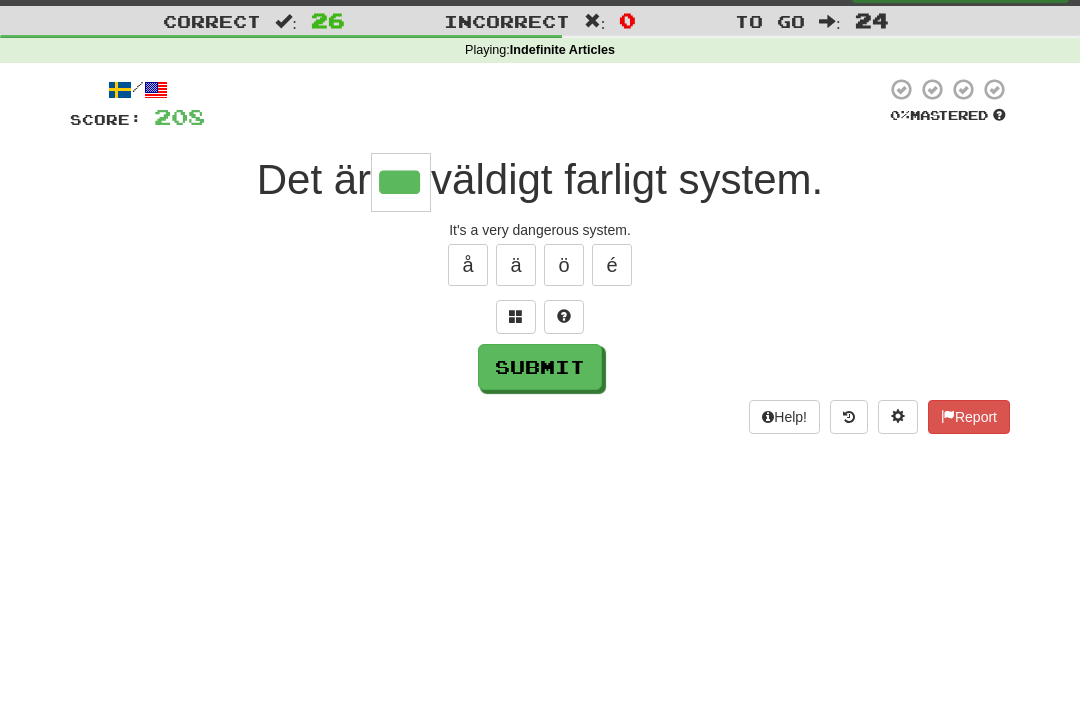 type on "***" 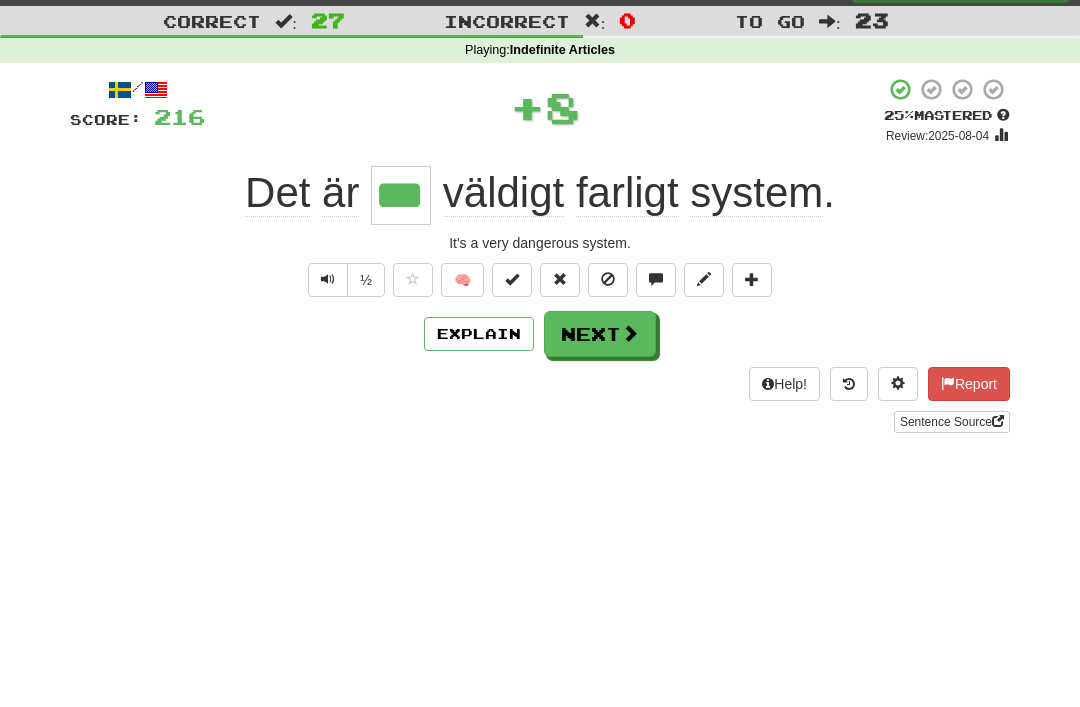 click on "Next" at bounding box center [600, 334] 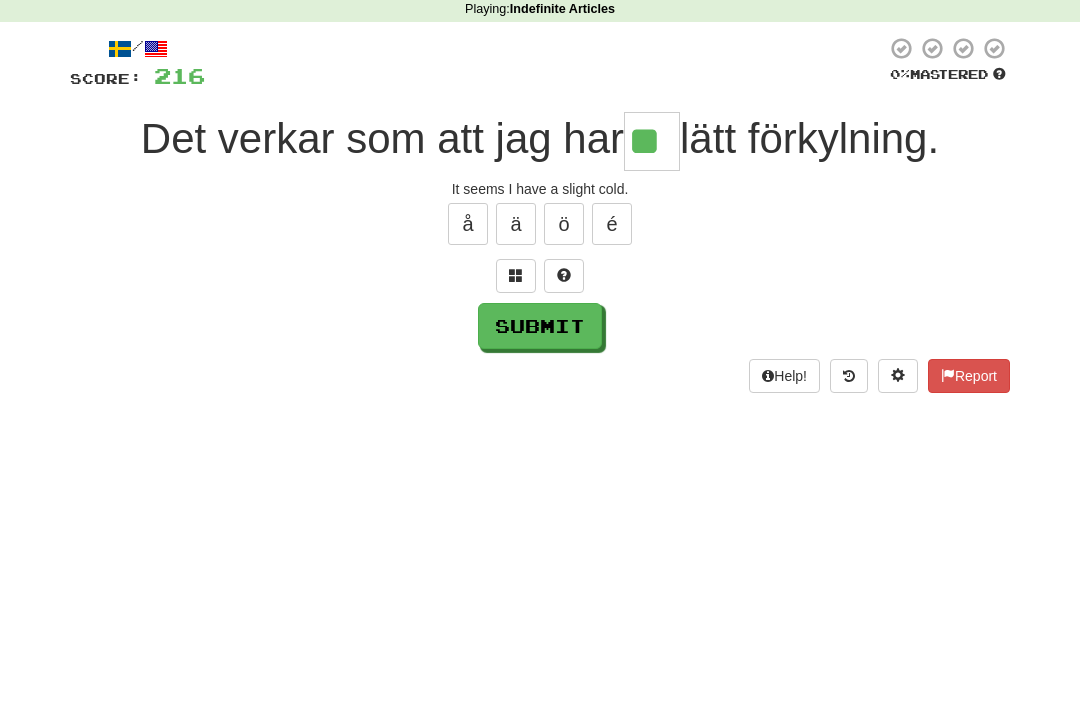 type on "**" 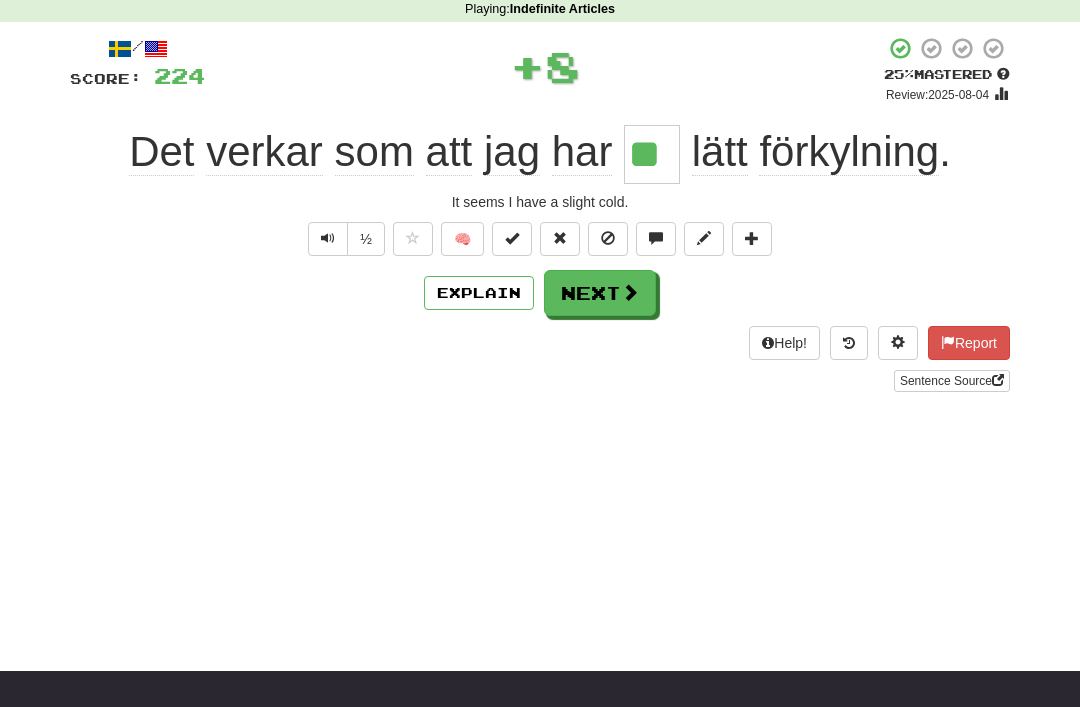 click on "Next" at bounding box center (600, 293) 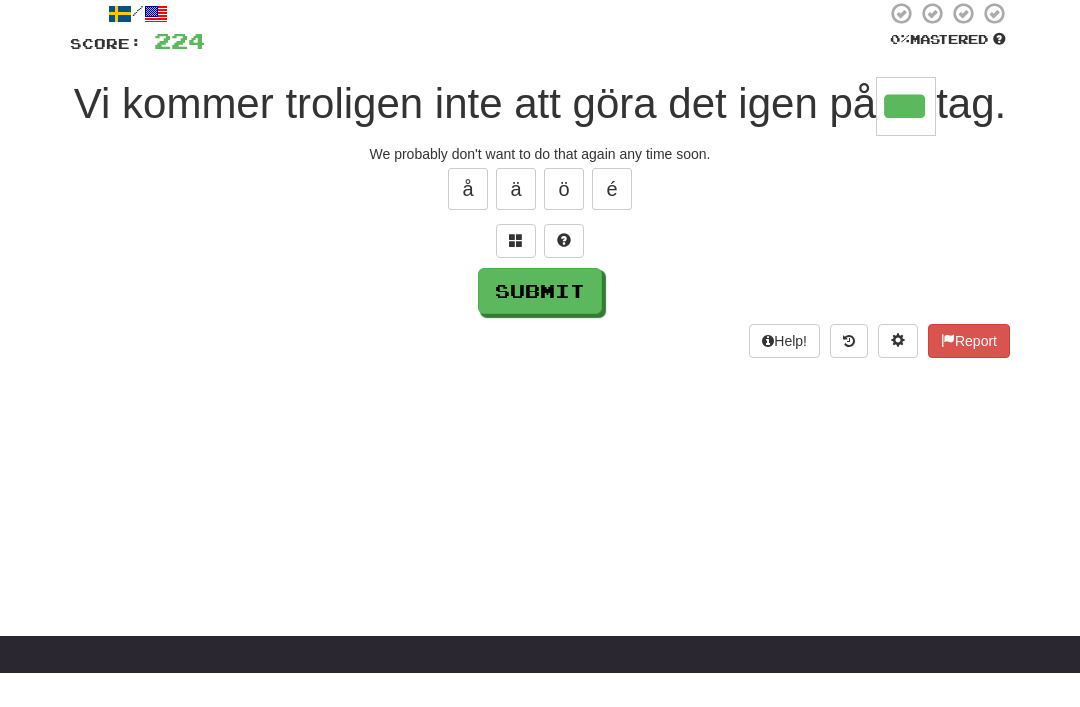 type on "***" 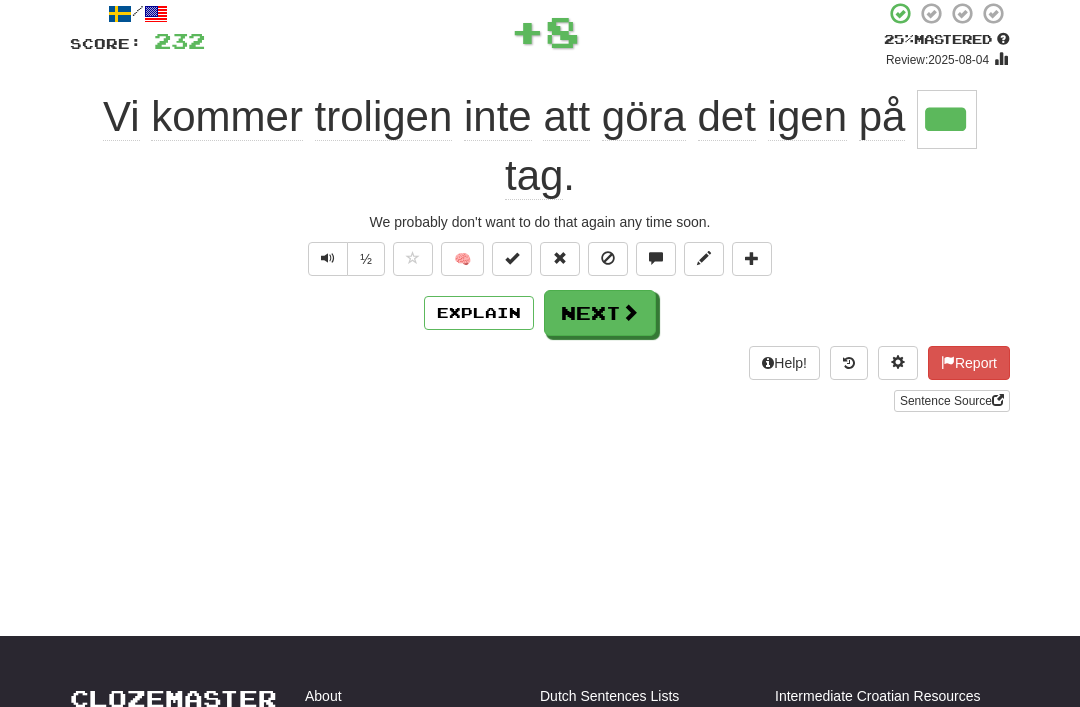 click on "Next" at bounding box center (600, 313) 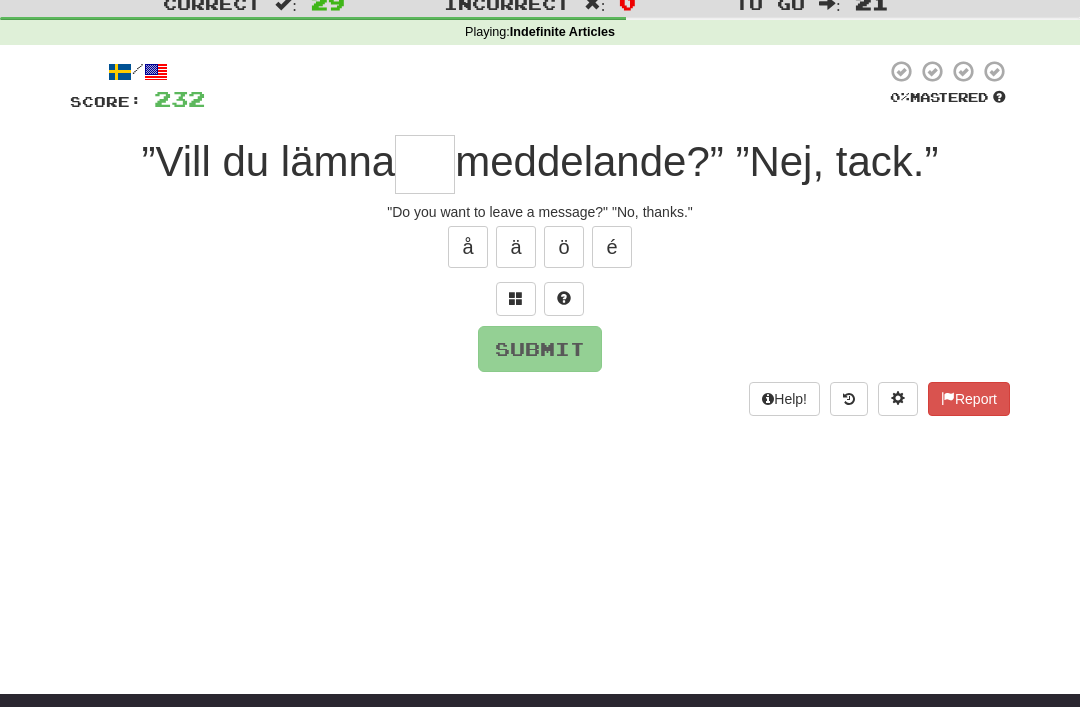 scroll, scrollTop: 62, scrollLeft: 0, axis: vertical 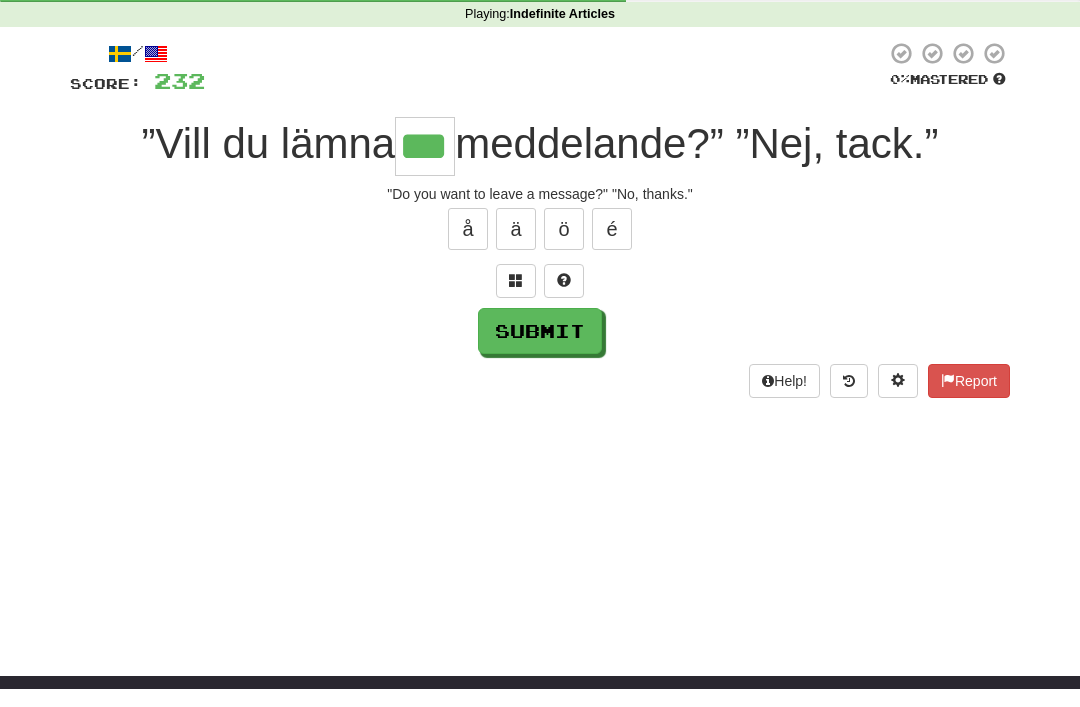 type on "***" 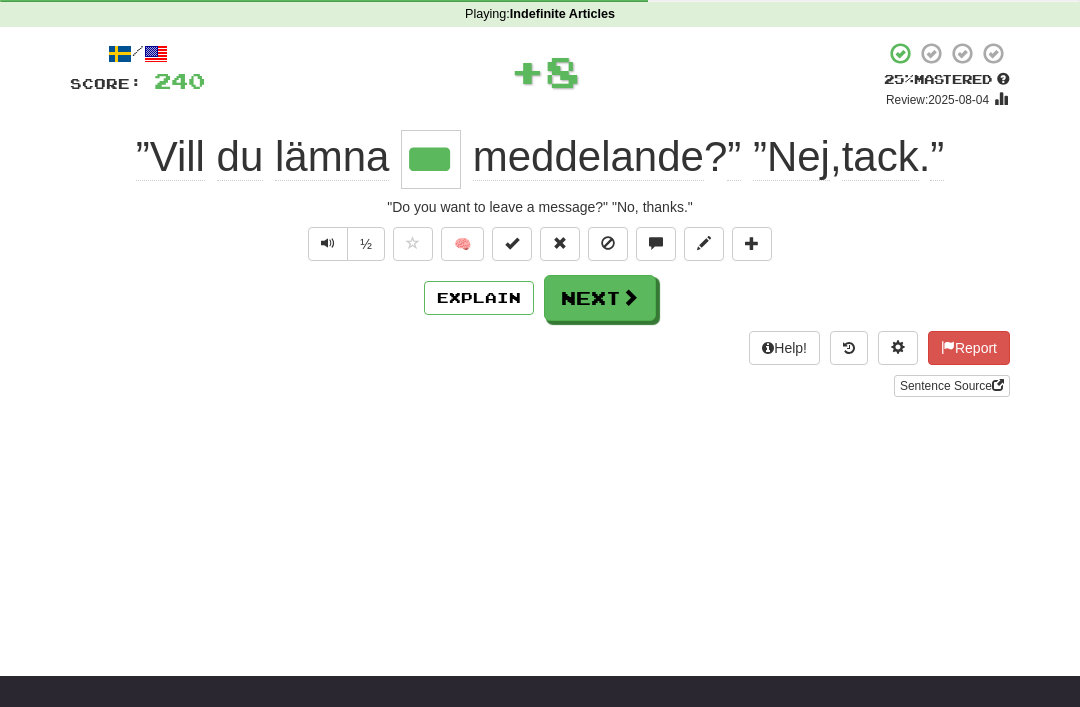 click on "Next" at bounding box center (600, 298) 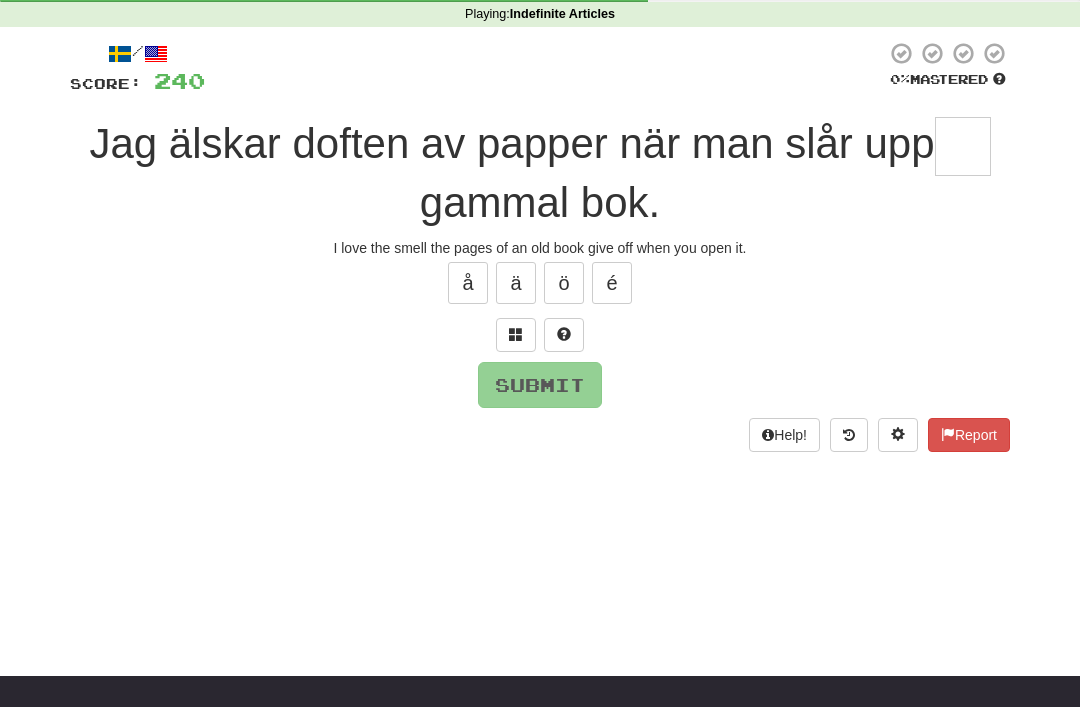 scroll, scrollTop: 80, scrollLeft: 0, axis: vertical 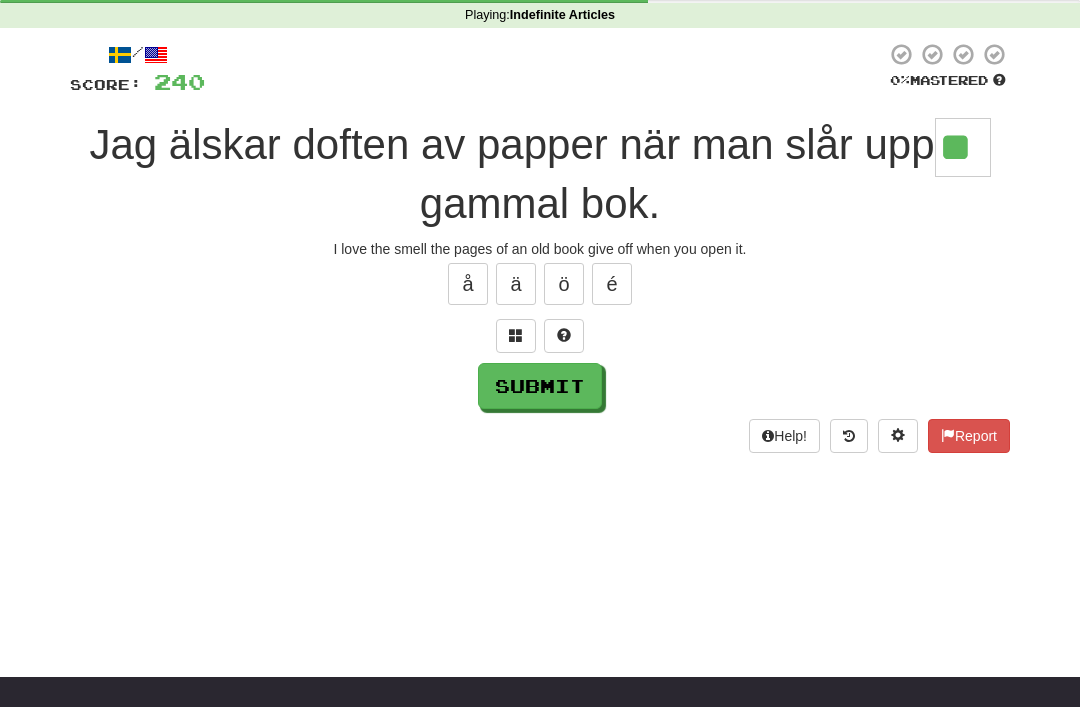 type on "**" 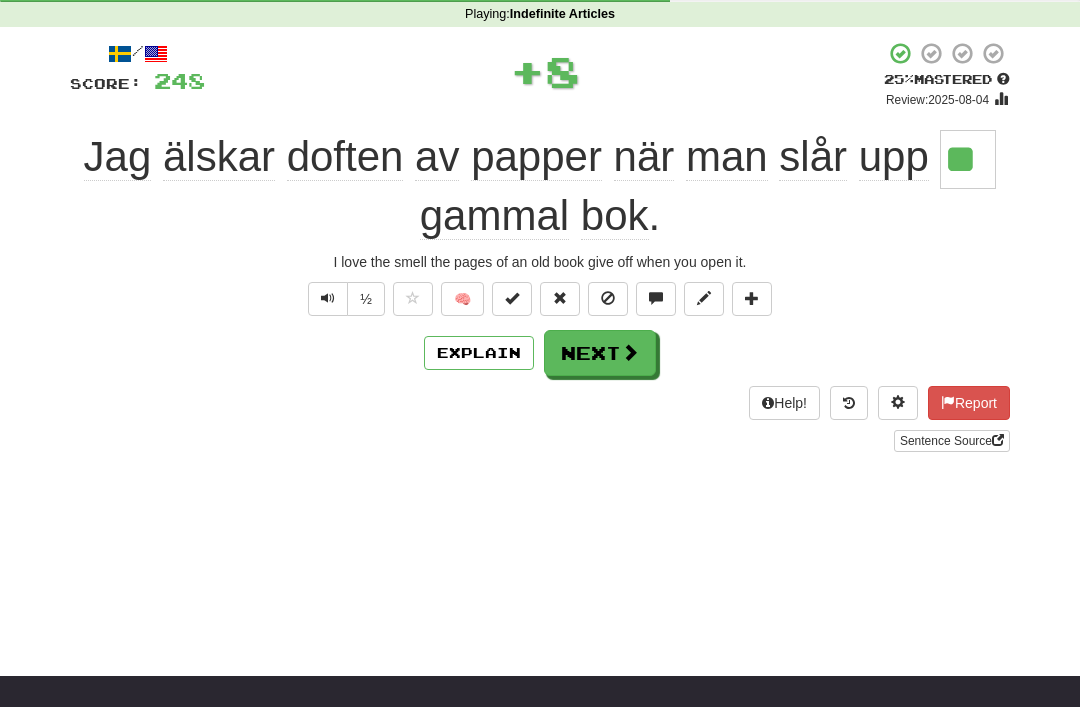 click on "Next" at bounding box center (600, 353) 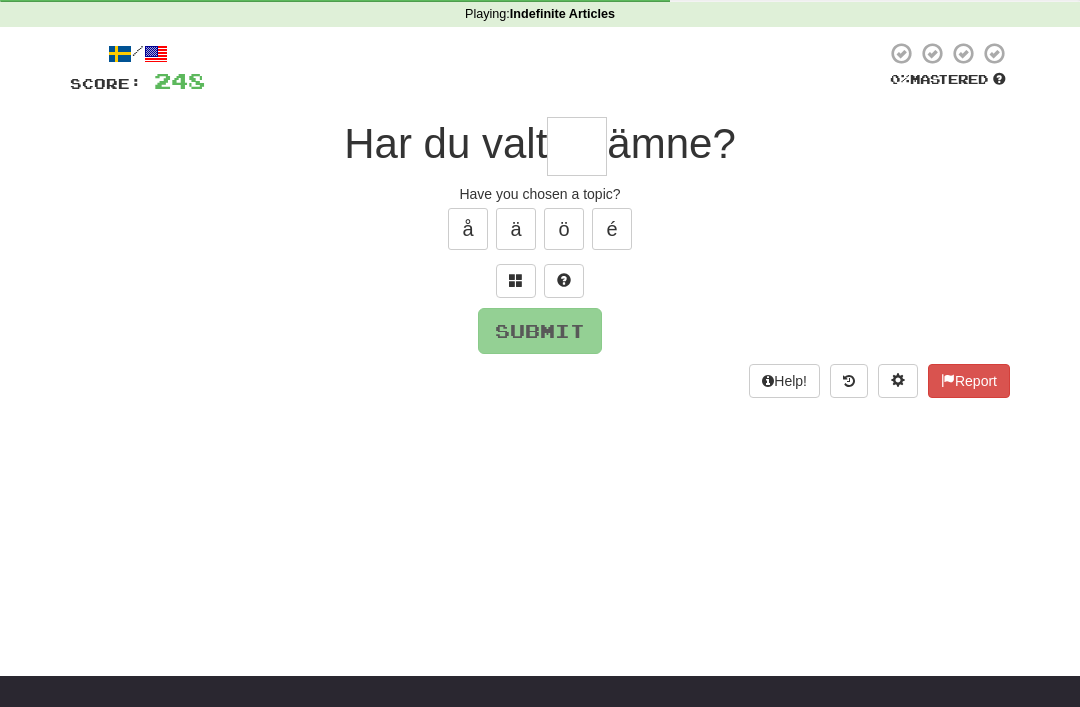 scroll, scrollTop: 80, scrollLeft: 0, axis: vertical 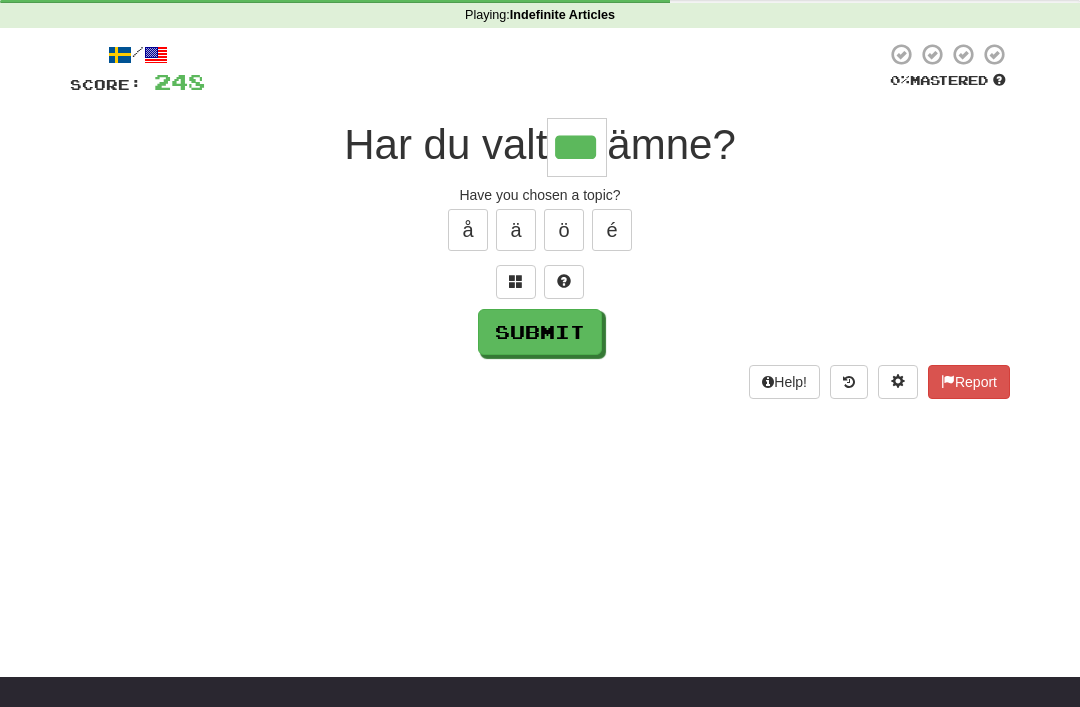 type on "***" 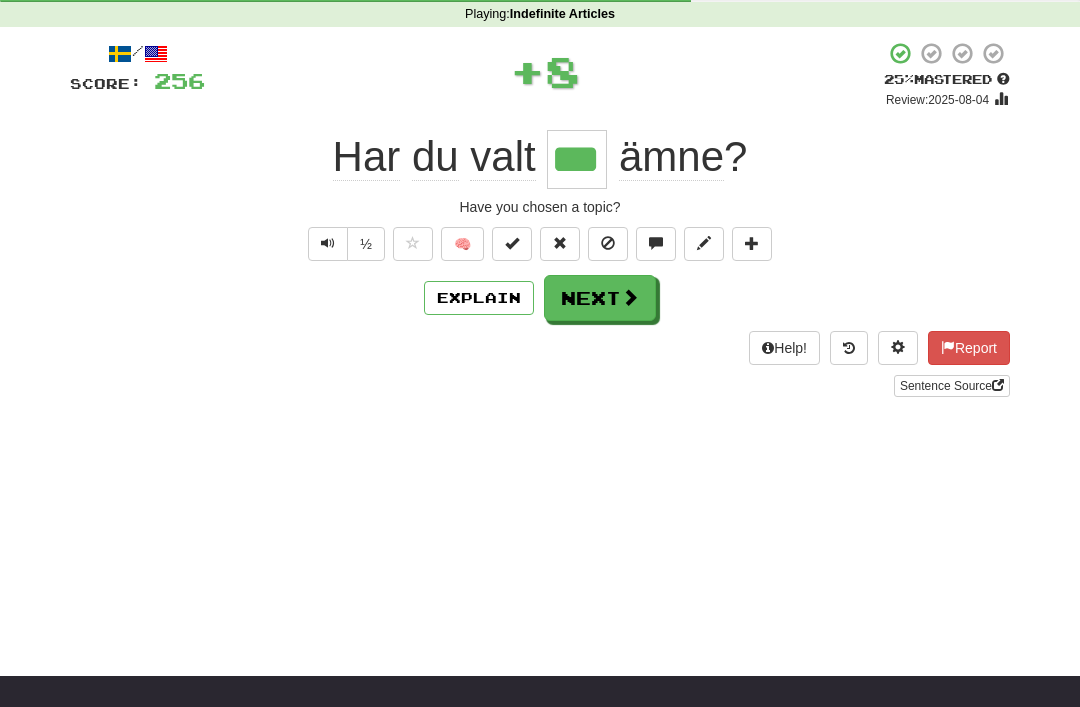 click on "Next" at bounding box center [600, 298] 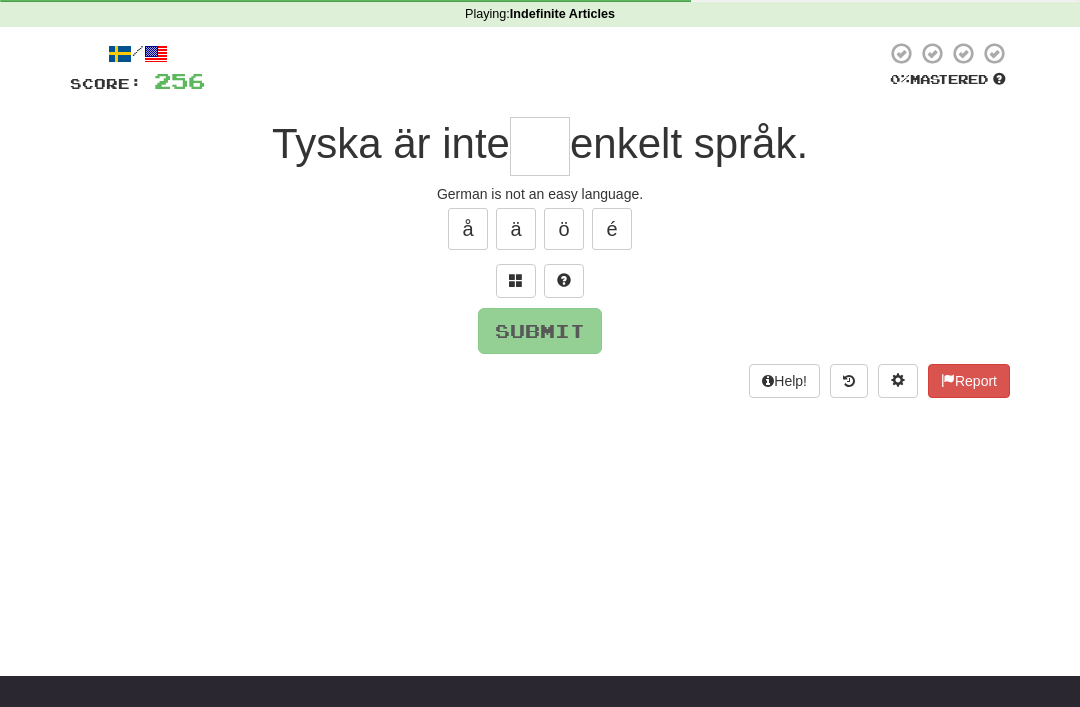 scroll, scrollTop: 80, scrollLeft: 0, axis: vertical 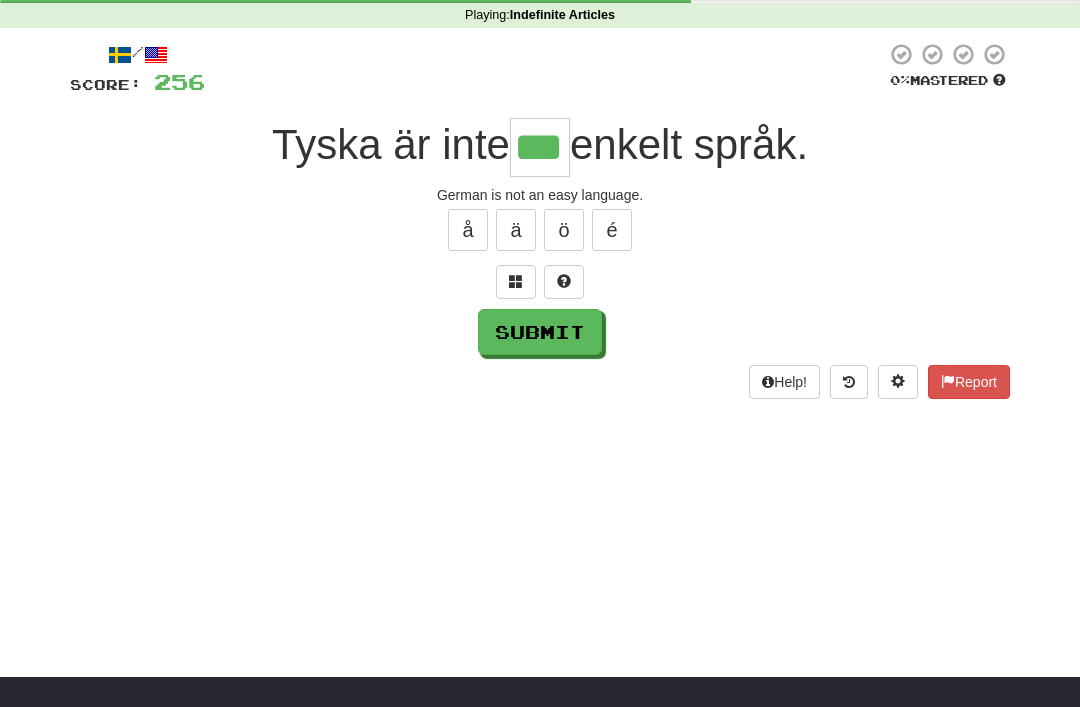 type on "***" 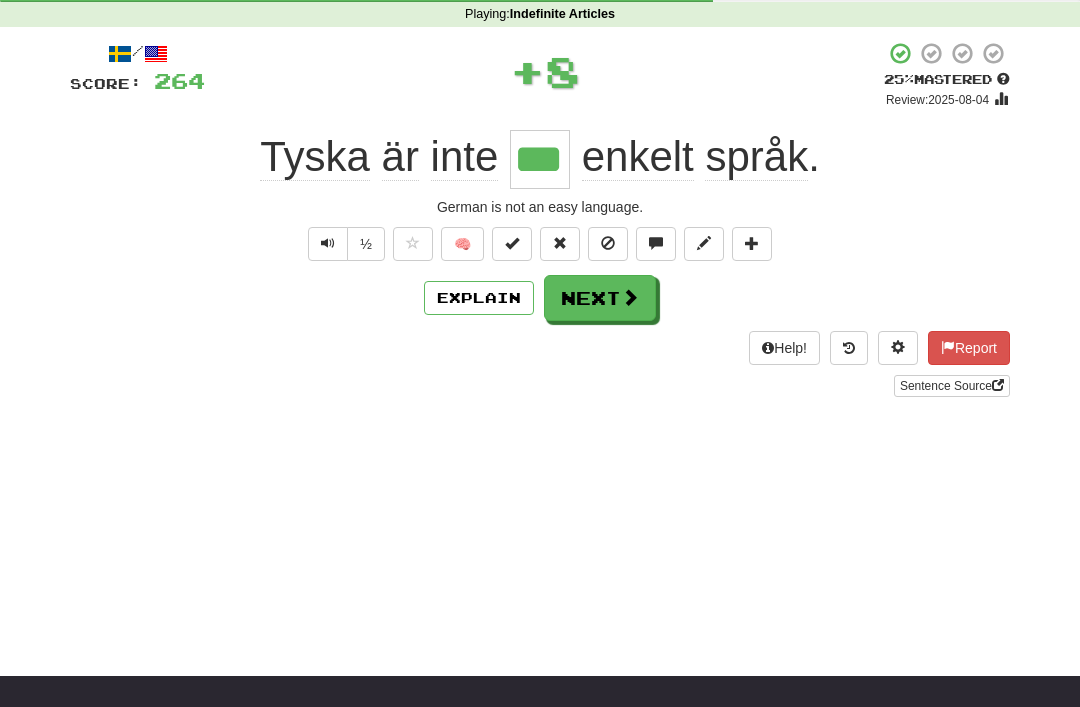 click at bounding box center [630, 297] 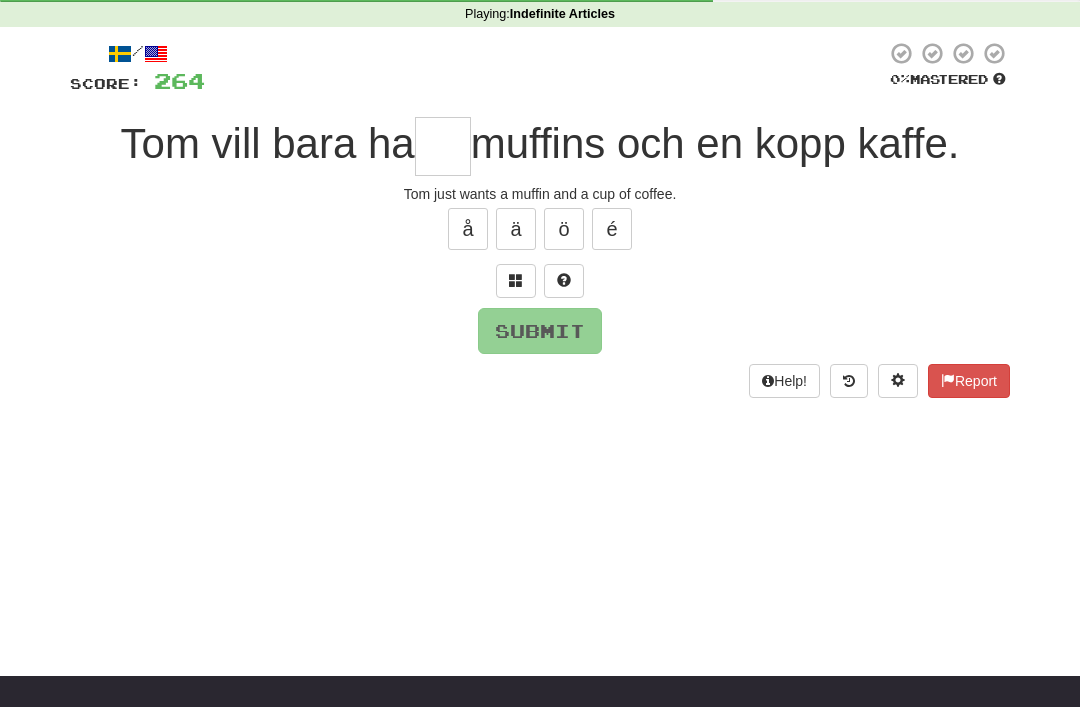 scroll, scrollTop: 80, scrollLeft: 0, axis: vertical 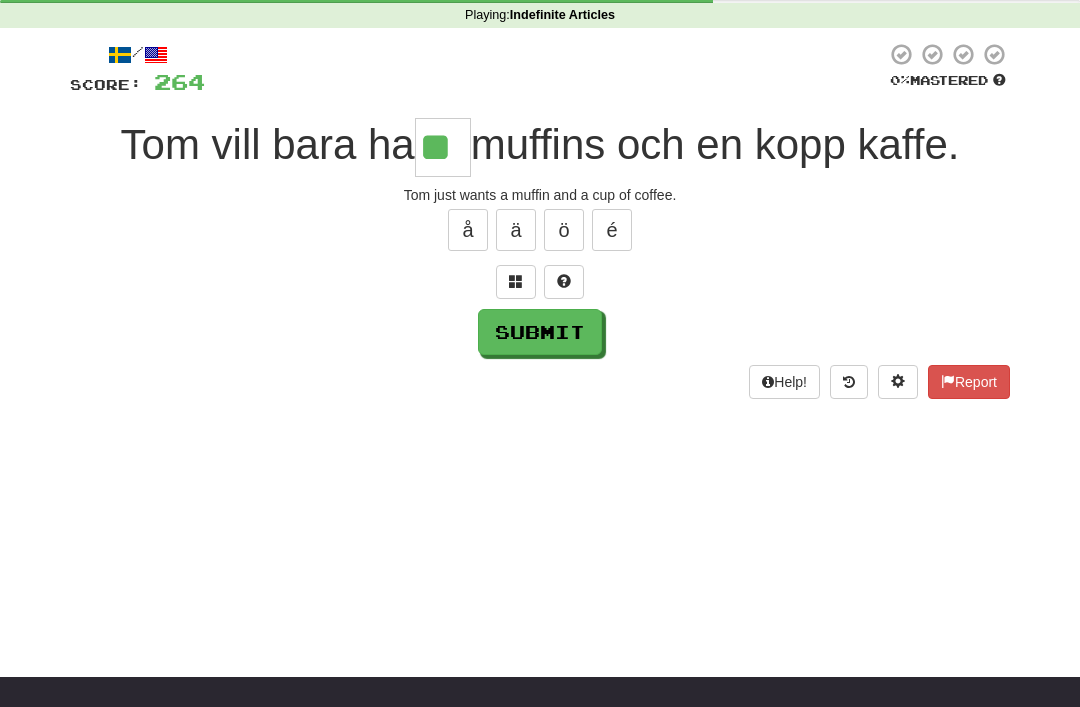 type on "**" 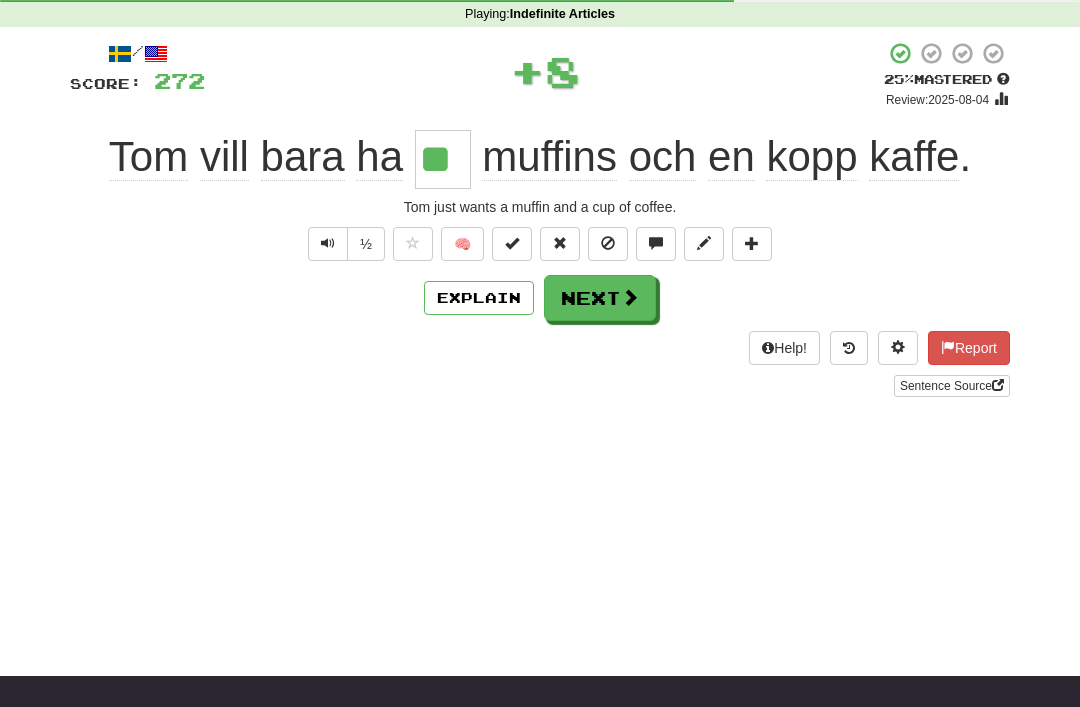 click on "Next" at bounding box center [600, 298] 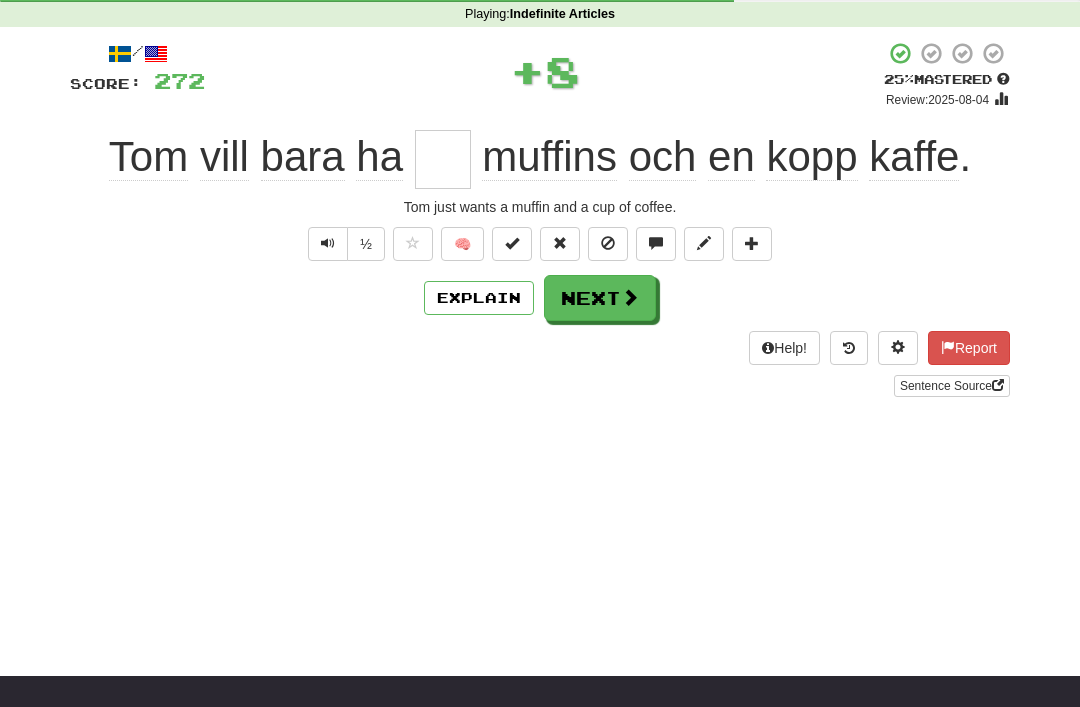 scroll, scrollTop: 80, scrollLeft: 0, axis: vertical 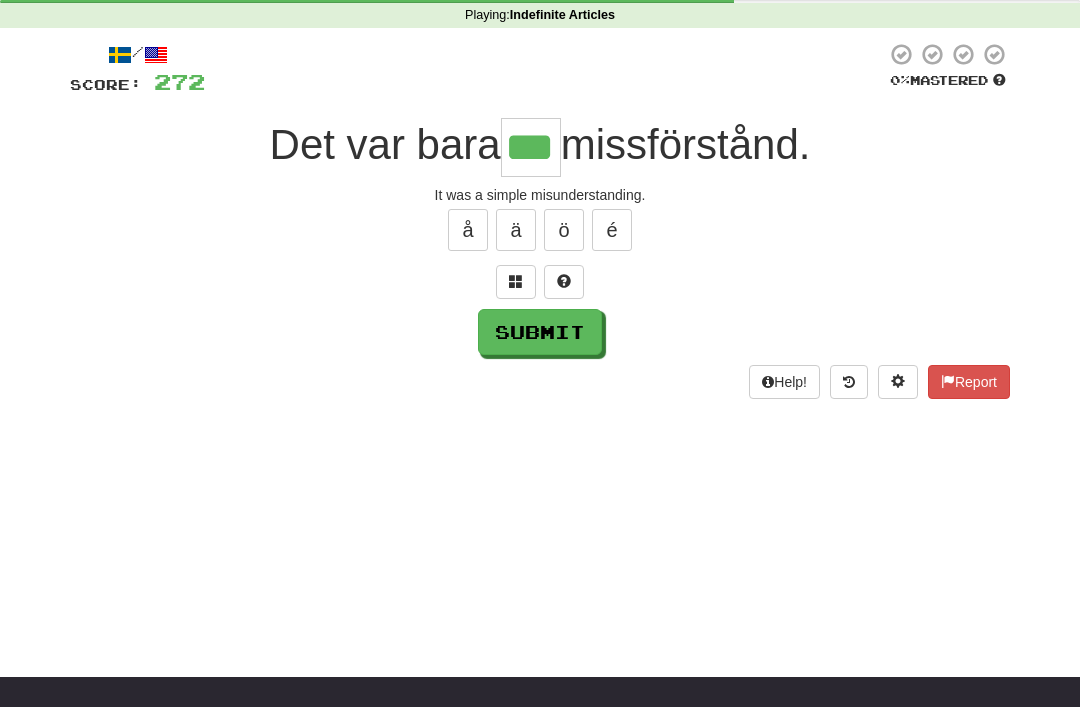 type on "***" 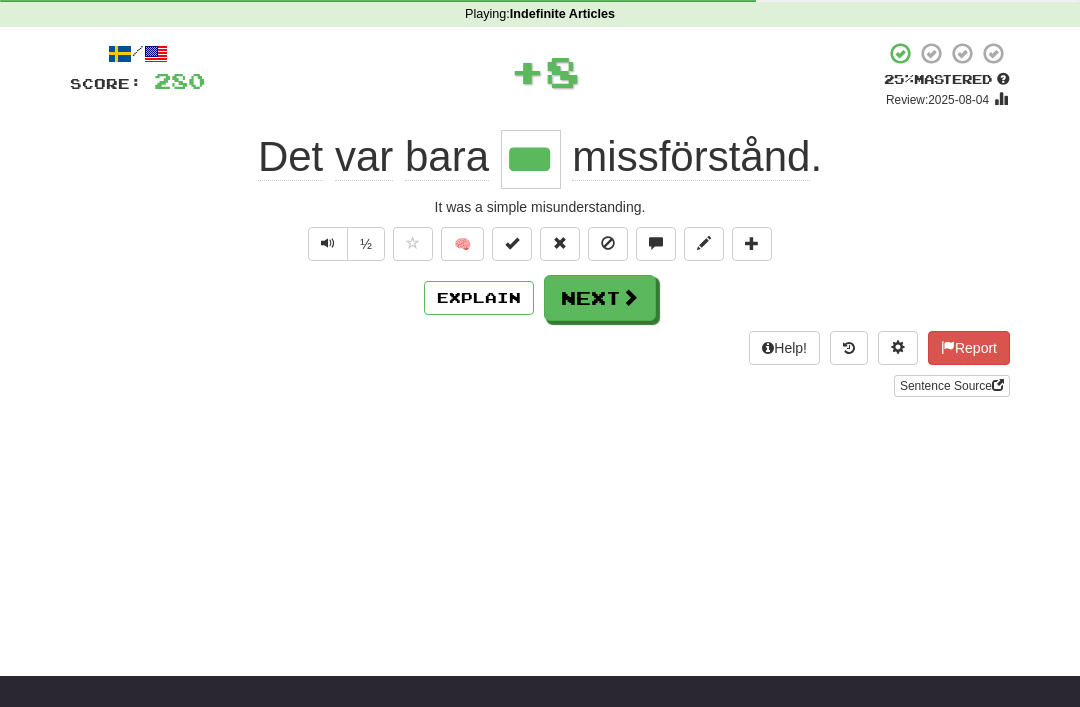 click on "Next" at bounding box center [600, 298] 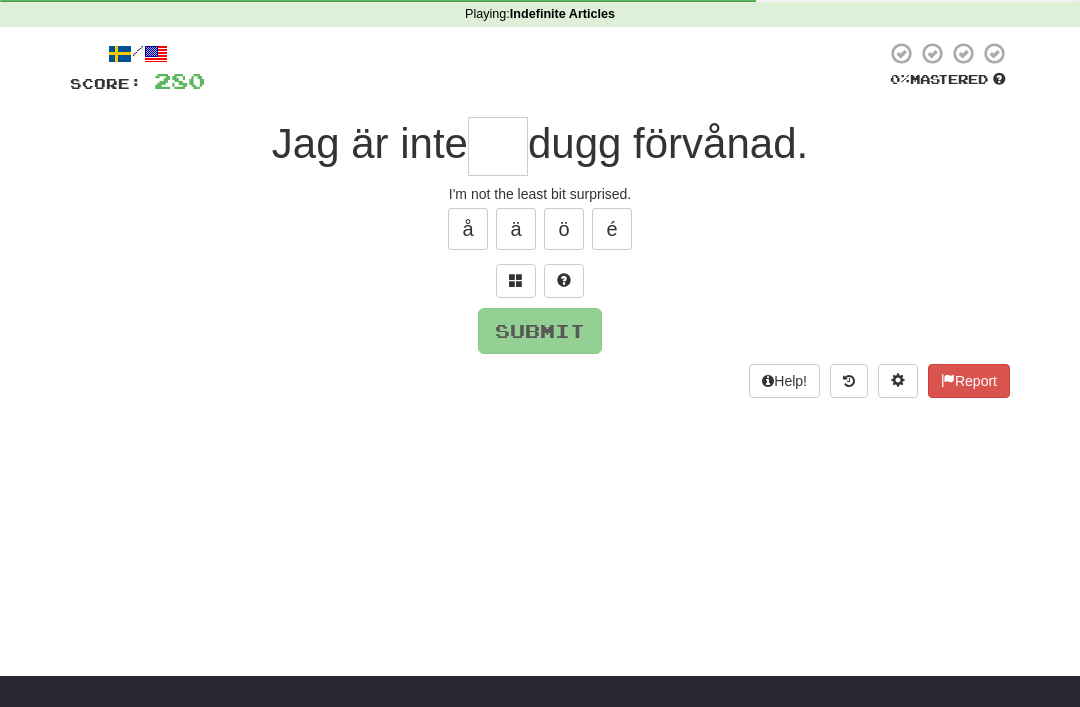 scroll, scrollTop: 80, scrollLeft: 0, axis: vertical 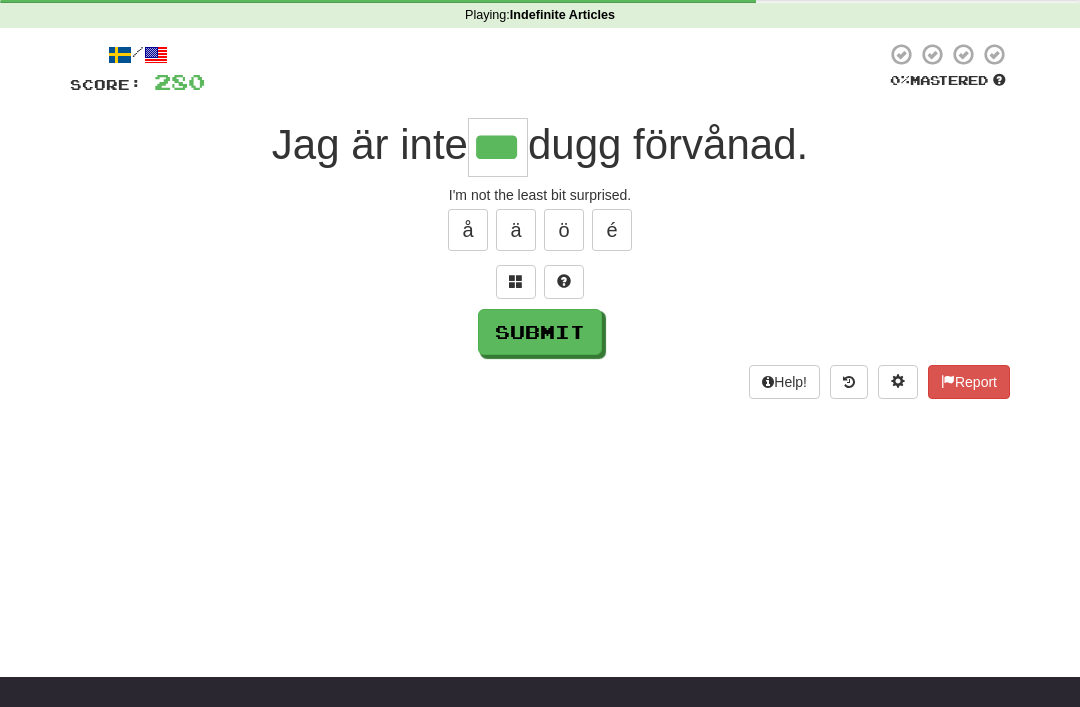 type on "***" 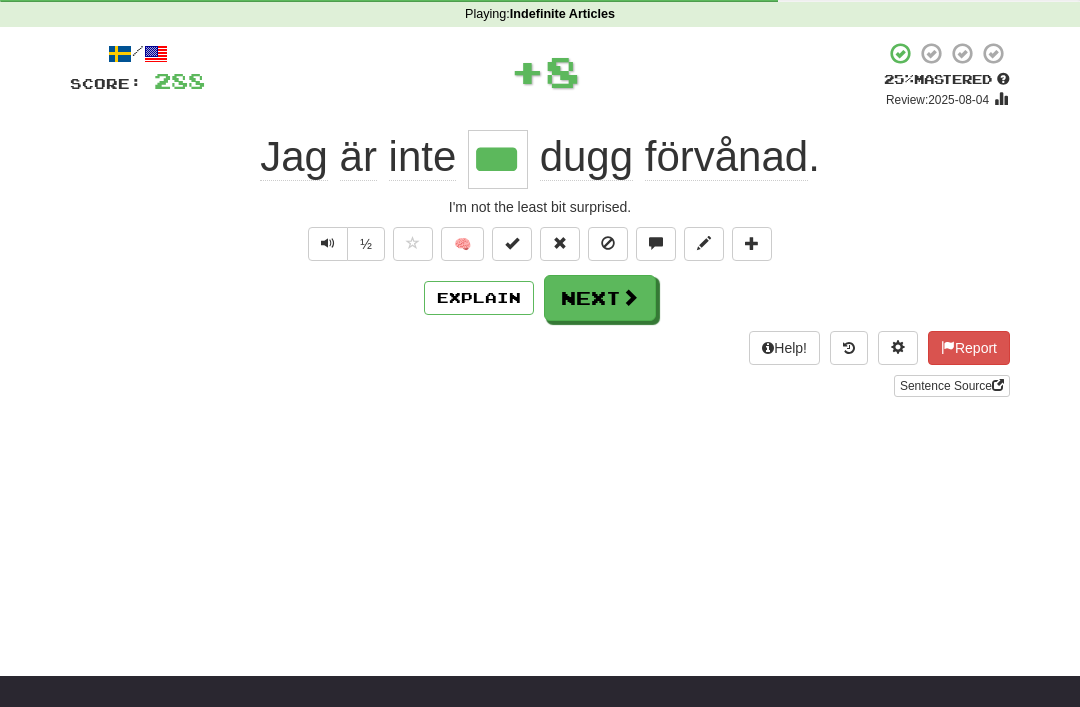 click on "Explain" at bounding box center [479, 298] 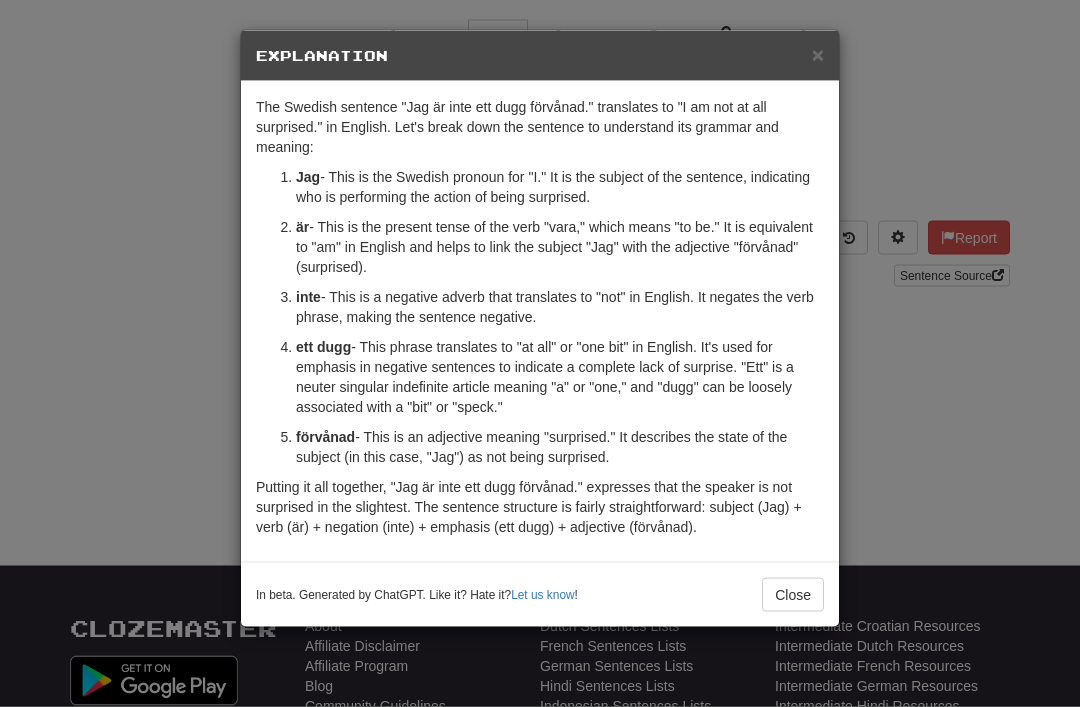scroll, scrollTop: 192, scrollLeft: 0, axis: vertical 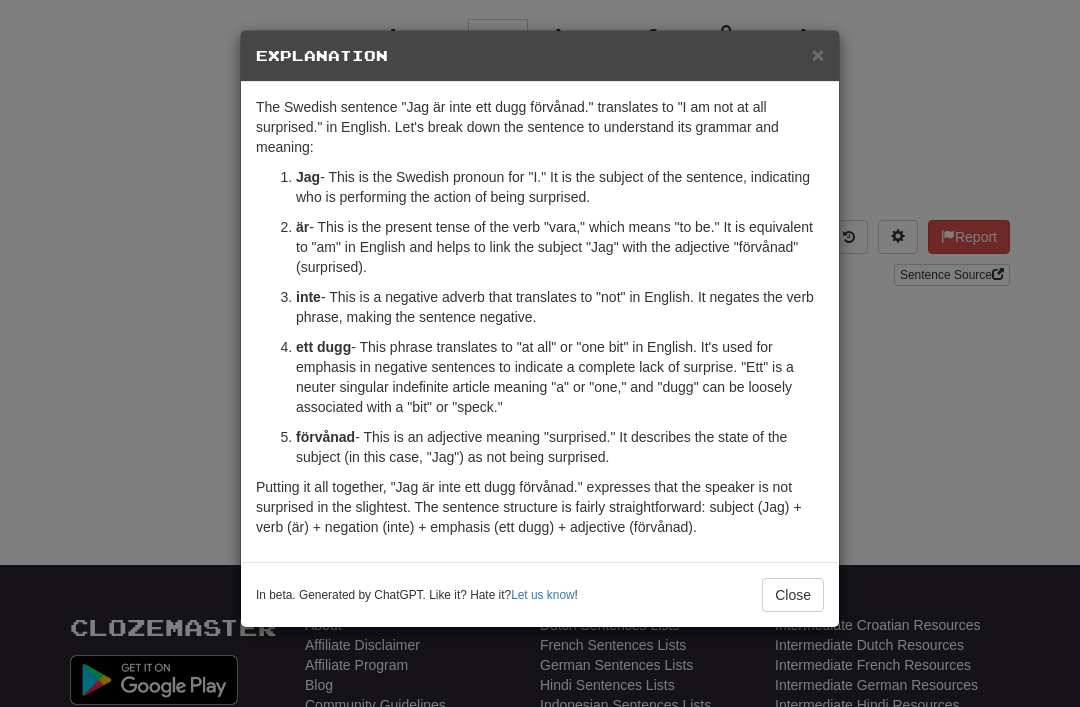 click on "Close" at bounding box center (793, 595) 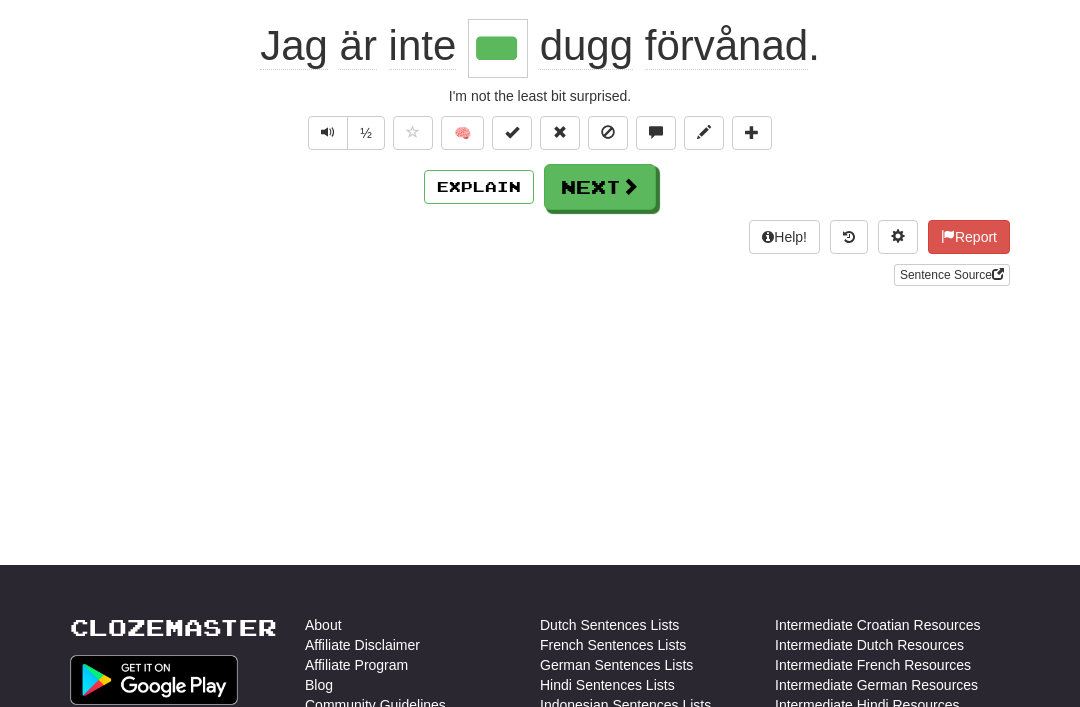 click on "Explain" at bounding box center (479, 187) 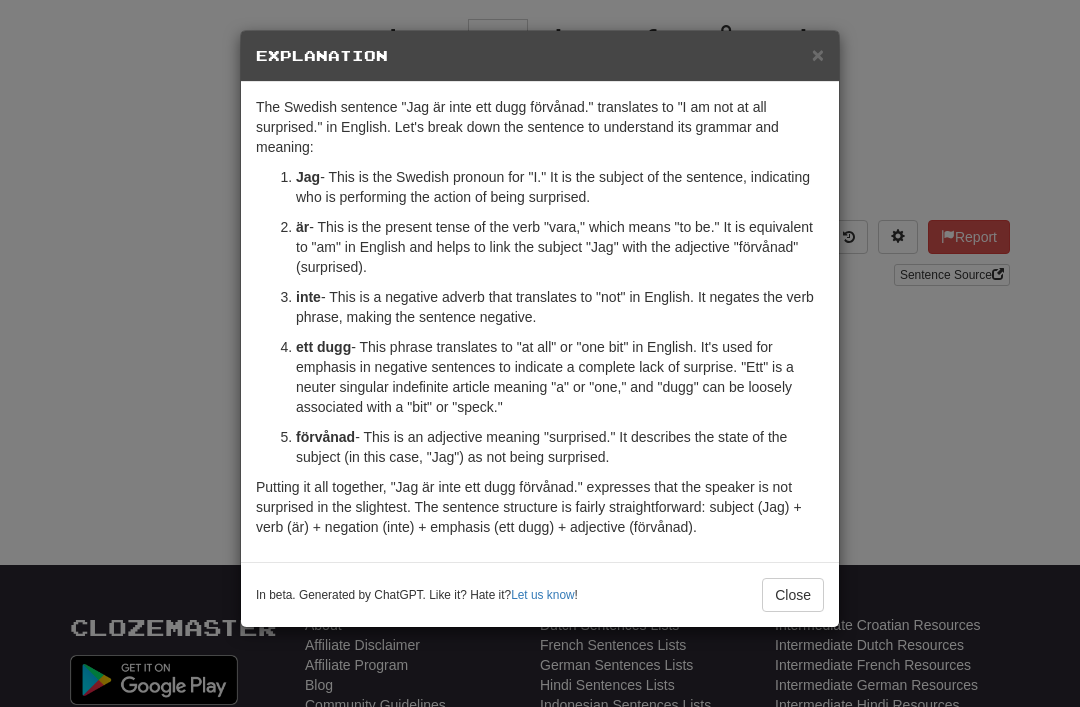 click on "×" at bounding box center [818, 54] 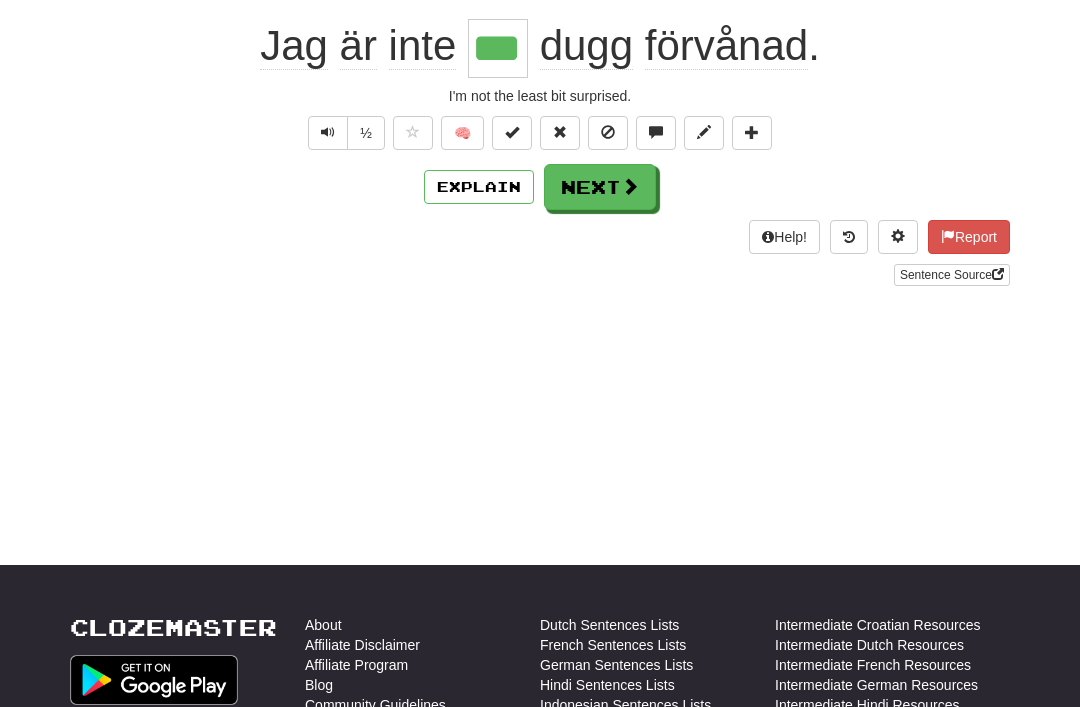 click on "Next" at bounding box center [600, 187] 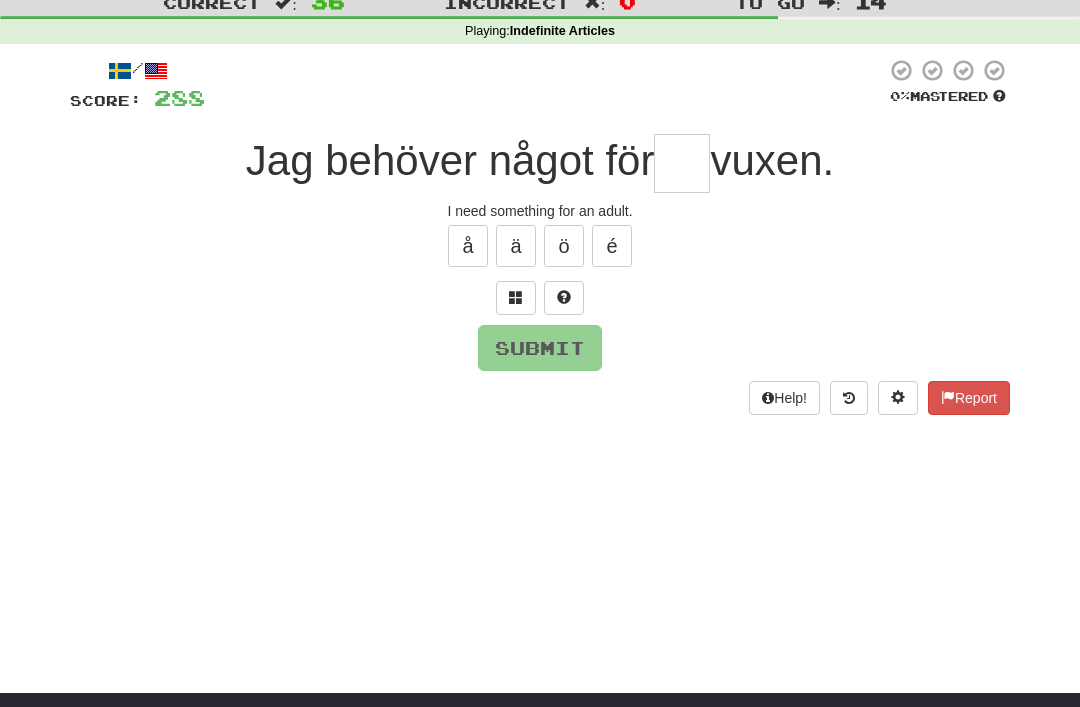 scroll, scrollTop: 48, scrollLeft: 0, axis: vertical 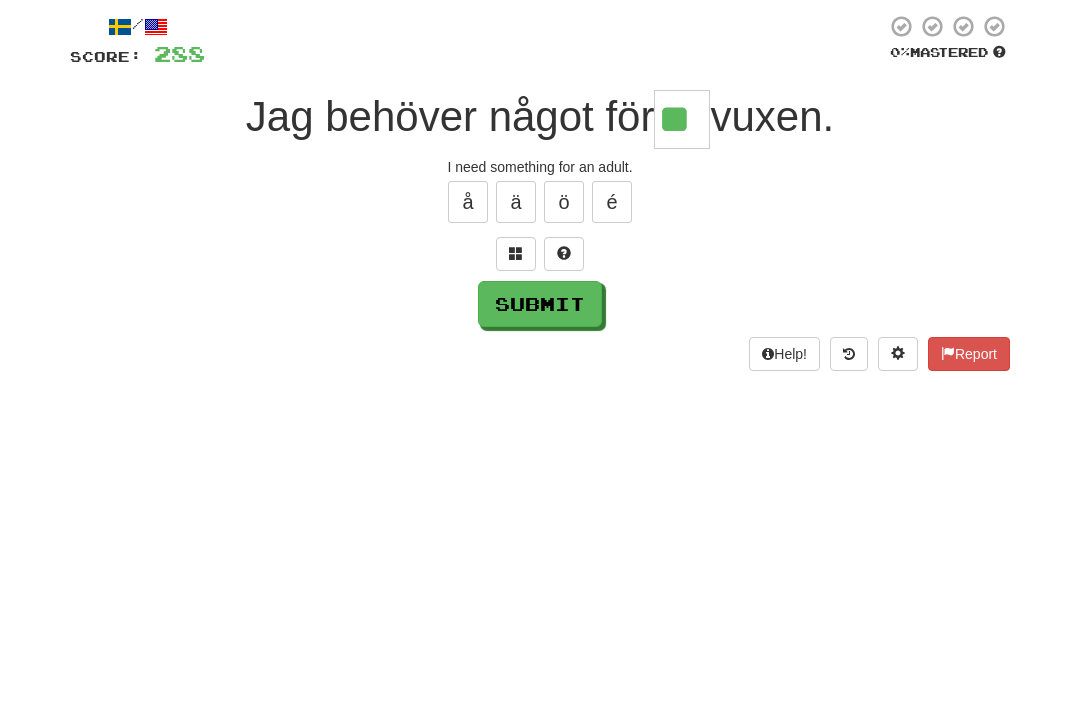 type on "**" 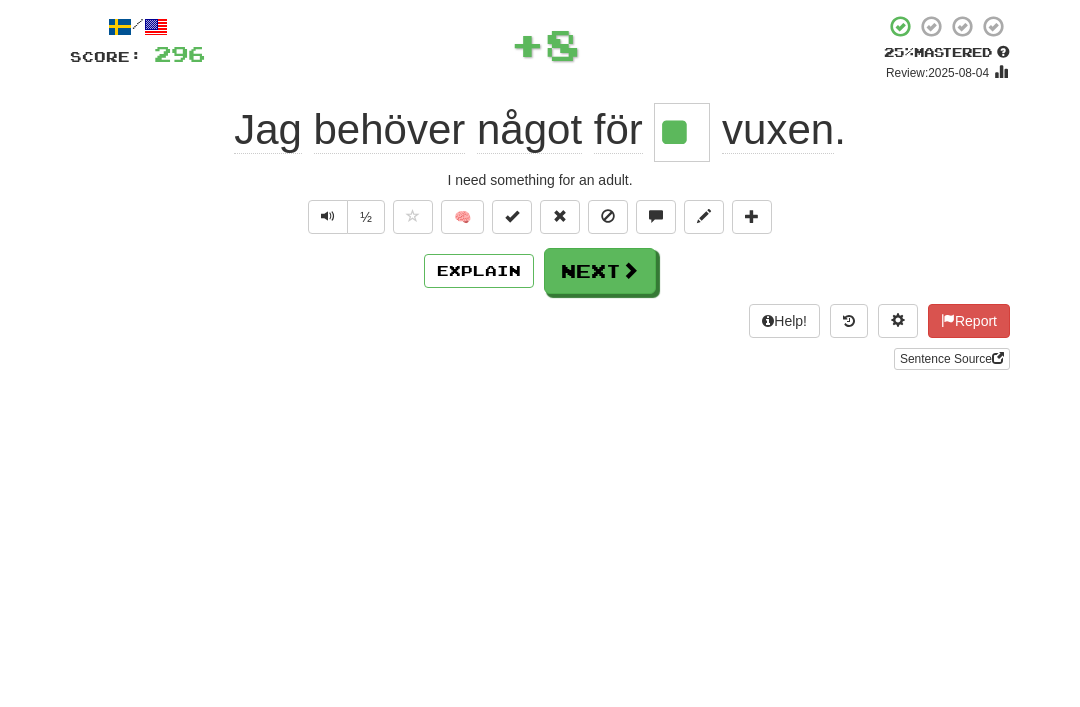 scroll, scrollTop: 108, scrollLeft: 0, axis: vertical 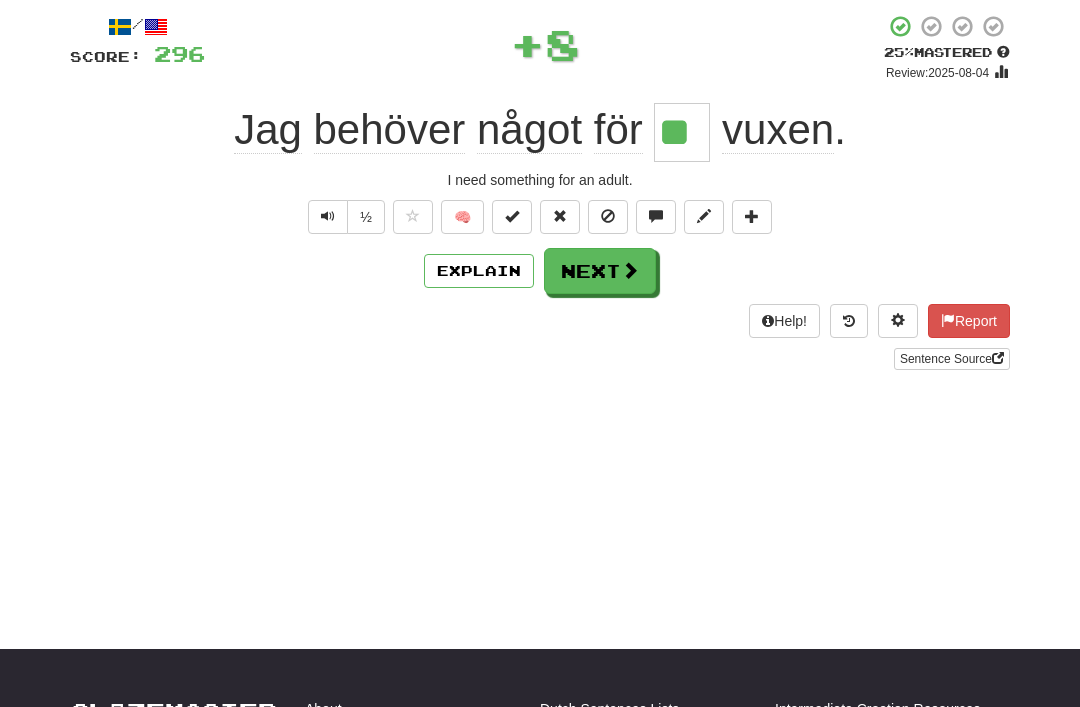 click at bounding box center (630, 270) 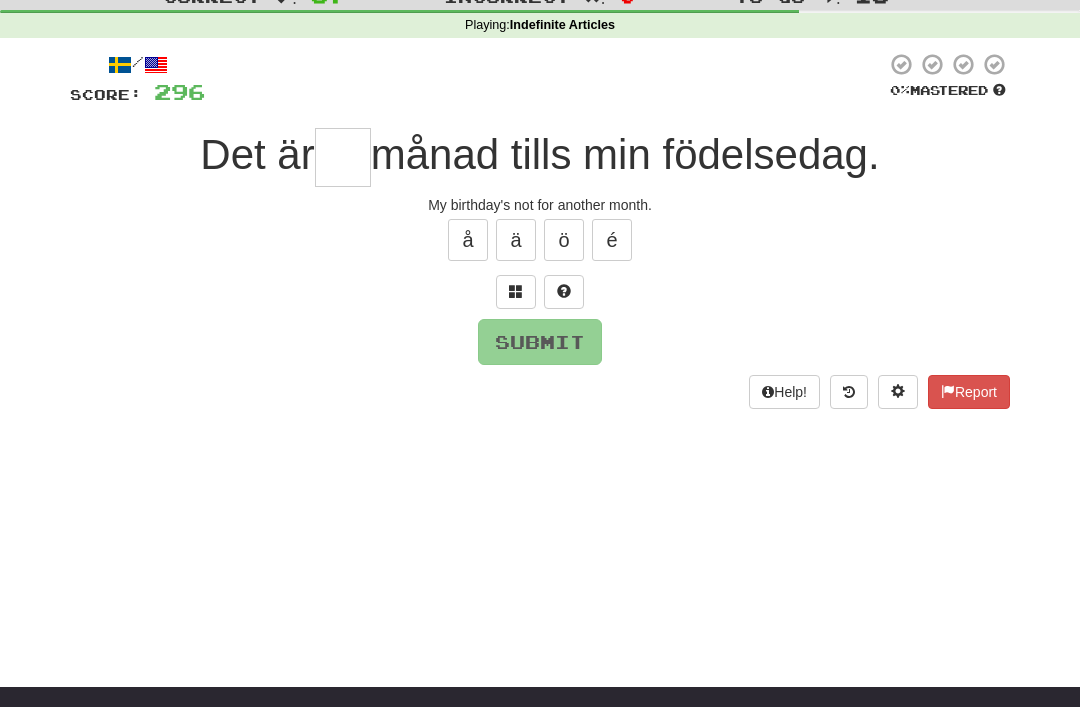scroll, scrollTop: 69, scrollLeft: 0, axis: vertical 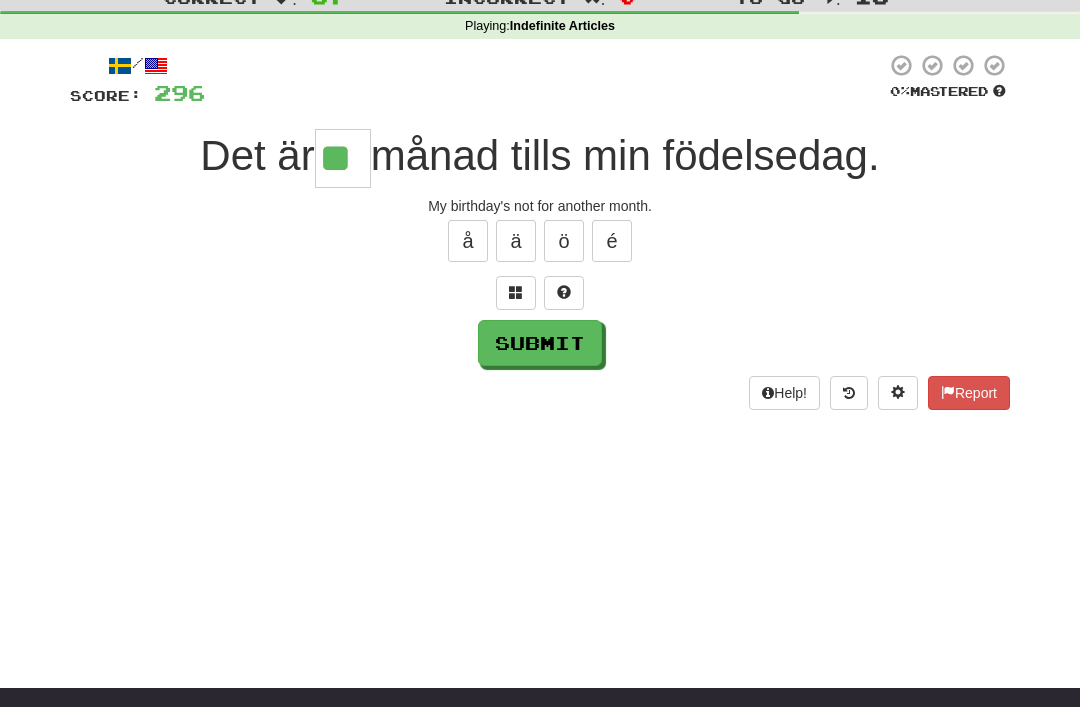 type on "**" 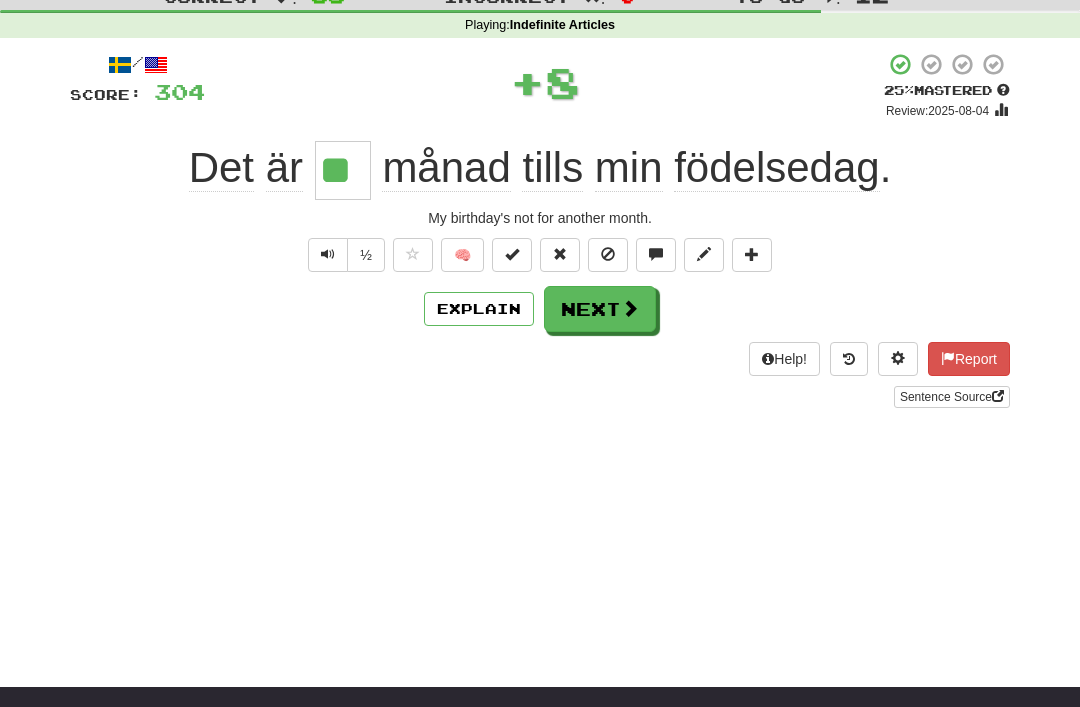 click on "Next" at bounding box center (600, 309) 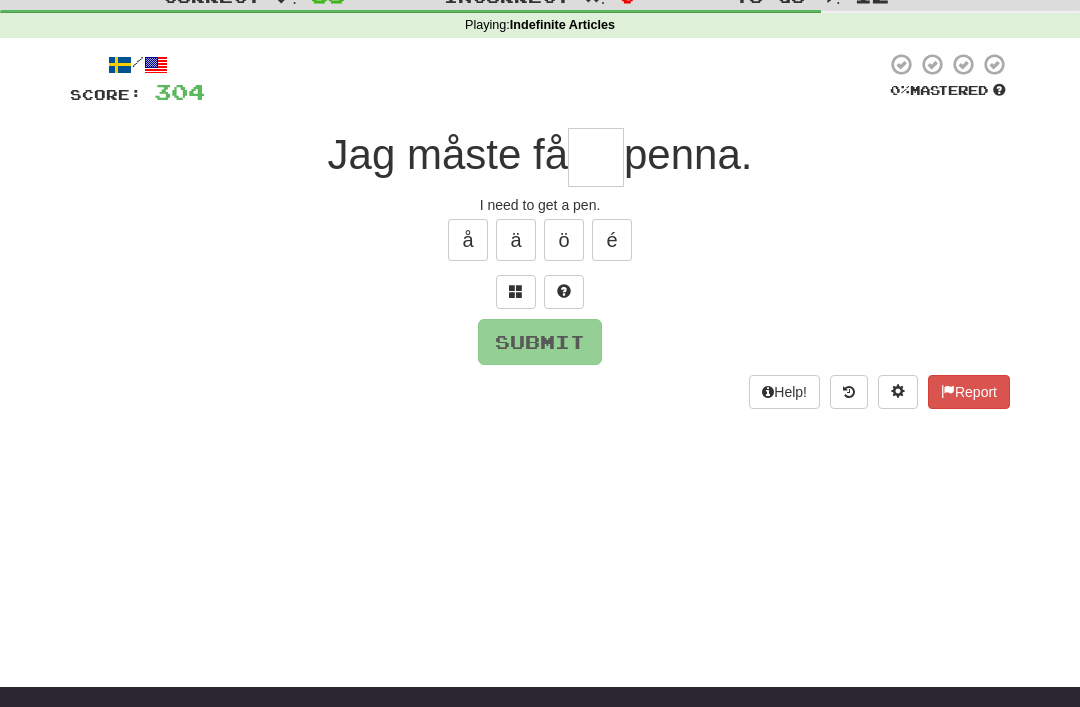 scroll, scrollTop: 69, scrollLeft: 0, axis: vertical 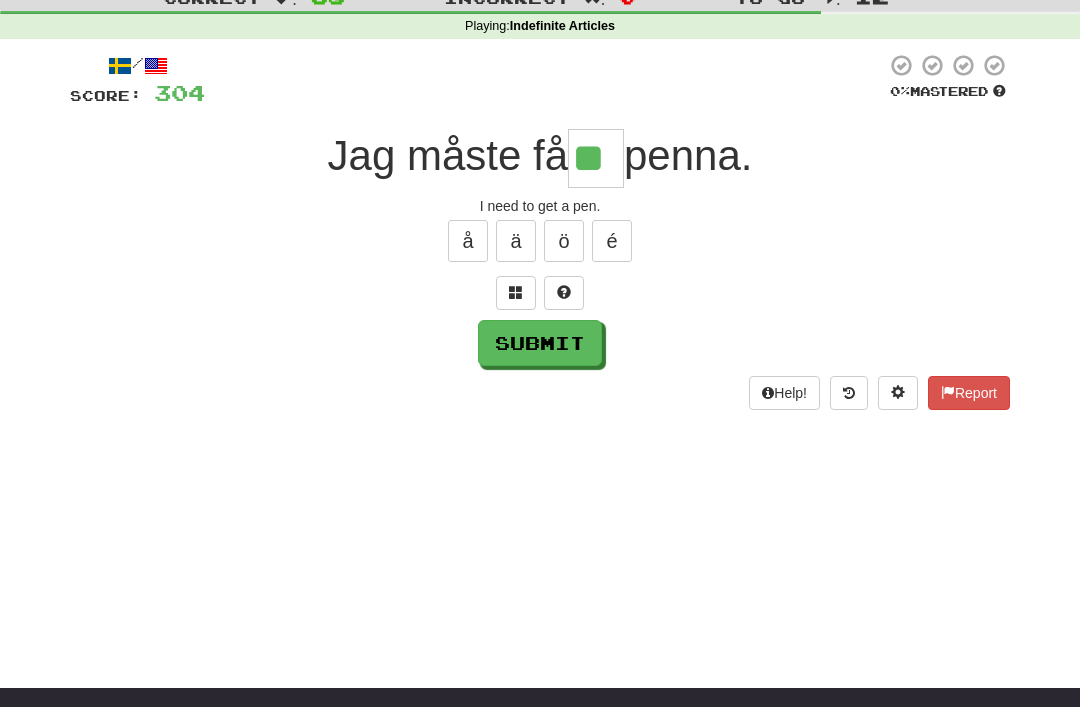 type on "**" 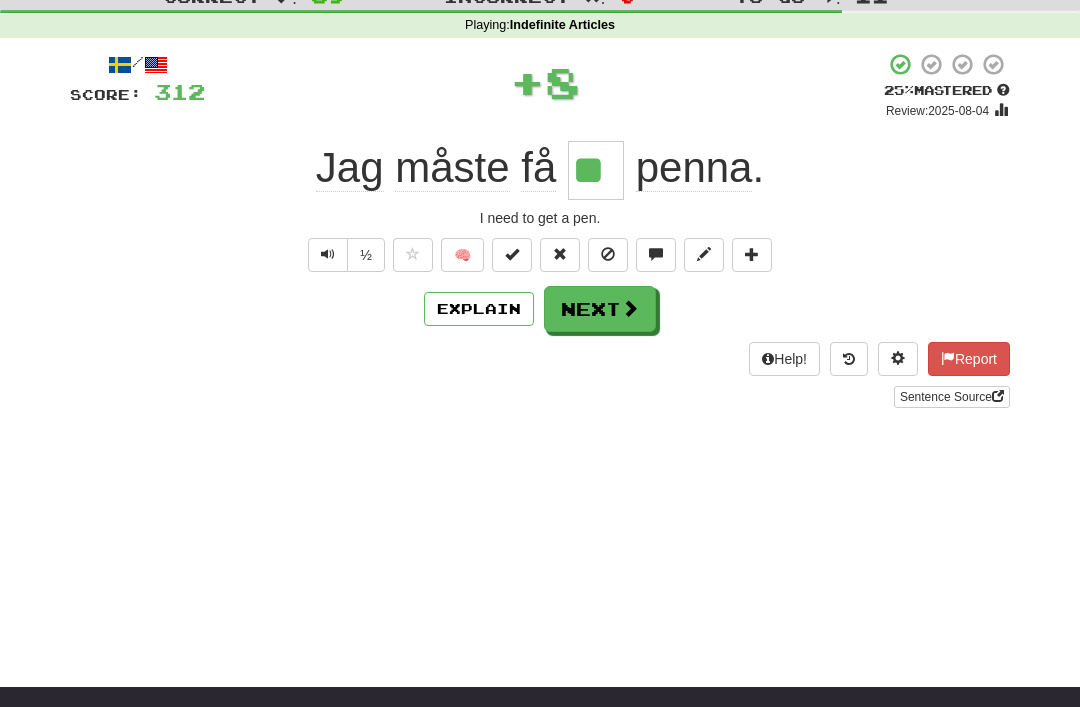 click on "Next" at bounding box center [600, 309] 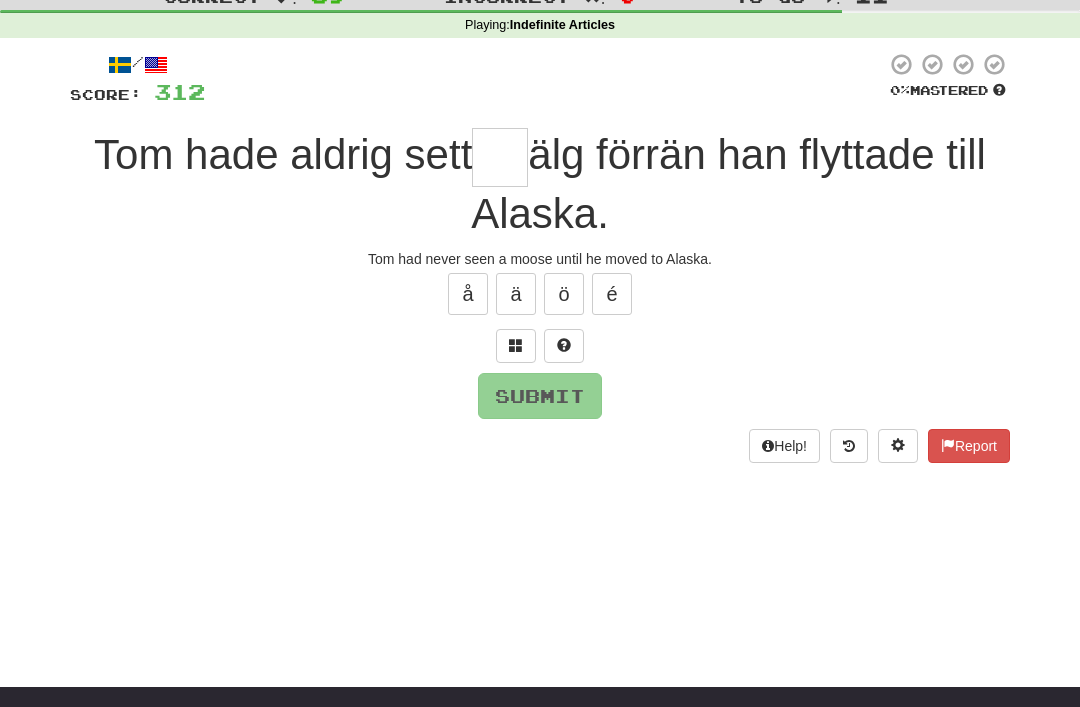 scroll, scrollTop: 69, scrollLeft: 0, axis: vertical 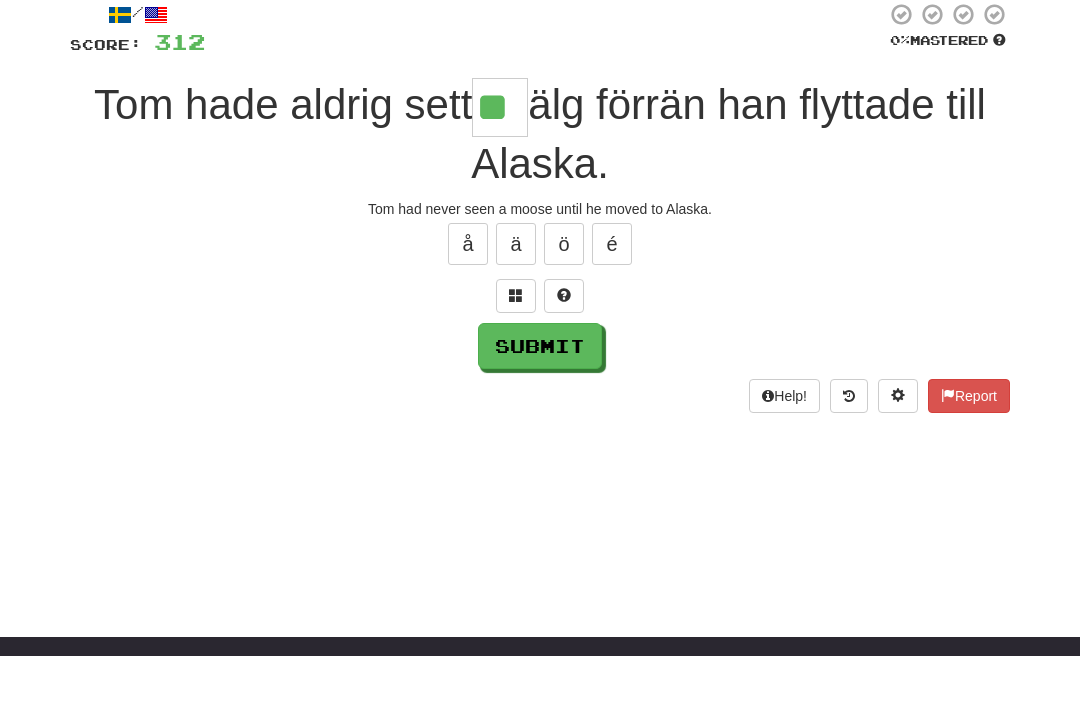 type on "**" 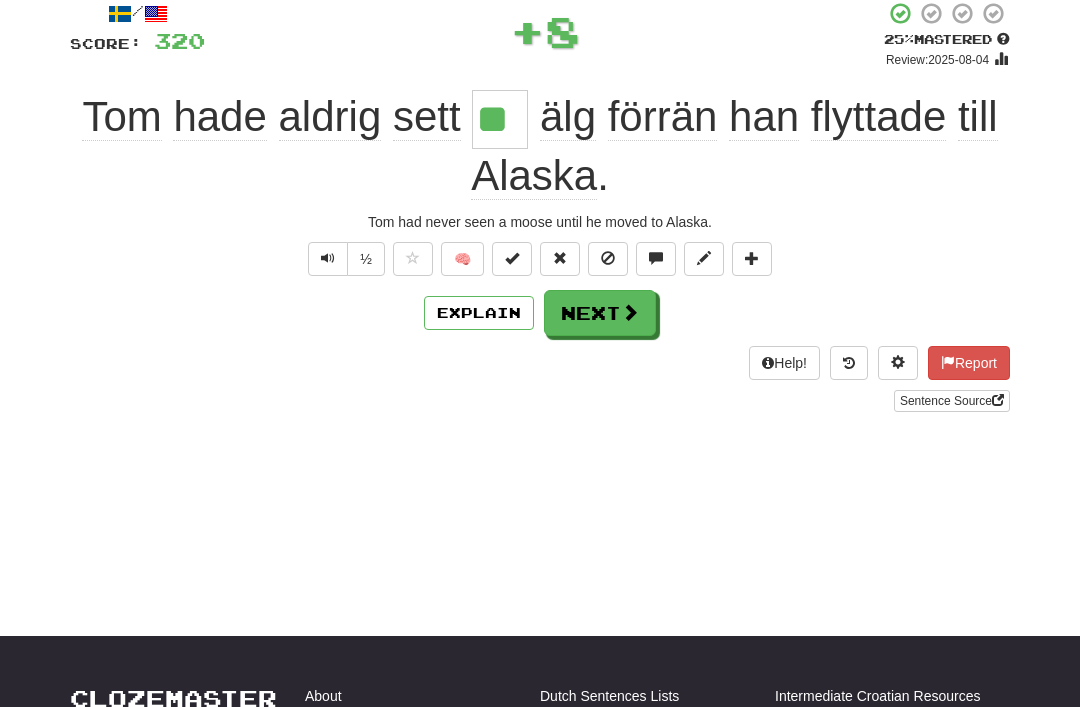click on "Next" at bounding box center [600, 313] 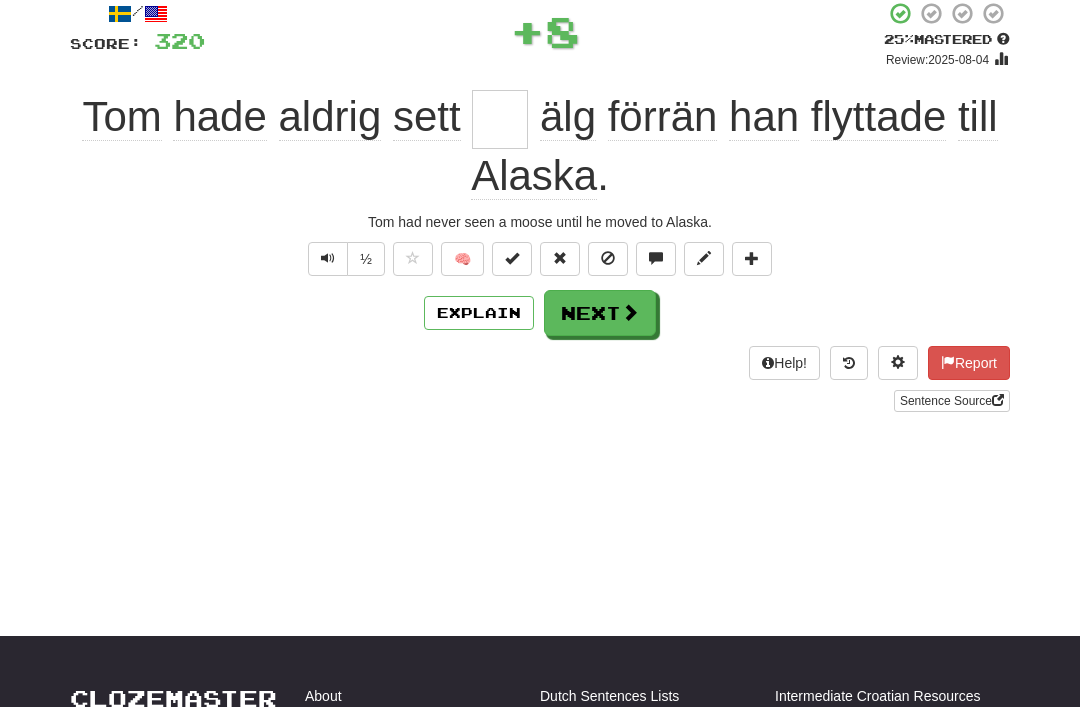 scroll, scrollTop: 120, scrollLeft: 0, axis: vertical 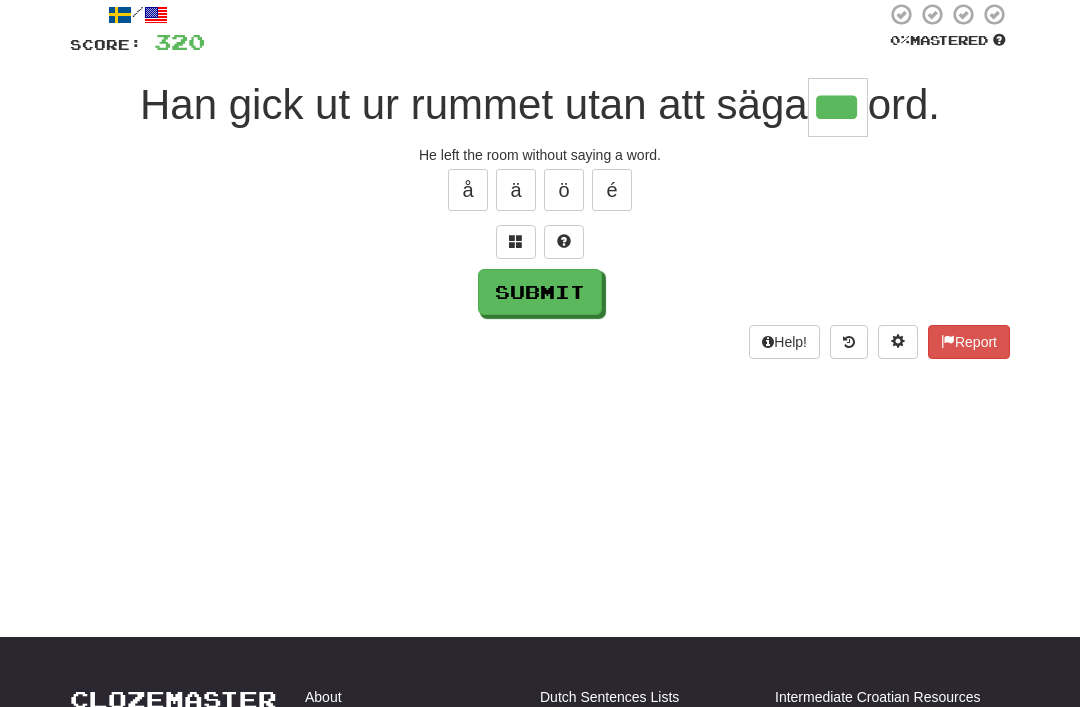 type on "***" 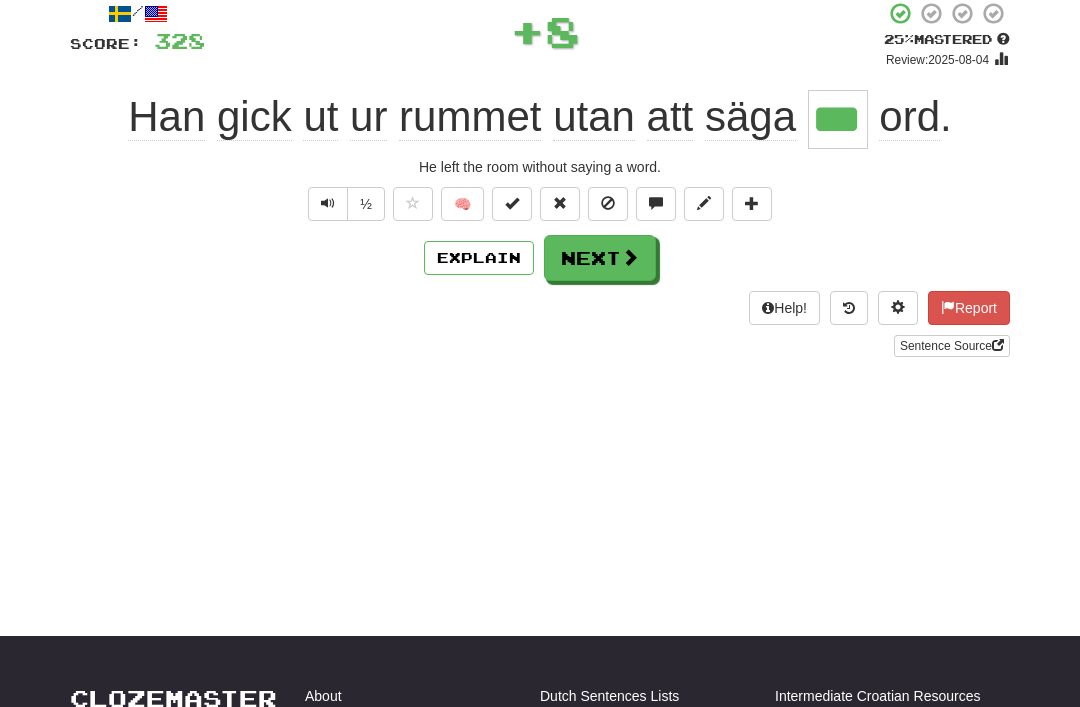 click at bounding box center (630, 257) 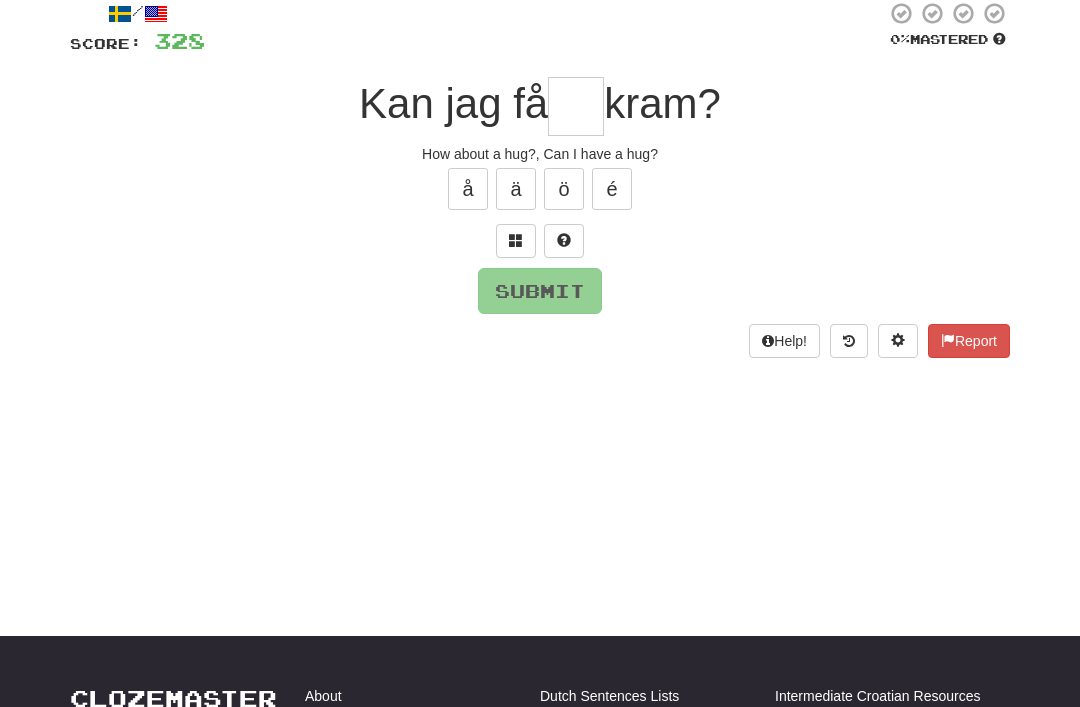 scroll, scrollTop: 120, scrollLeft: 0, axis: vertical 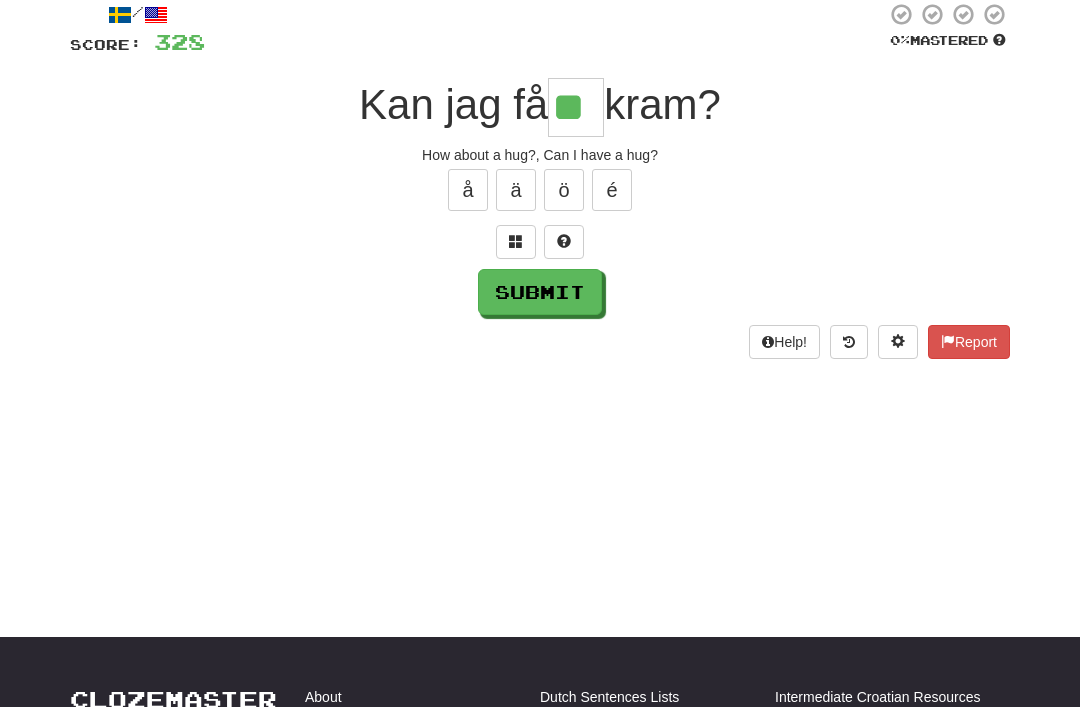 type on "**" 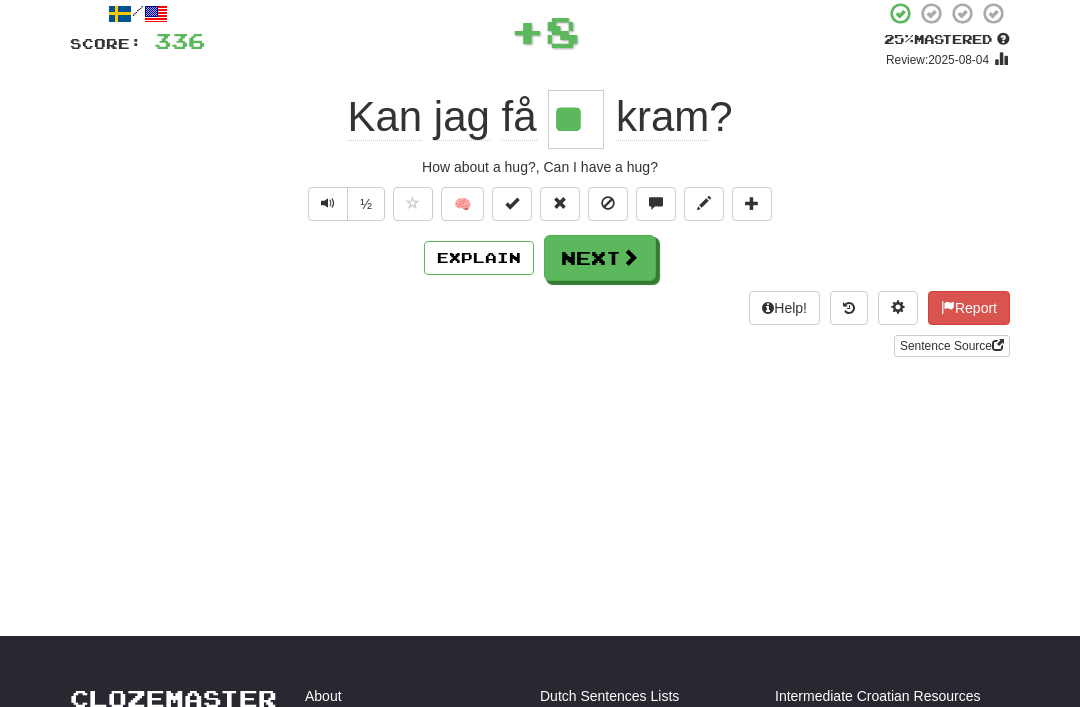 click at bounding box center (630, 257) 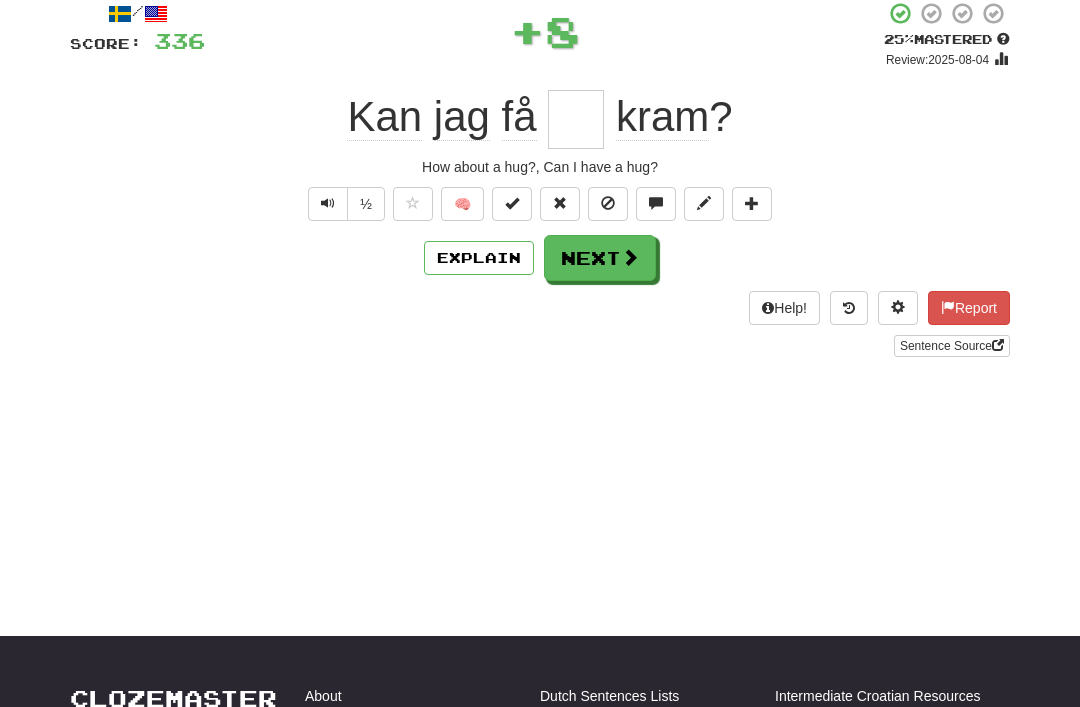 scroll, scrollTop: 120, scrollLeft: 0, axis: vertical 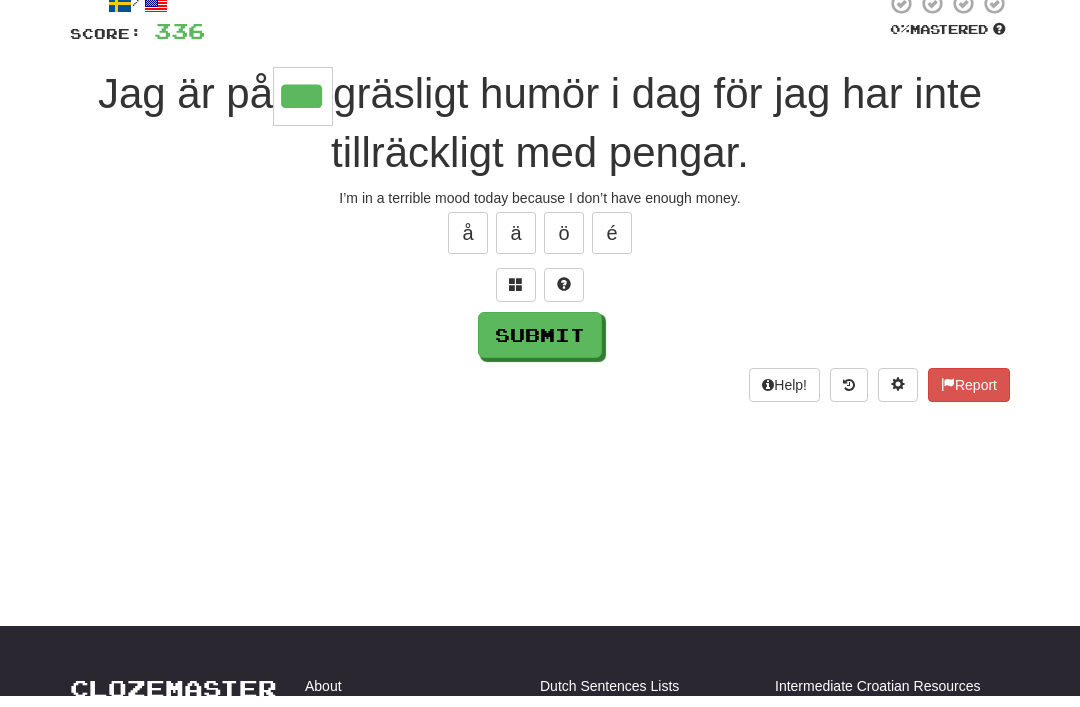 type on "***" 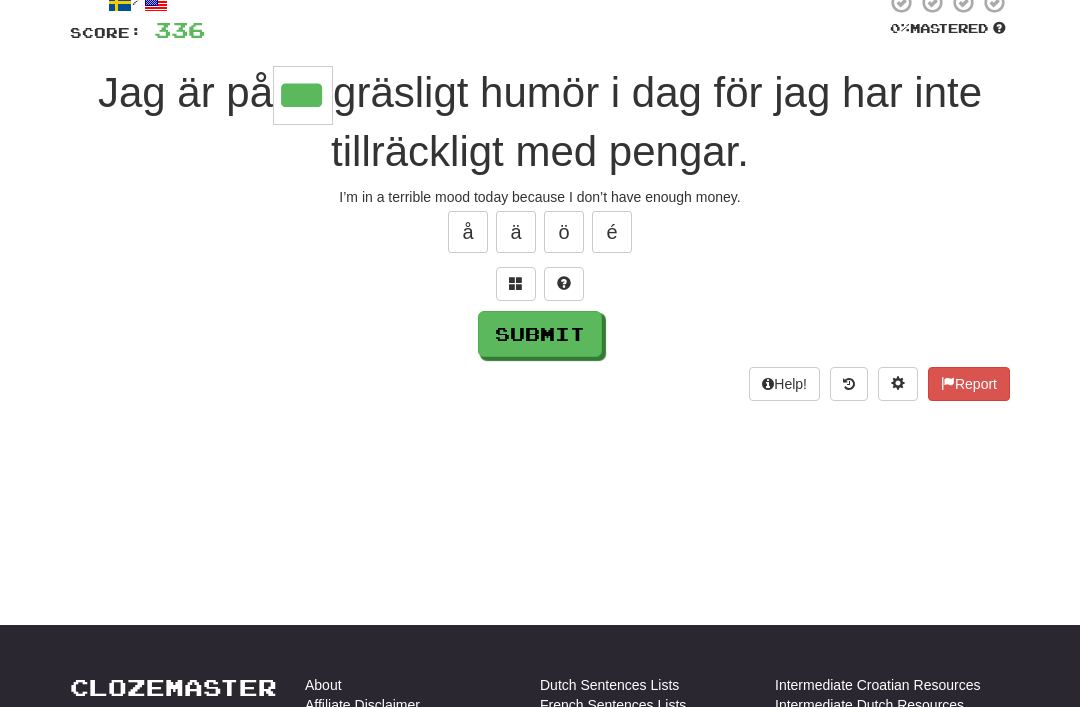 click at bounding box center (516, 284) 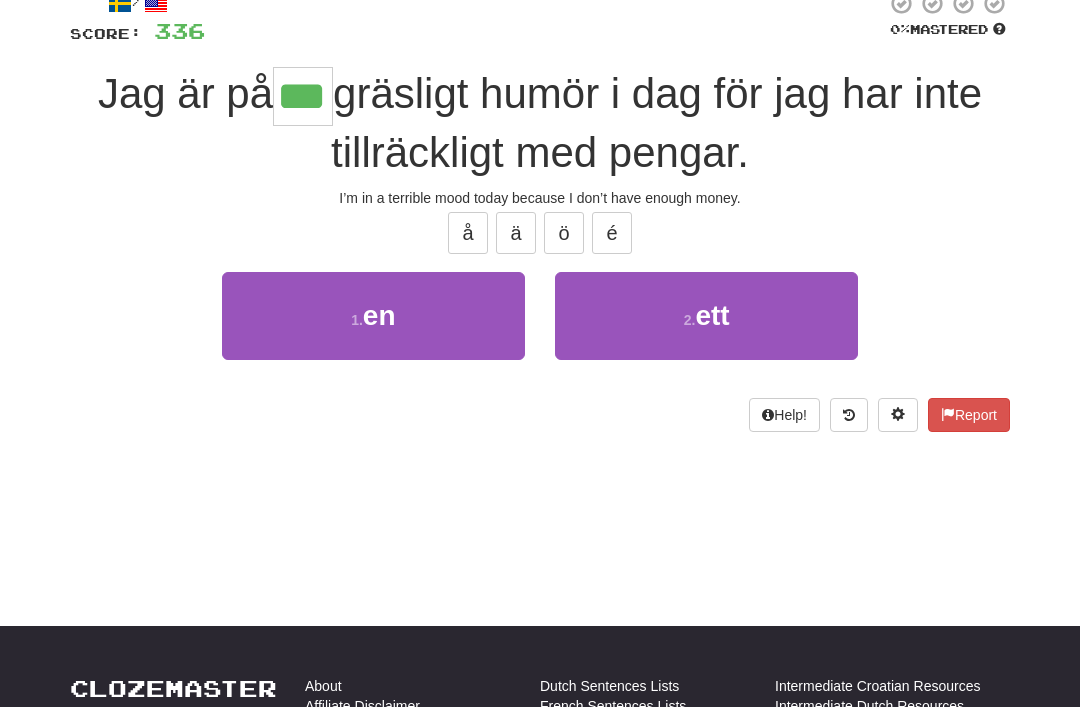 click on "ett" at bounding box center [712, 315] 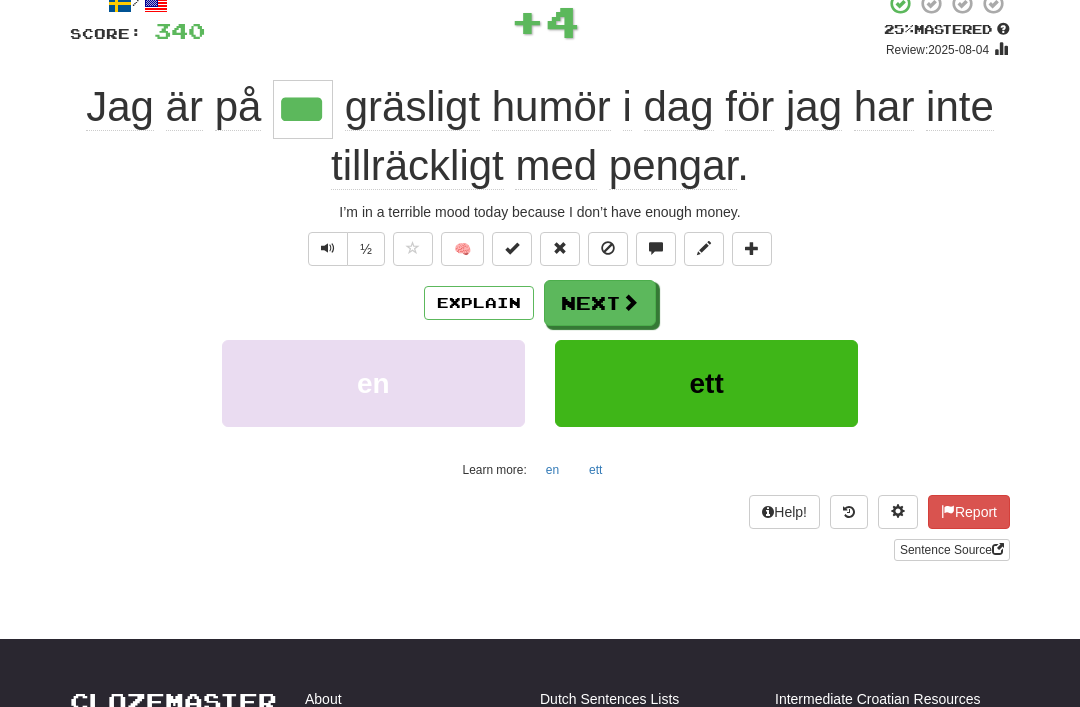 scroll, scrollTop: 132, scrollLeft: 0, axis: vertical 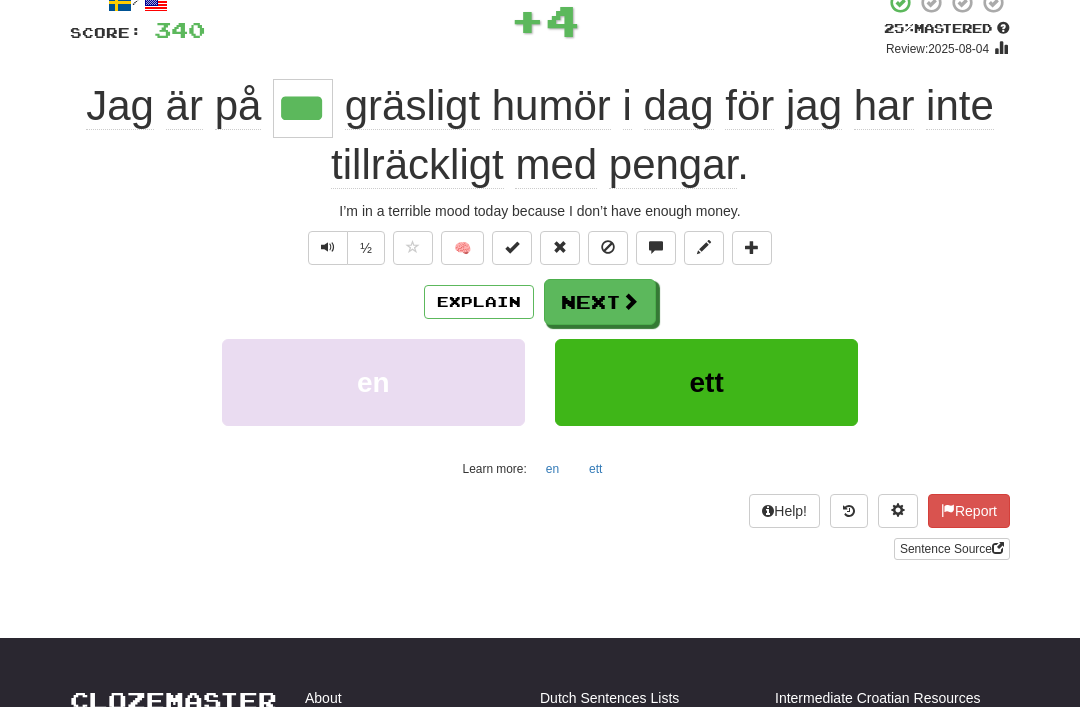 click on "Explain" at bounding box center [479, 302] 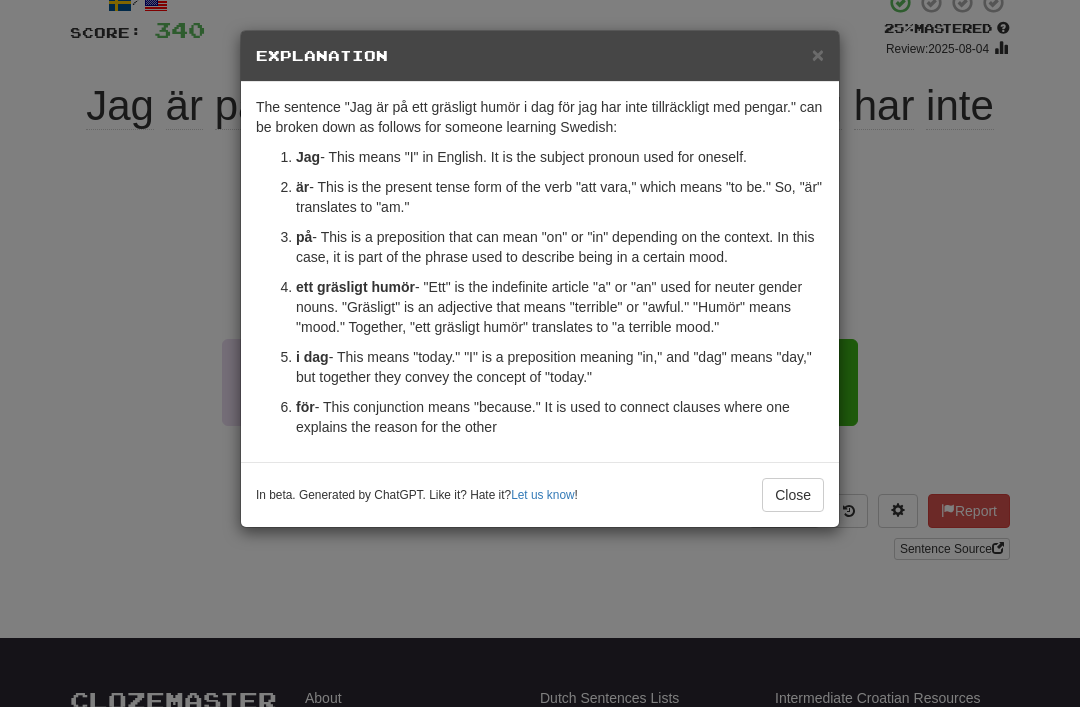 click on "×" at bounding box center [818, 54] 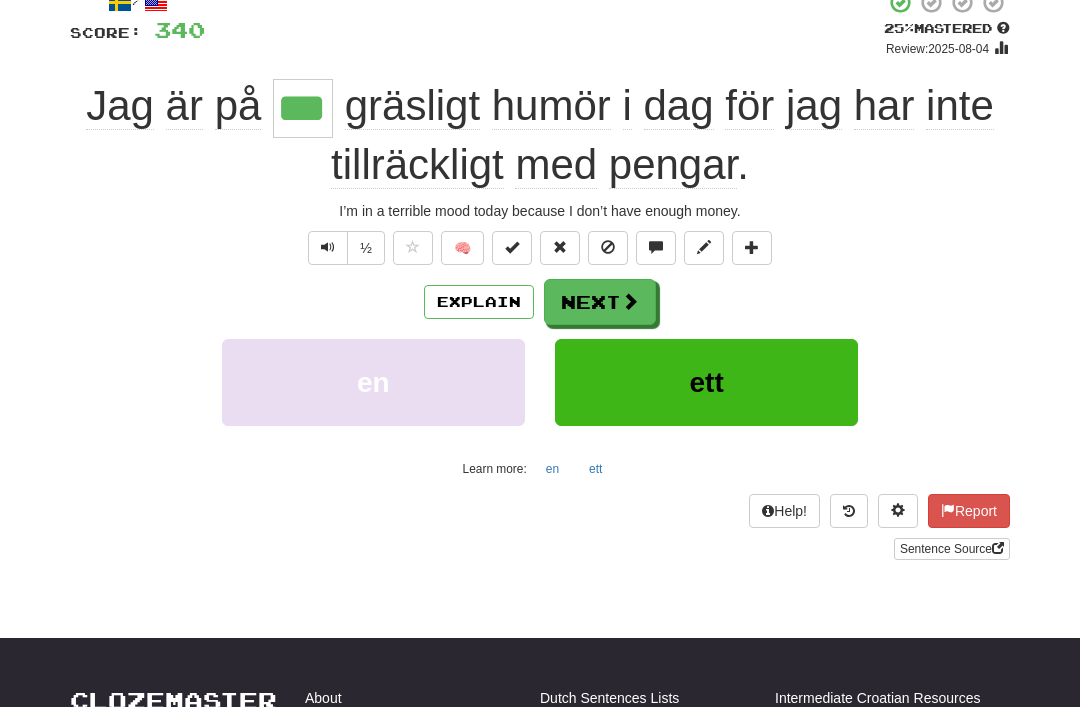 click on "Next" at bounding box center (600, 302) 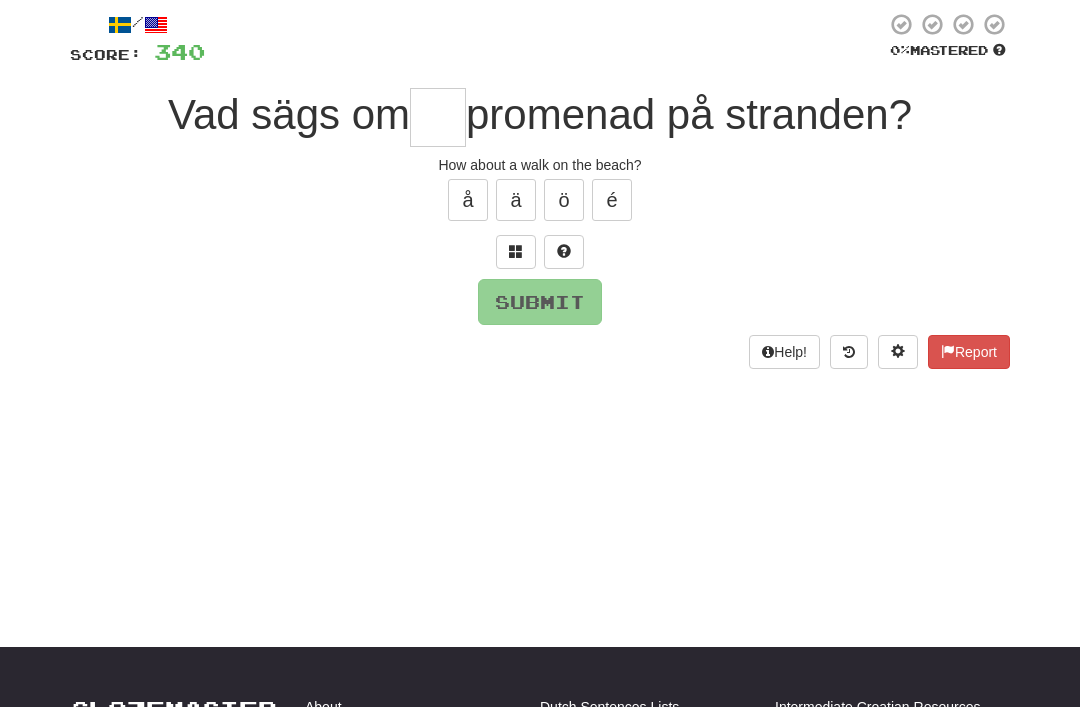 scroll, scrollTop: 108, scrollLeft: 0, axis: vertical 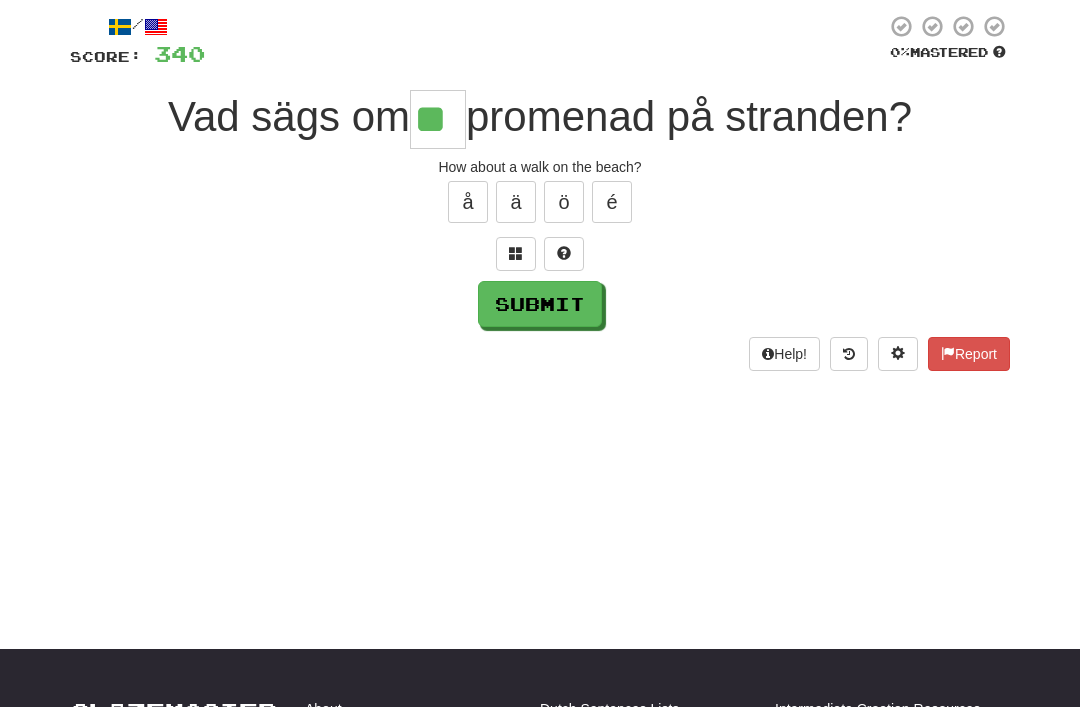 type on "**" 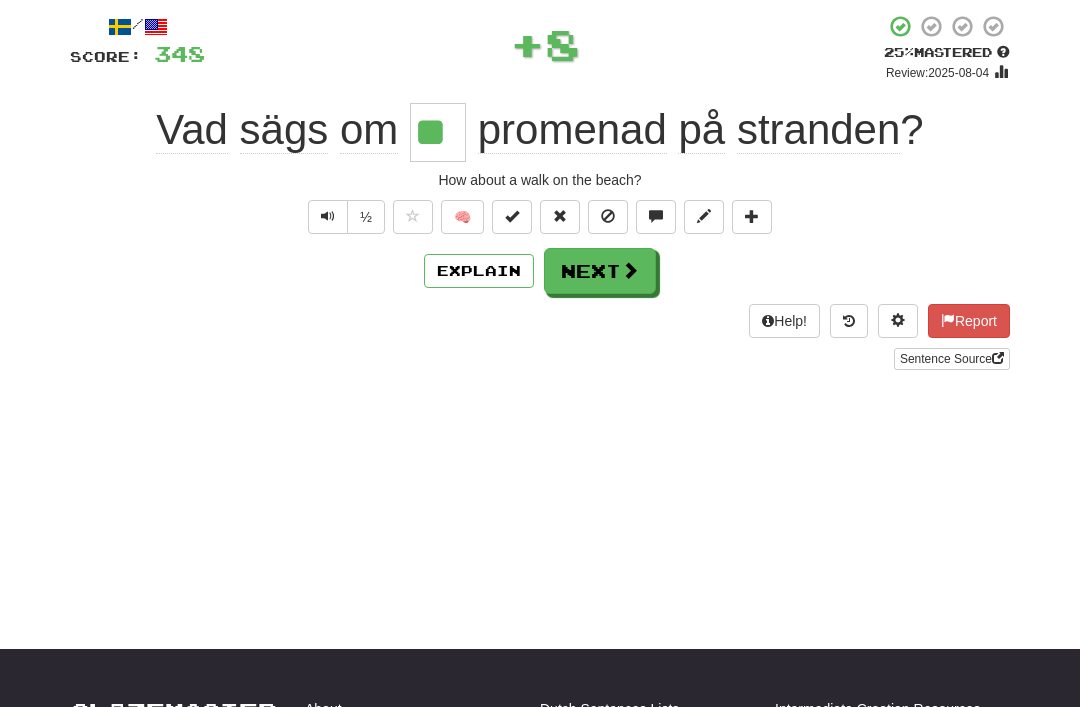 click on "Next" at bounding box center [600, 271] 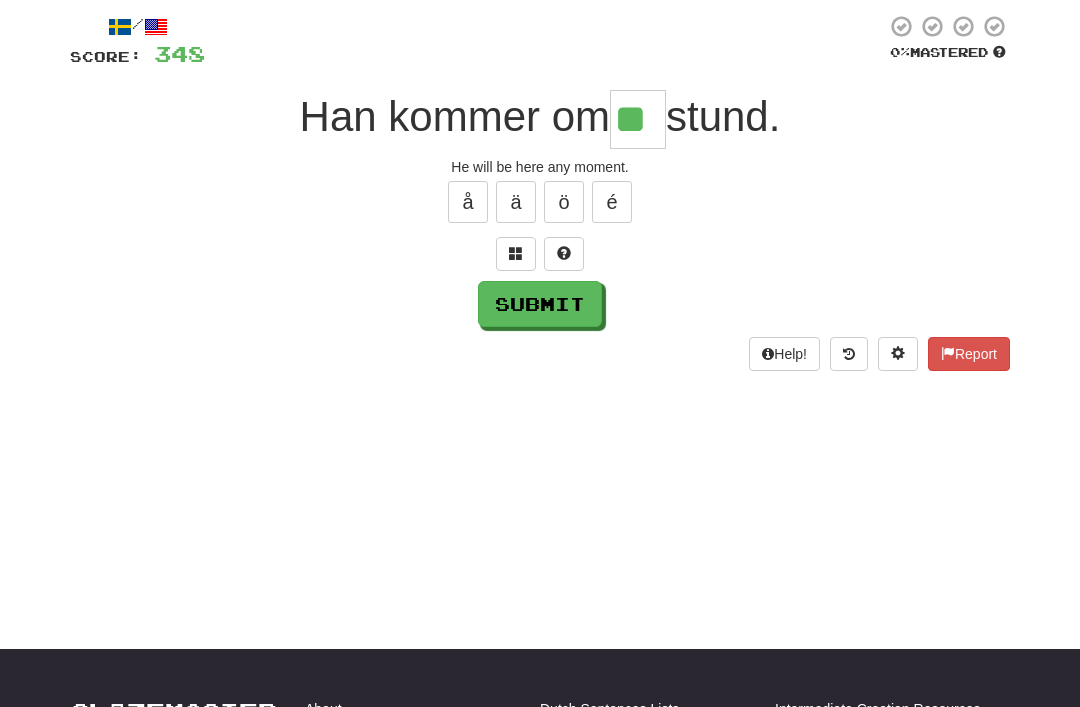 type on "**" 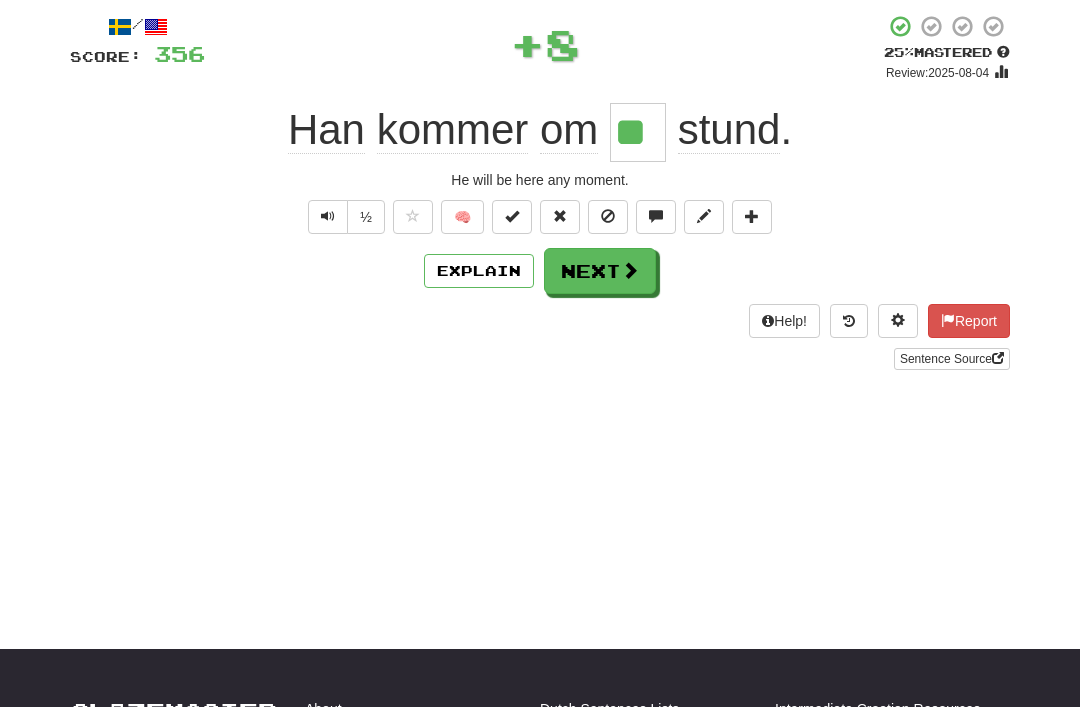 click on "Next" at bounding box center (600, 271) 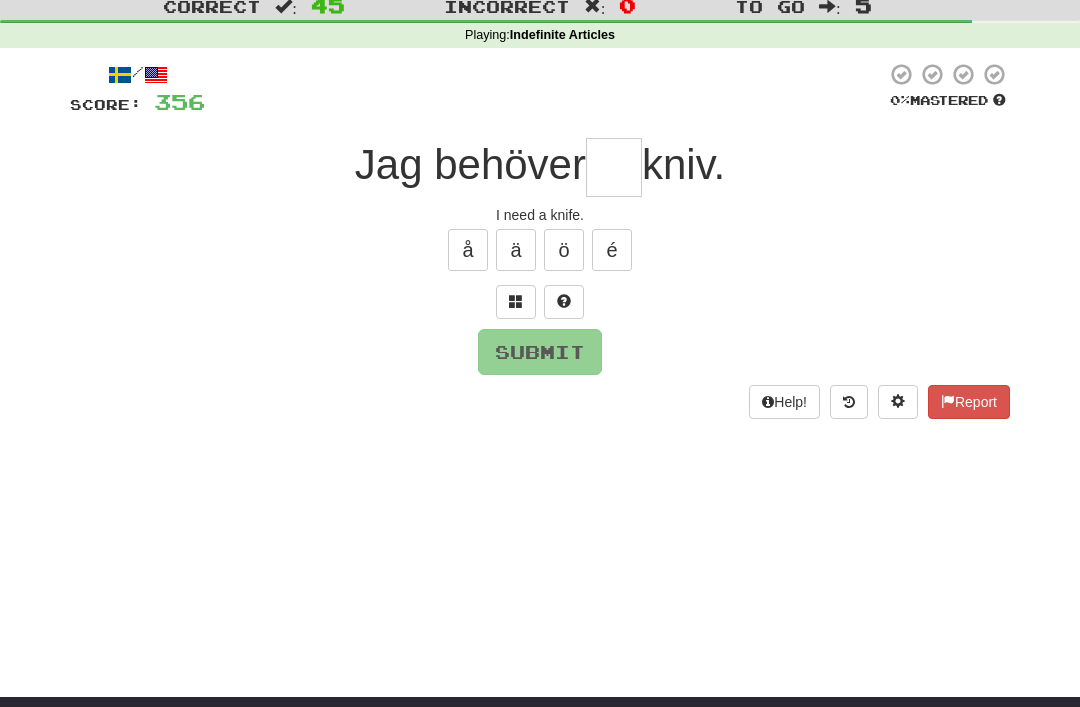 scroll, scrollTop: 56, scrollLeft: 0, axis: vertical 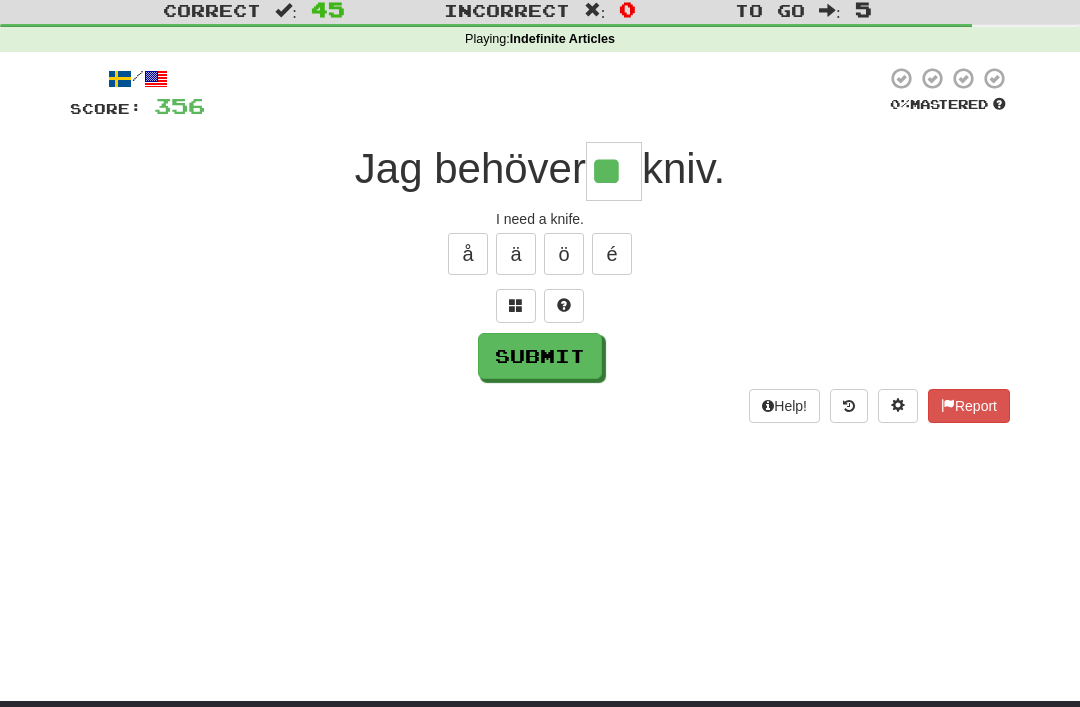 type on "**" 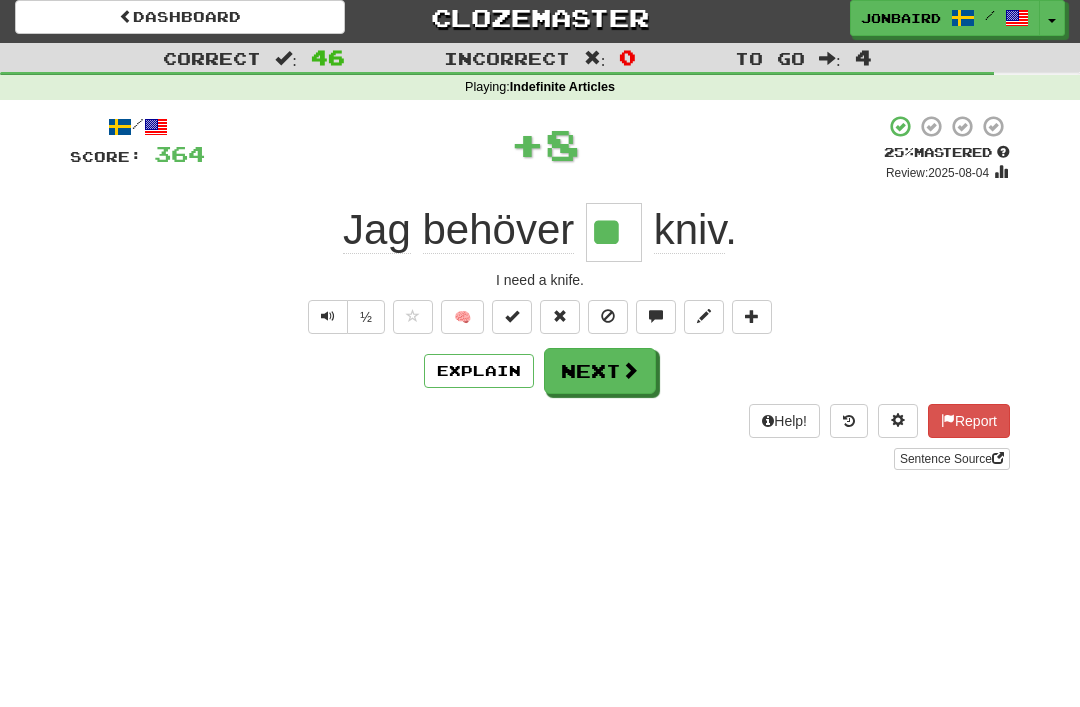 scroll, scrollTop: 27, scrollLeft: 0, axis: vertical 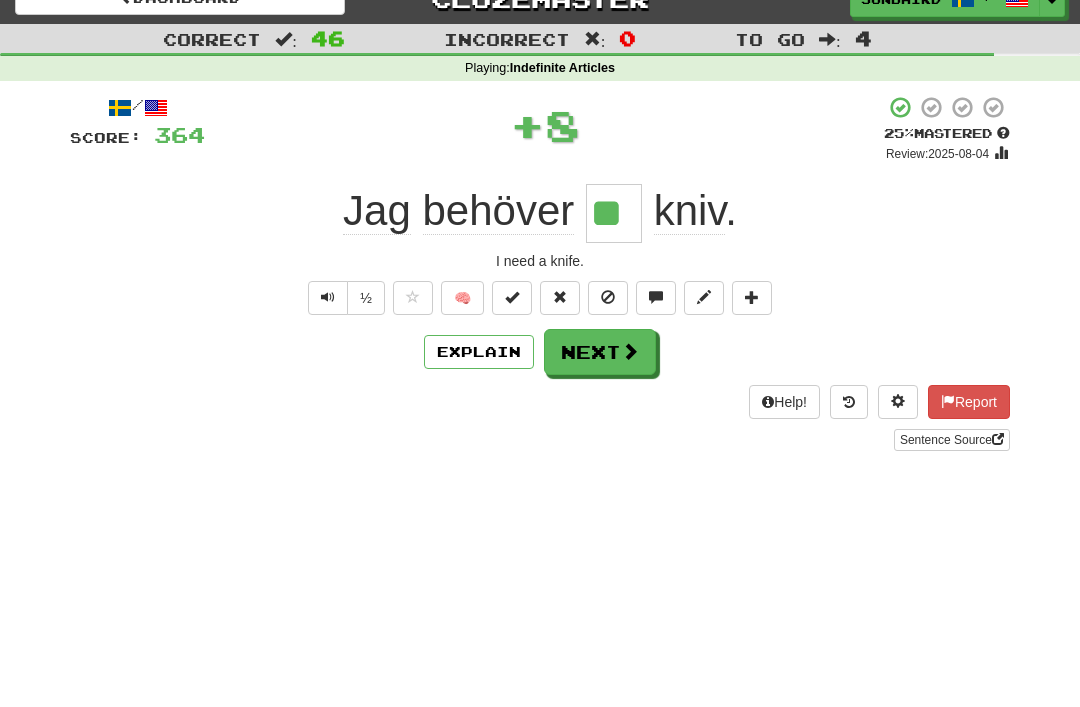 click on "Next" at bounding box center (600, 352) 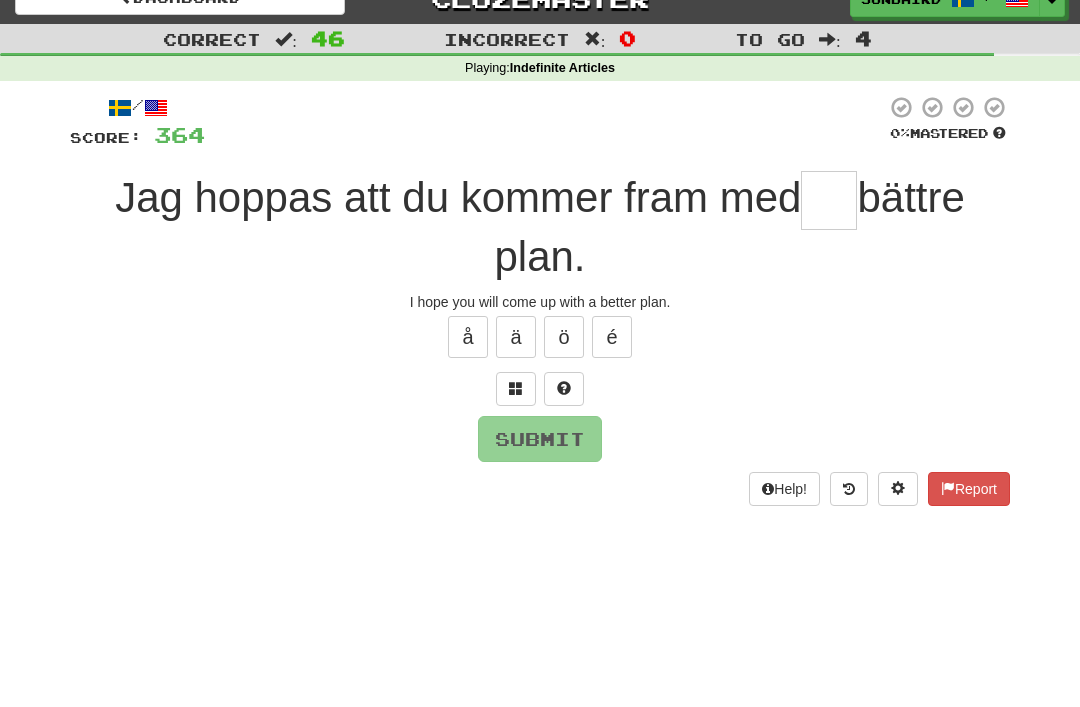 scroll, scrollTop: 26, scrollLeft: 0, axis: vertical 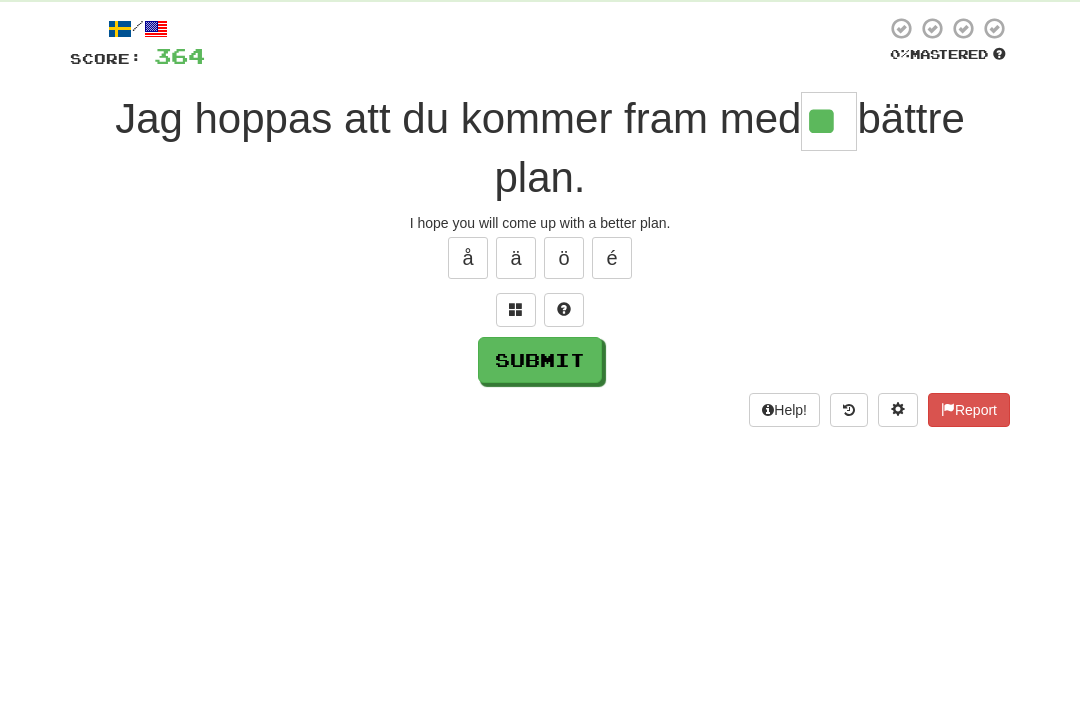 type on "**" 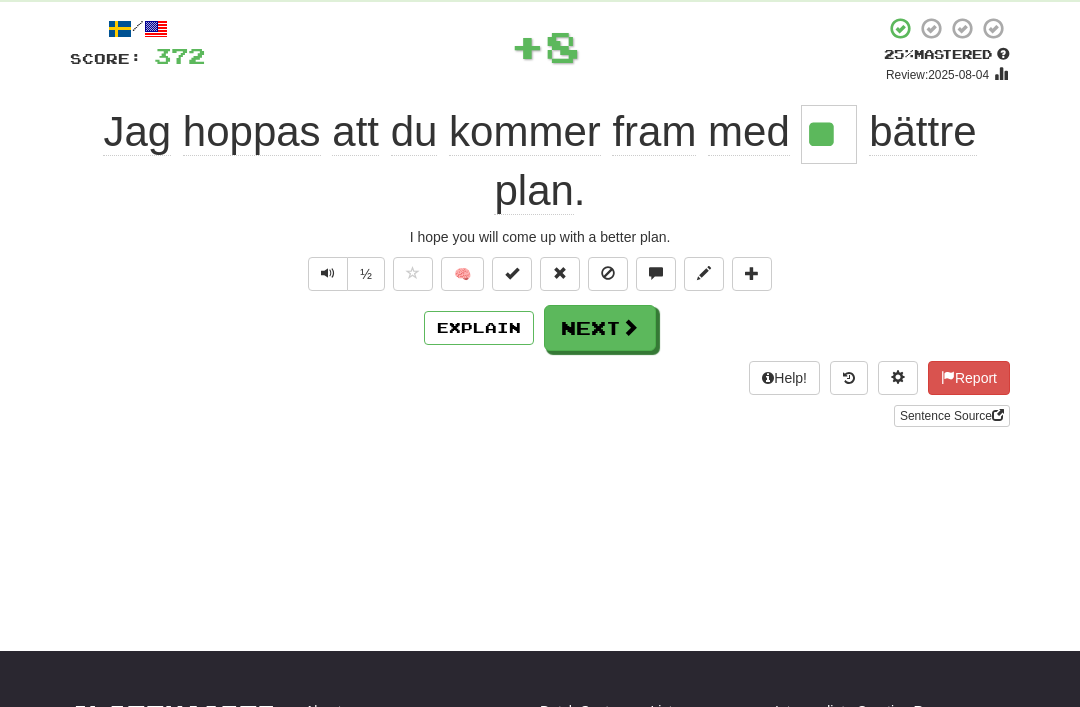 click on "Next" at bounding box center (600, 328) 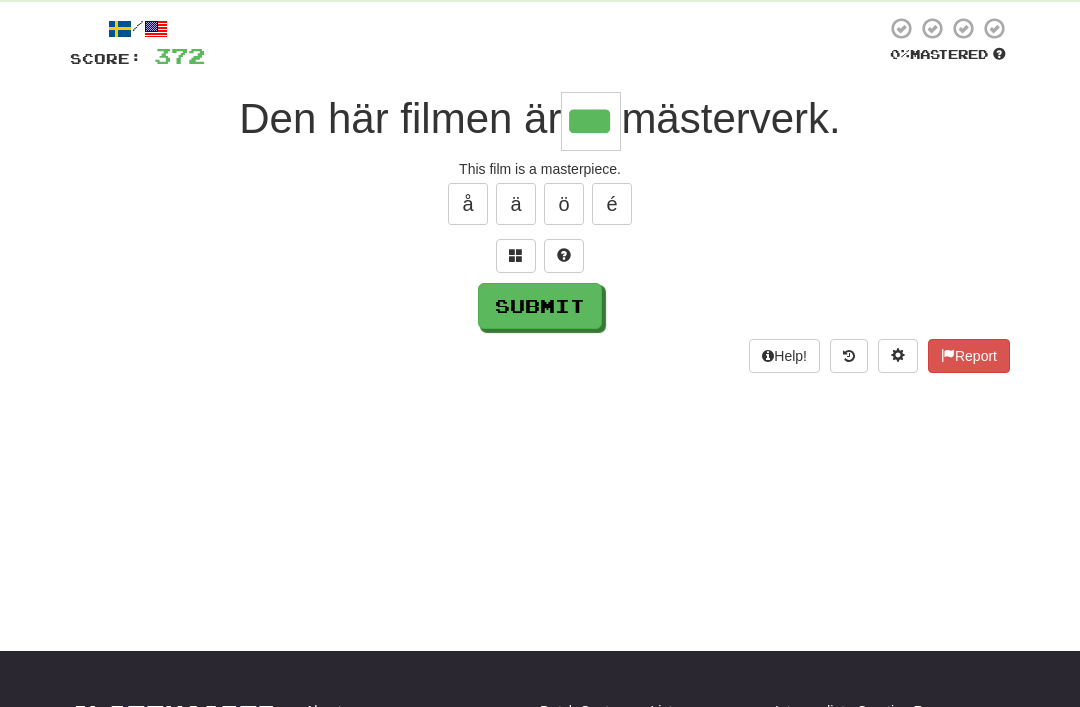 type on "***" 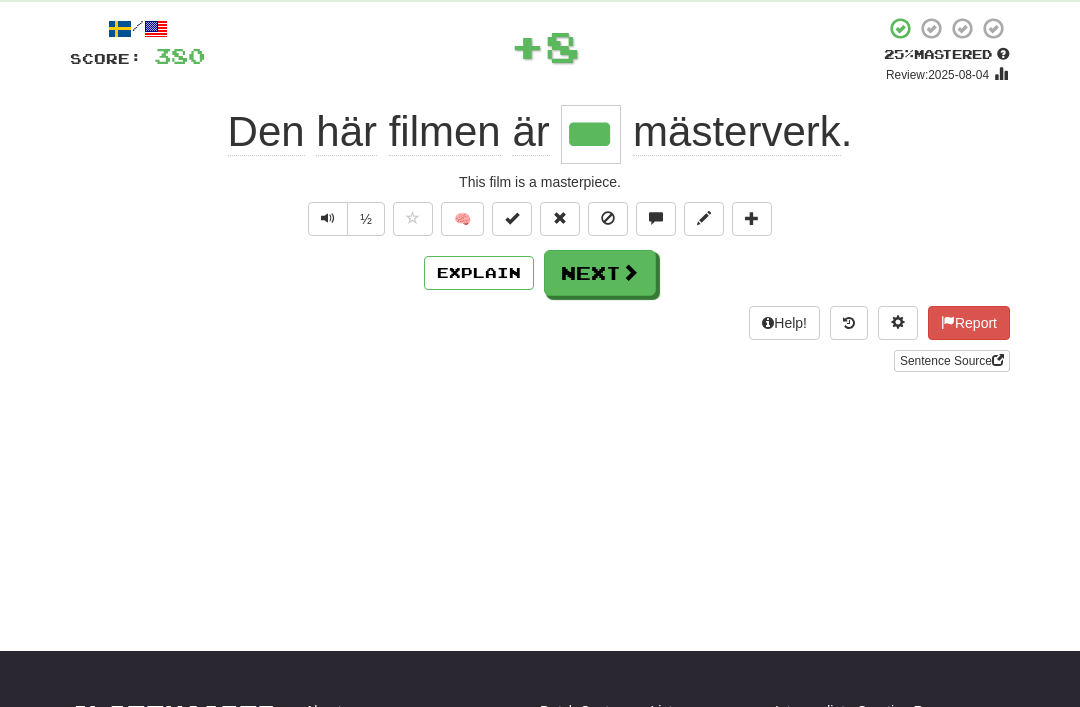 click on "Next" at bounding box center [600, 273] 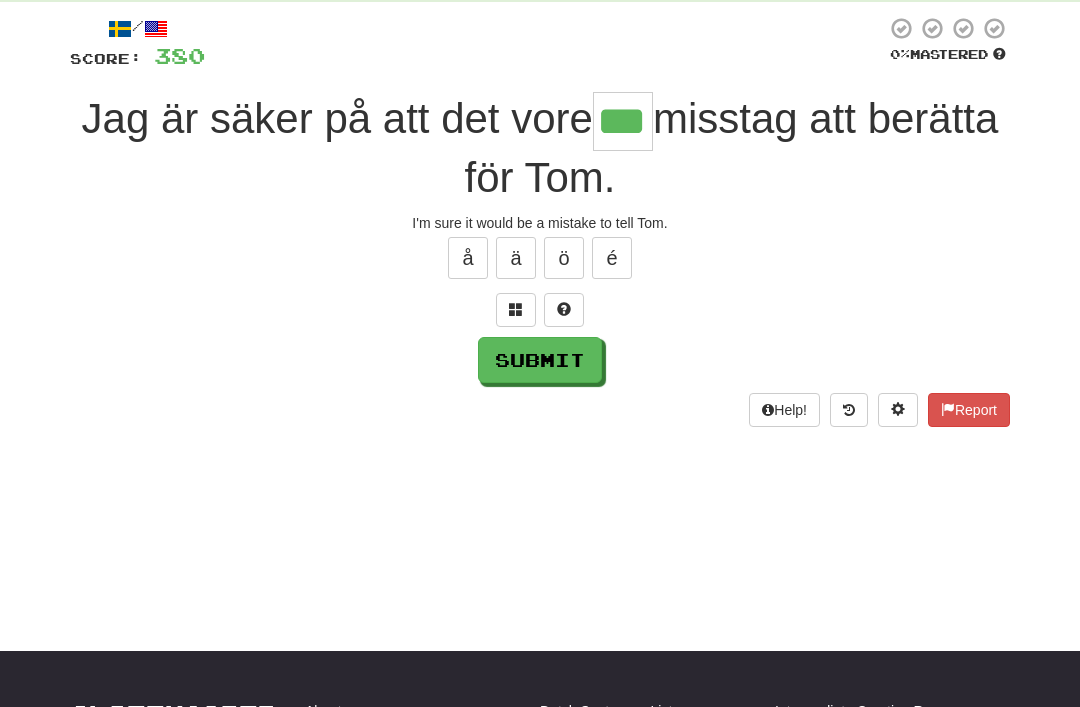 type on "***" 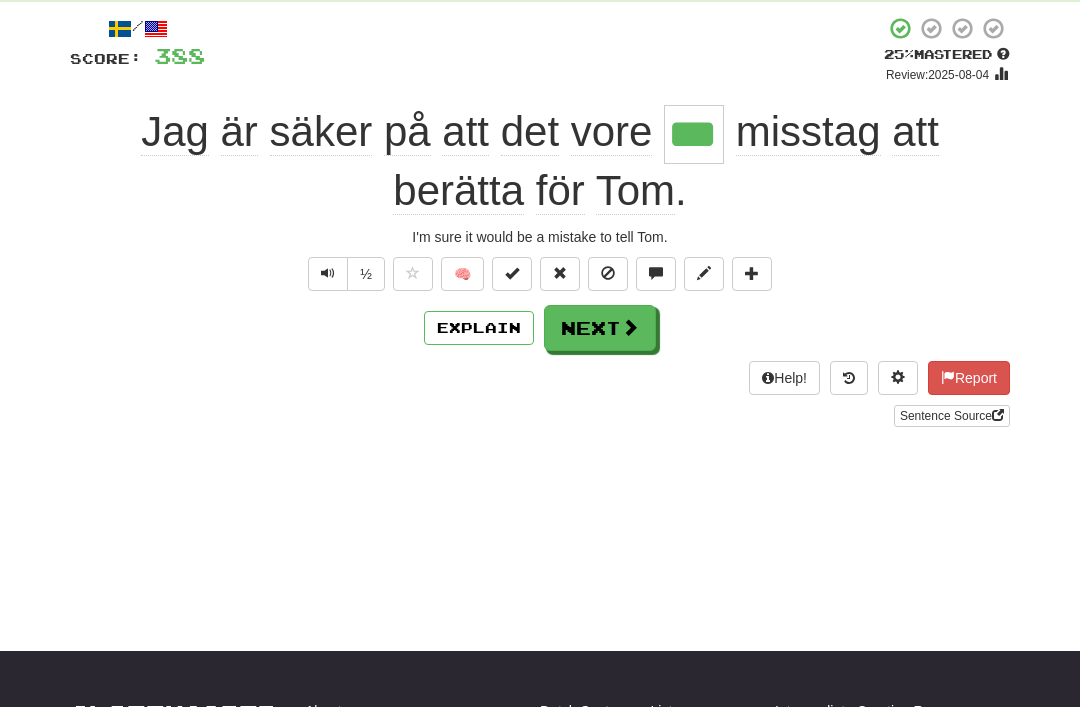 click on "Next" at bounding box center [600, 328] 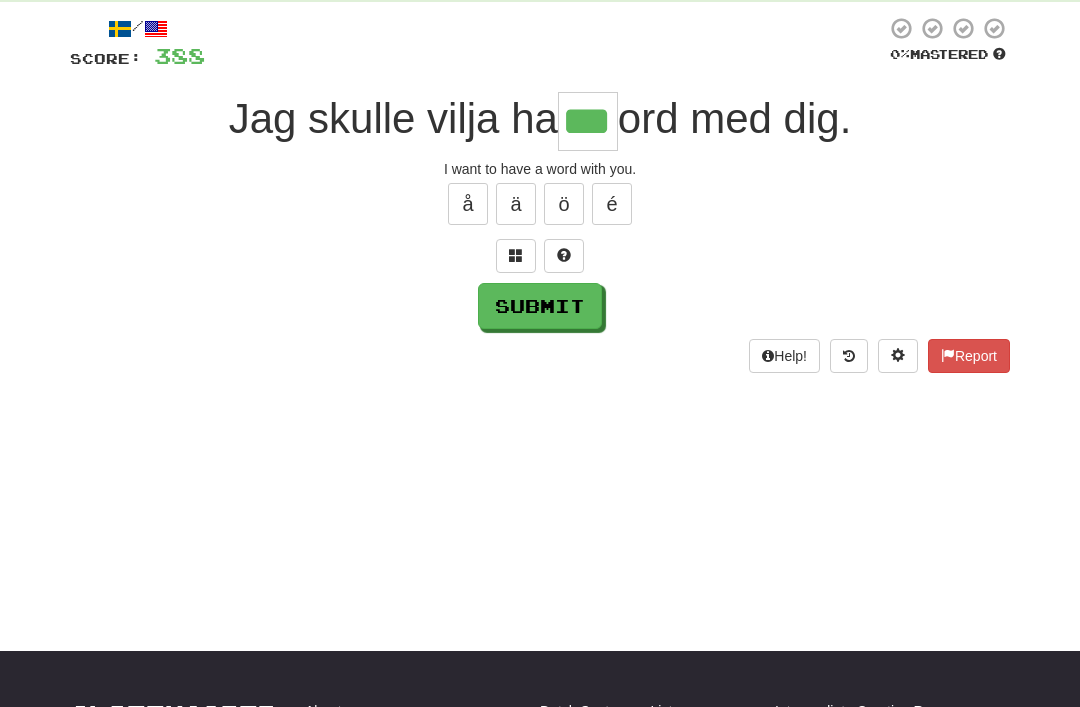 type on "***" 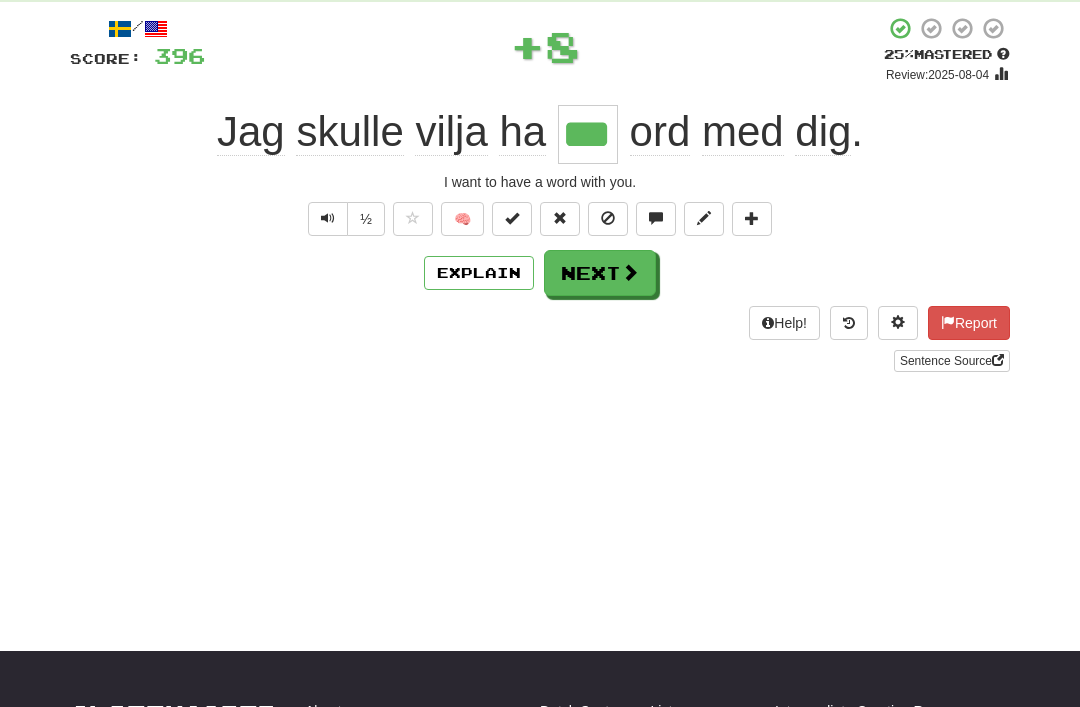 click on "Next" at bounding box center (600, 273) 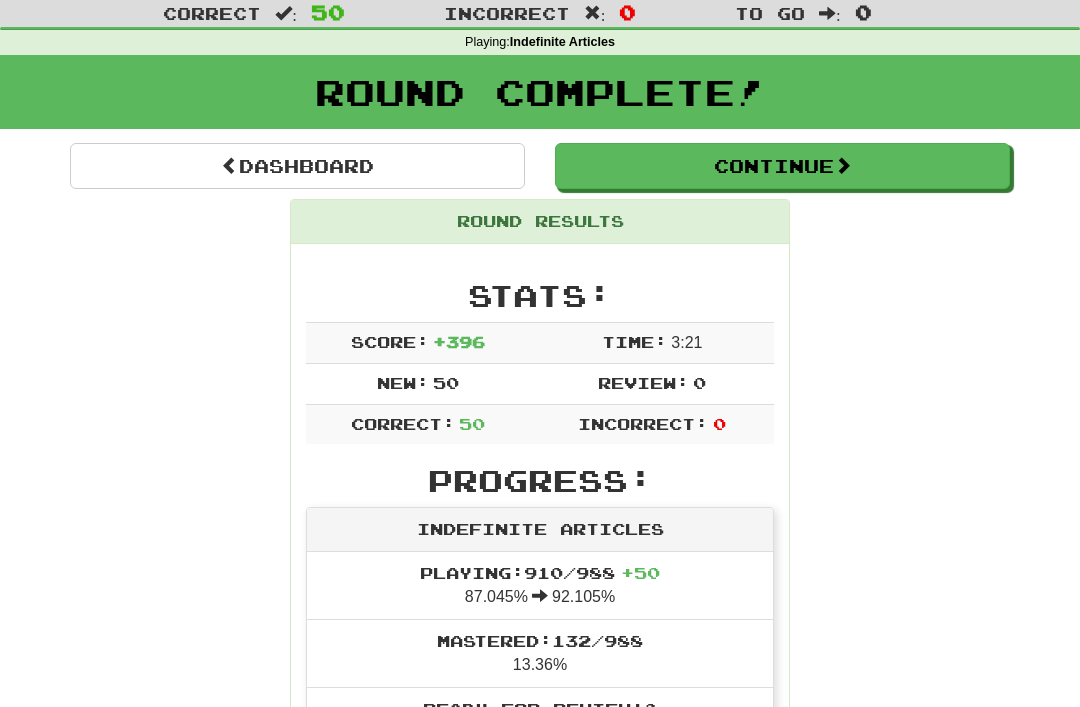 scroll, scrollTop: 53, scrollLeft: 0, axis: vertical 